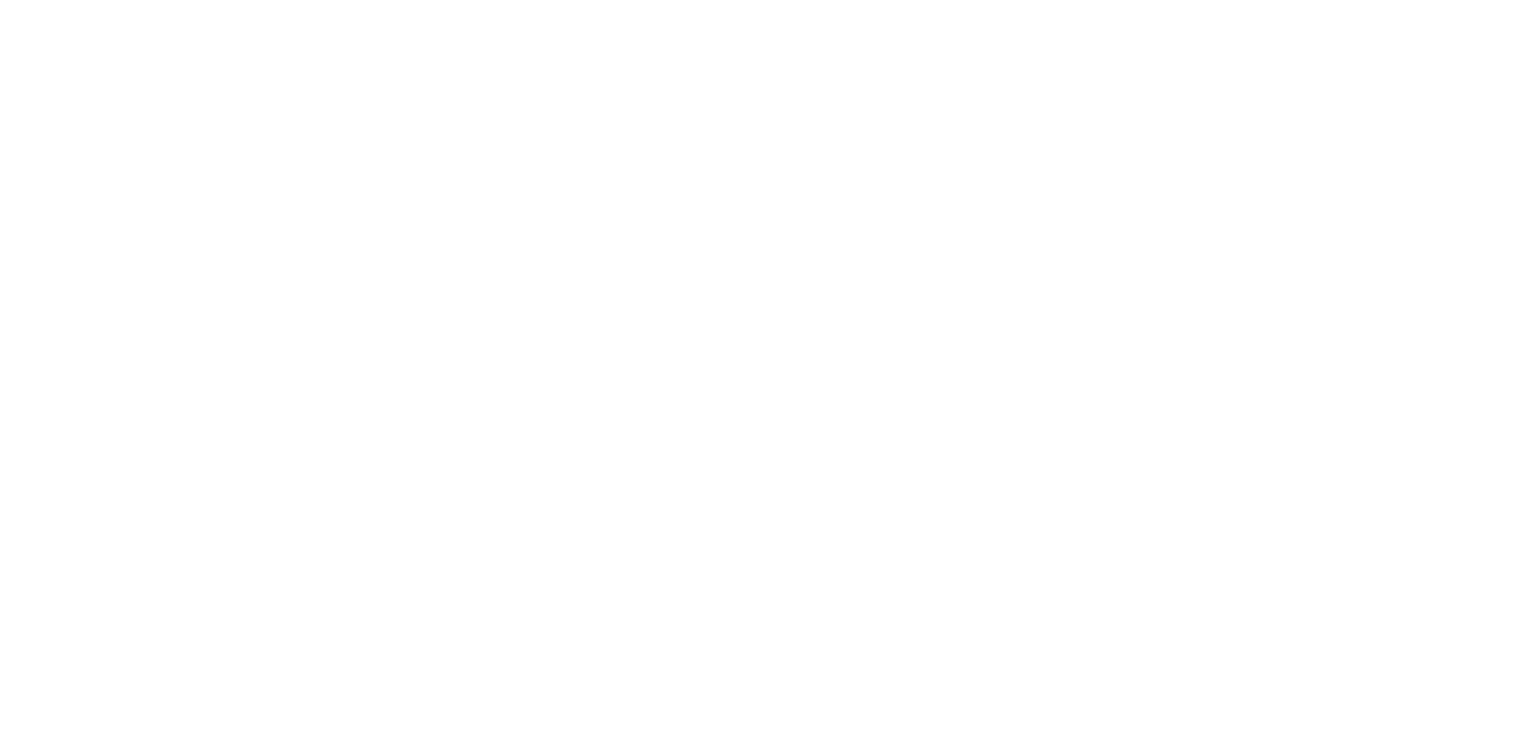 scroll, scrollTop: 0, scrollLeft: 0, axis: both 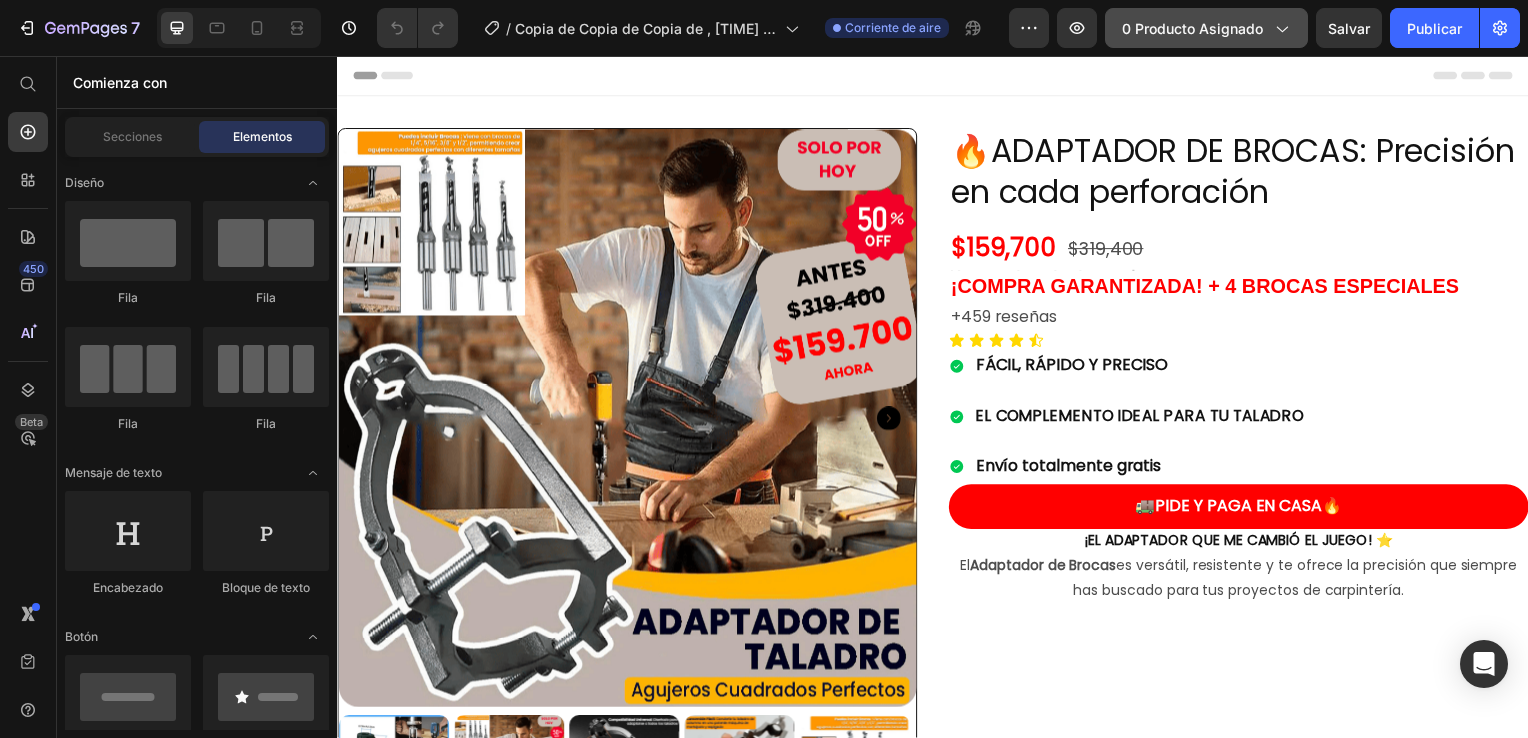 click on "0 producto asignado" at bounding box center [1206, 28] 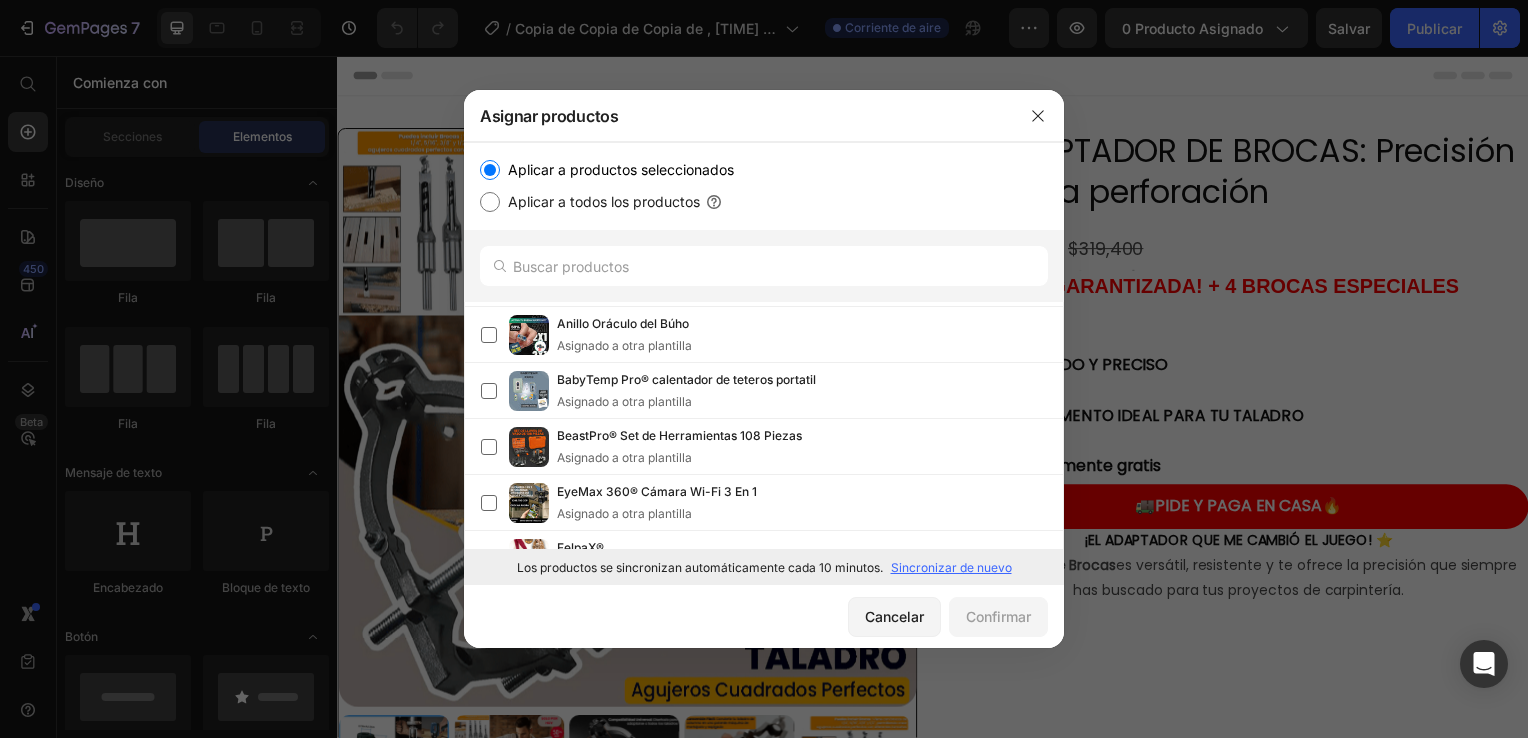 scroll, scrollTop: 0, scrollLeft: 0, axis: both 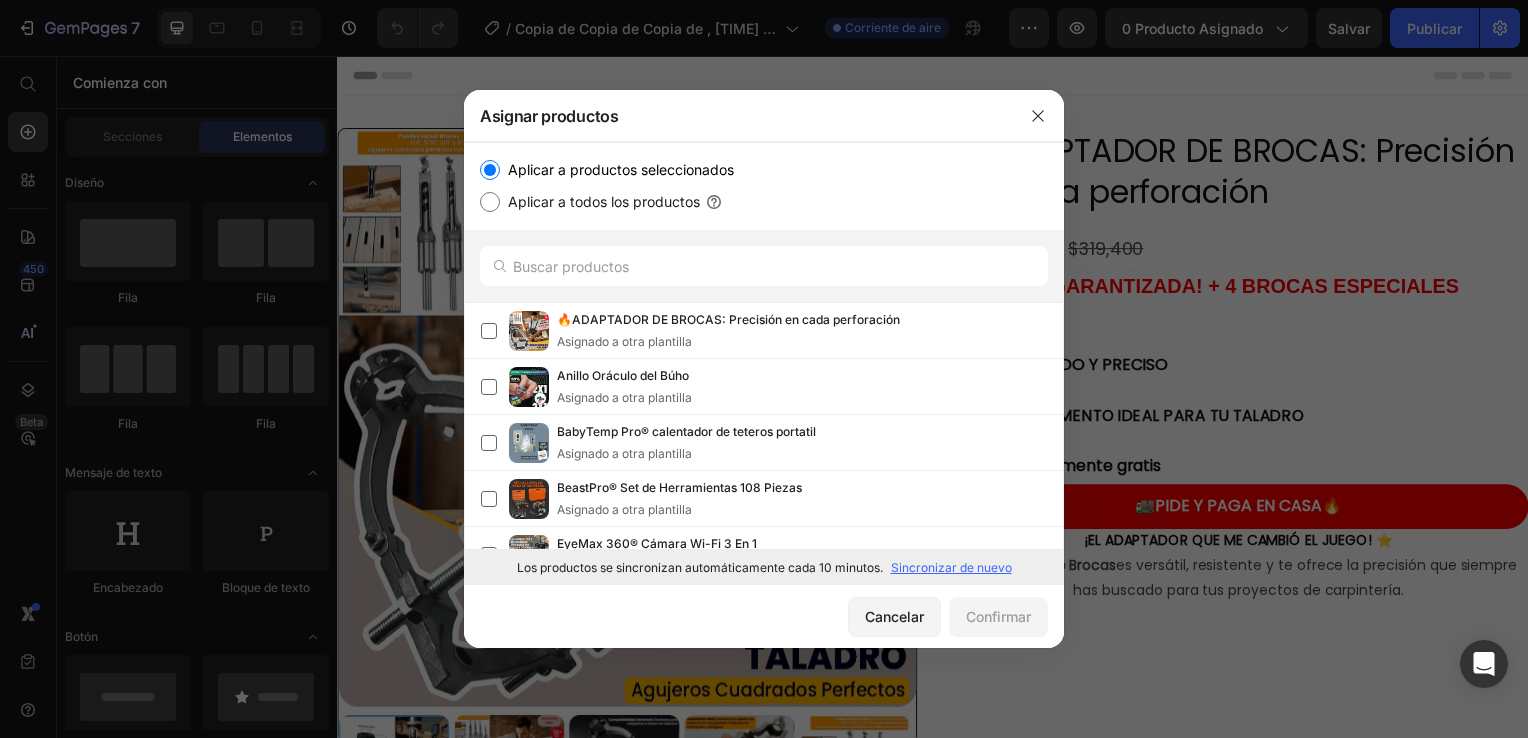 click on "Sincronizar de nuevo" at bounding box center [951, 568] 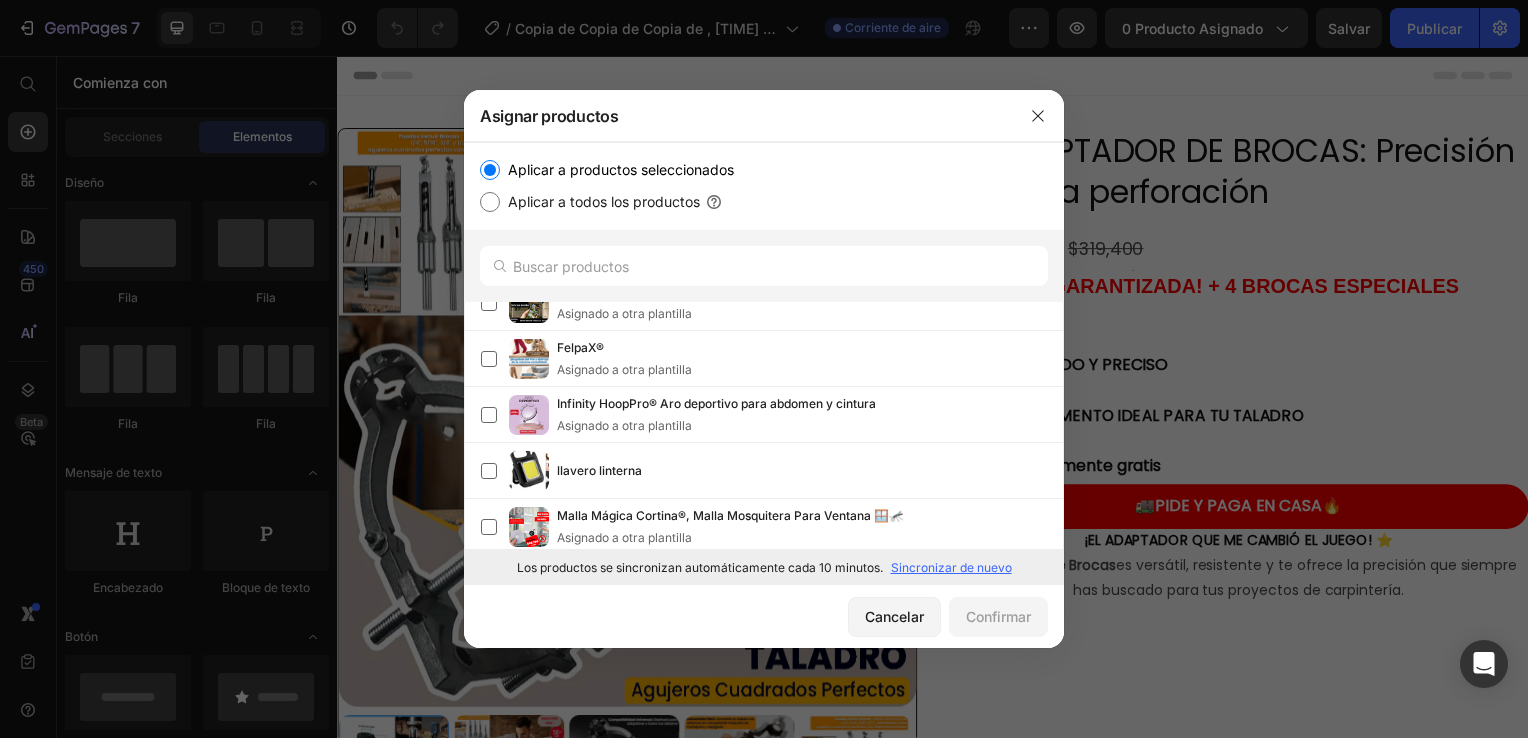 scroll, scrollTop: 208, scrollLeft: 0, axis: vertical 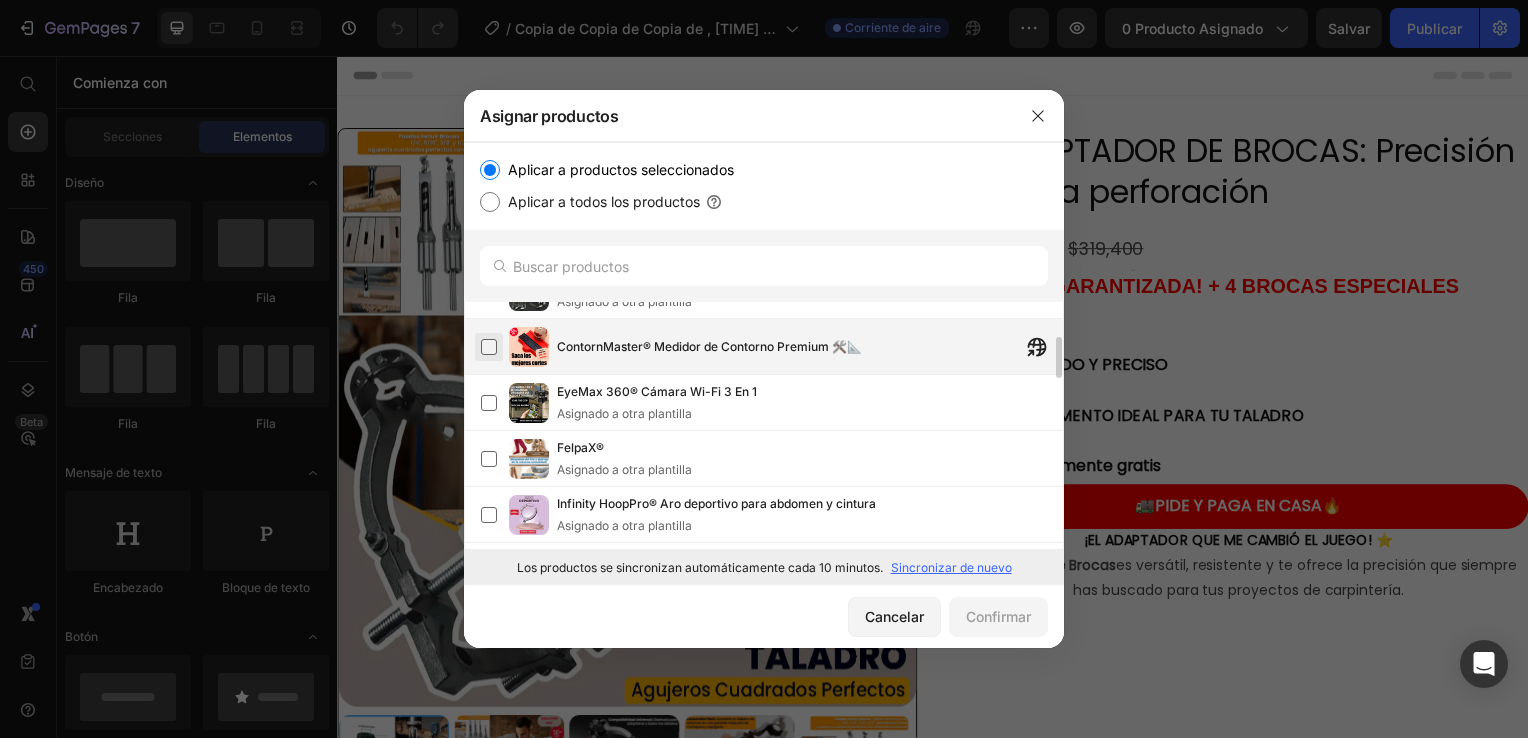 click at bounding box center (489, 347) 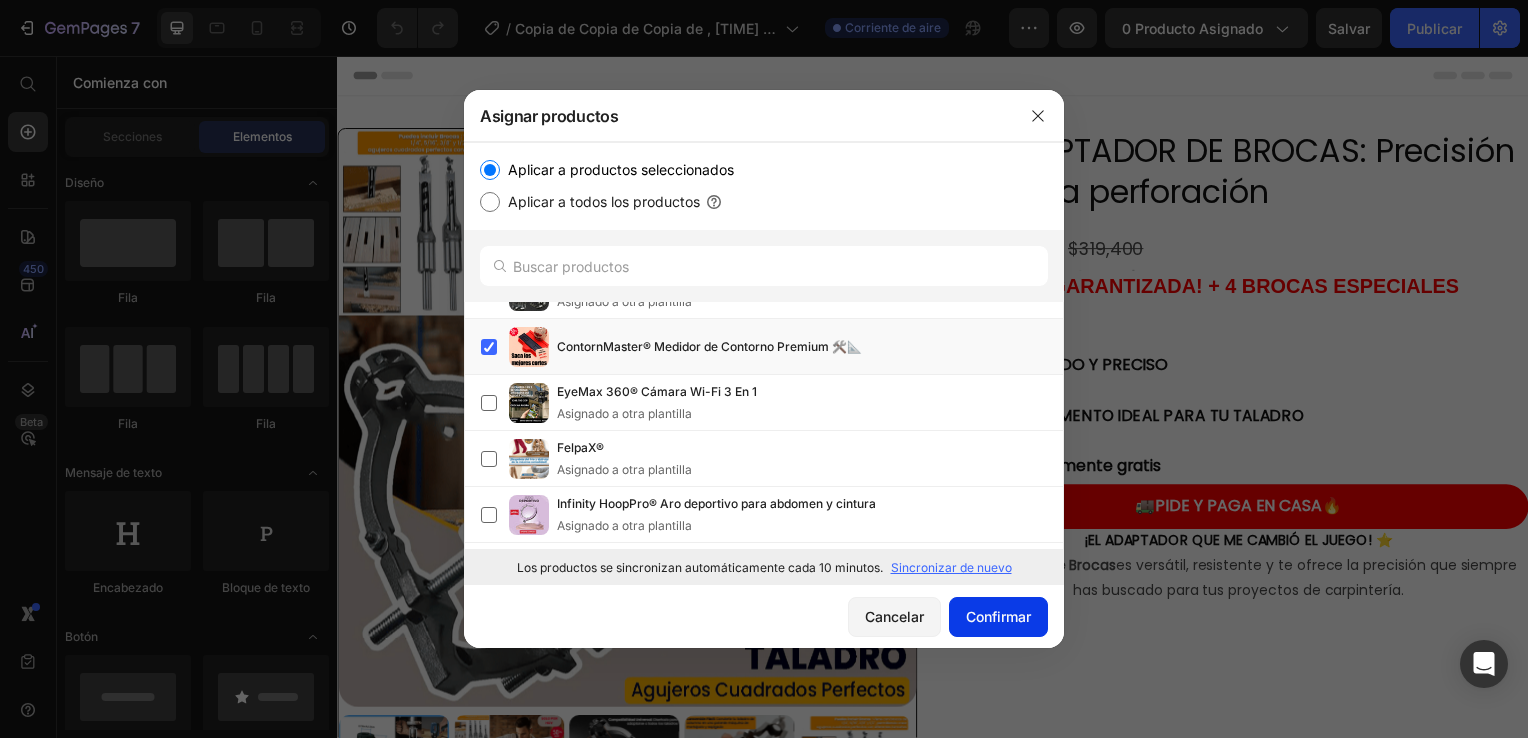 click on "Confirmar" 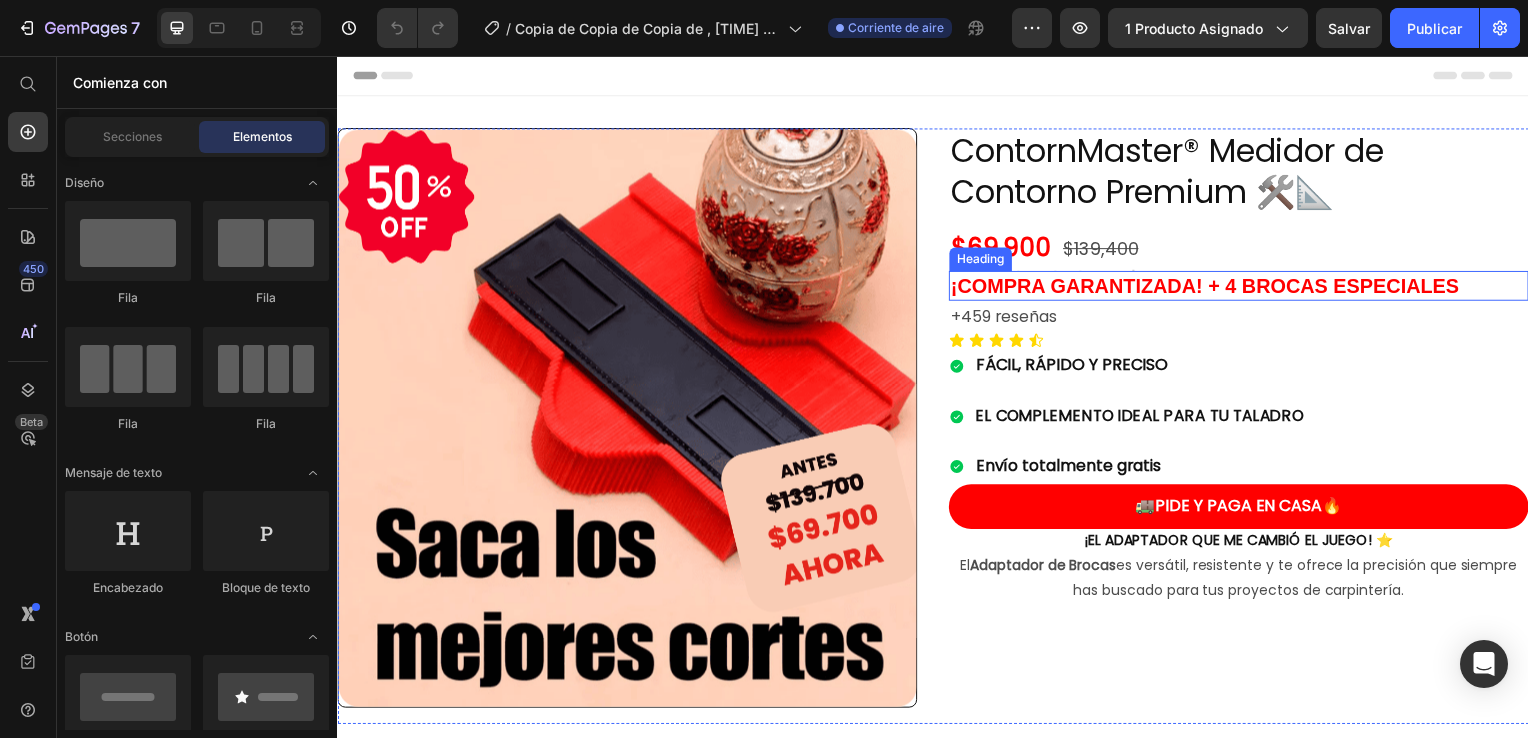 click on "¡COMPRA GARANTIZADA! + 4 BROCAS ESPECIALES" at bounding box center (1245, 288) 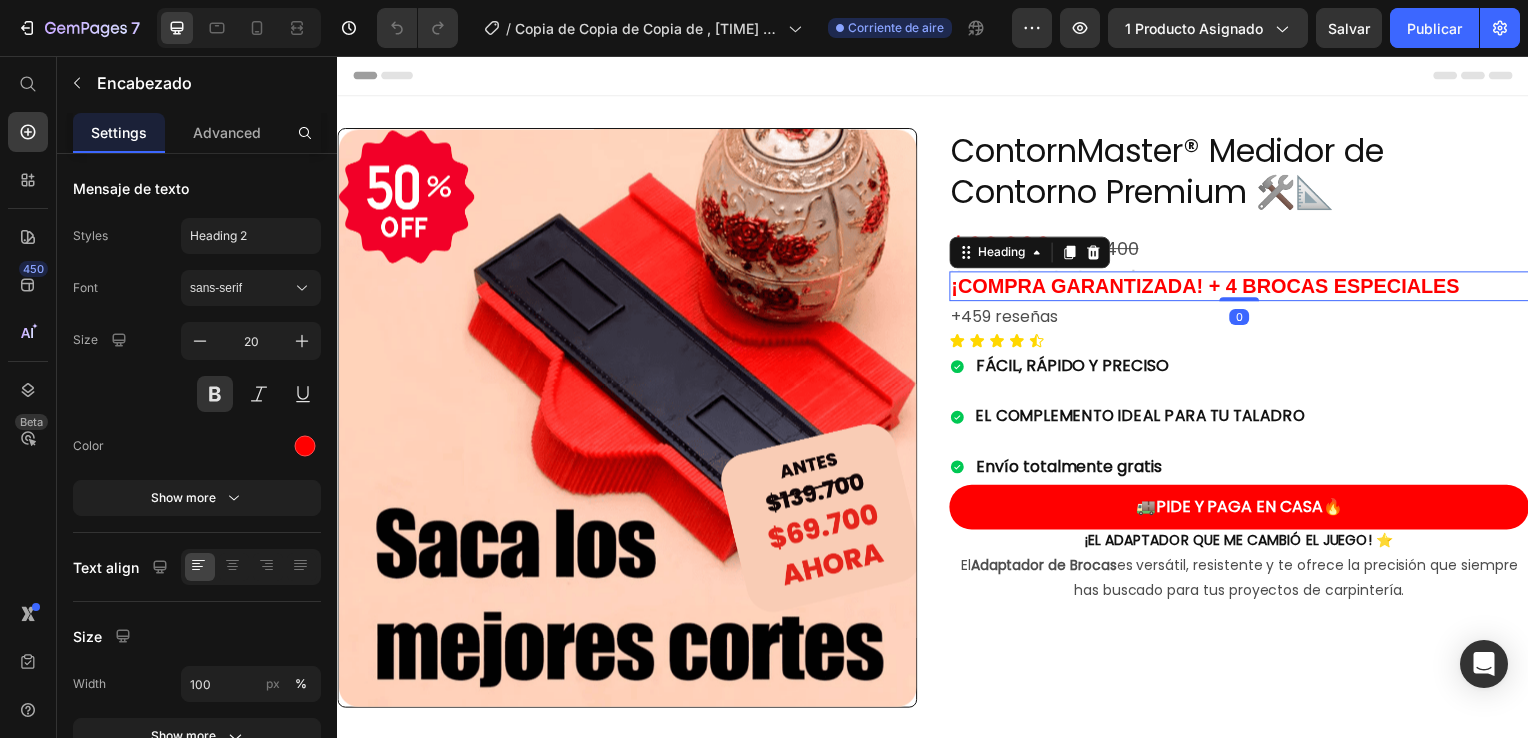 click on "¡COMPRA GARANTIZADA! + 4 BROCAS ESPECIALES" at bounding box center (1245, 288) 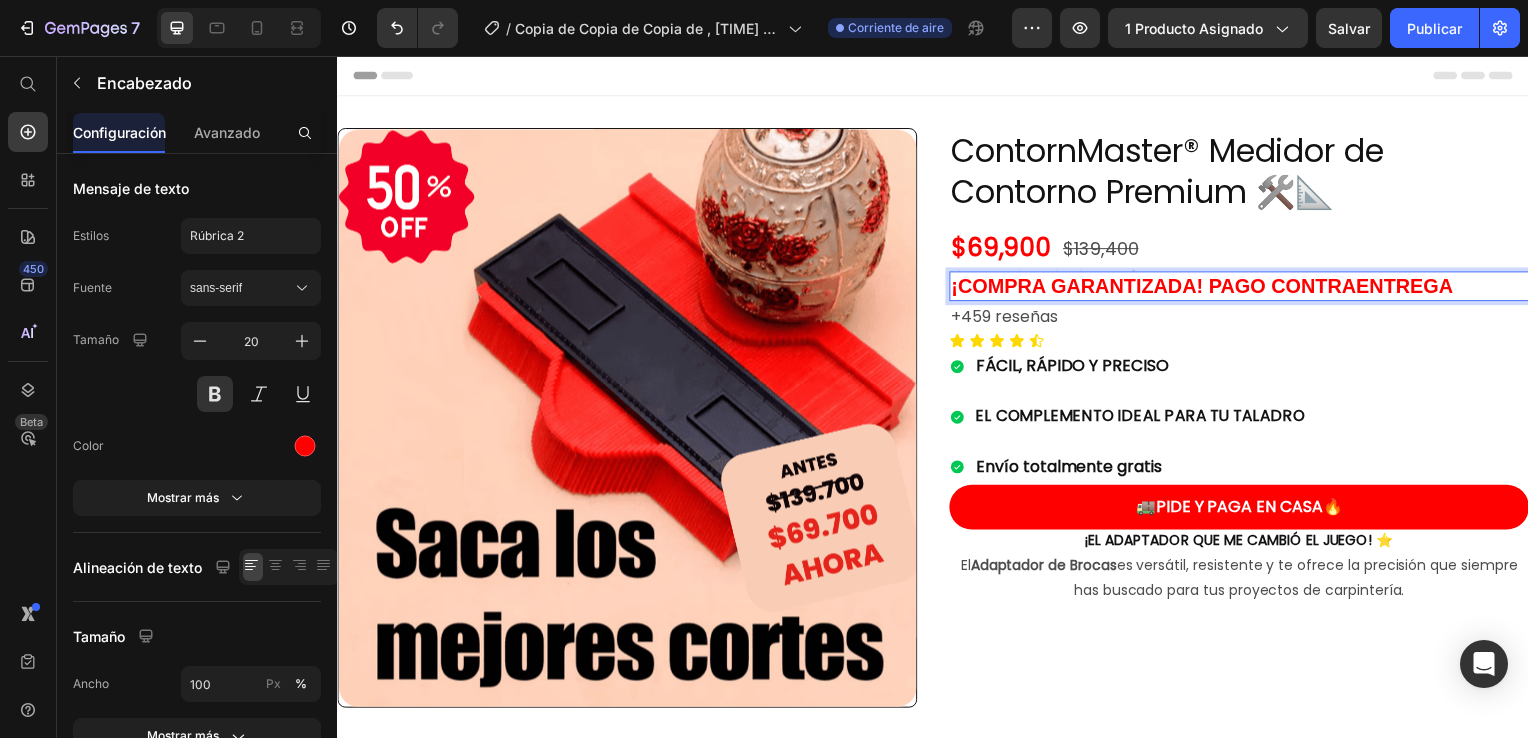 click on "¡COMPRA GARANTIZADA! PAGO CONTRAENTREGA" at bounding box center (1245, 288) 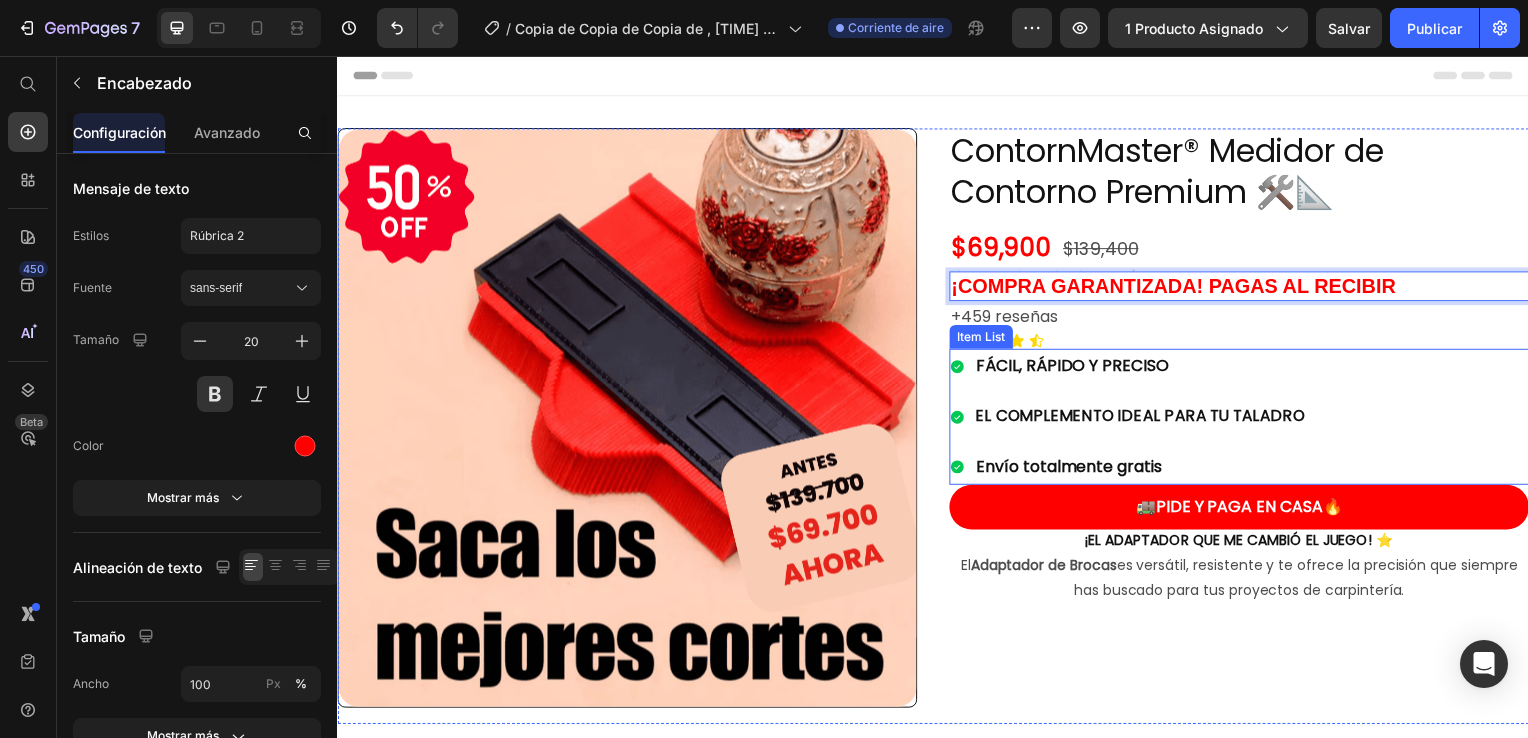 click on "EL COMPLEMENTO IDEAL PARA TU TALADRO" at bounding box center [1145, 418] 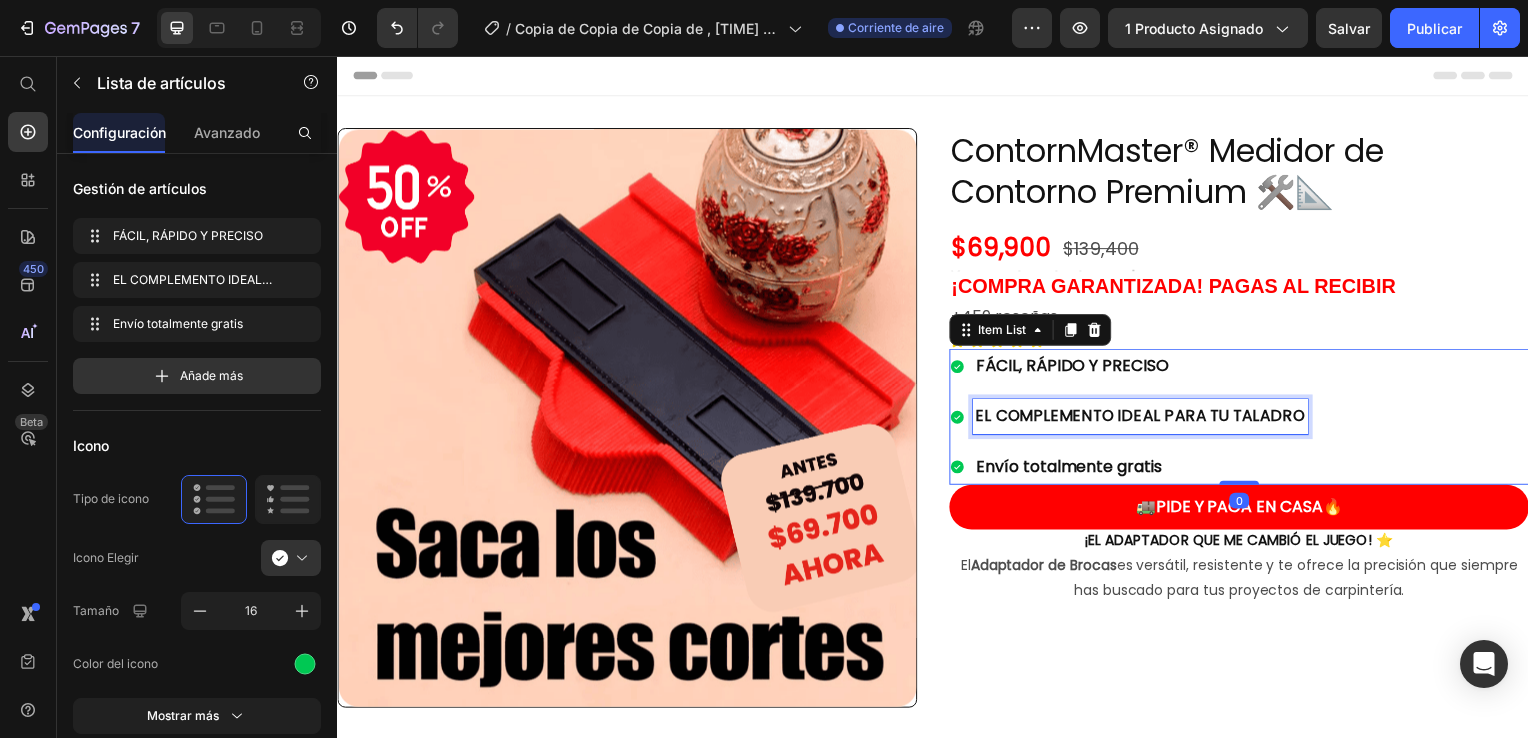 click on "EL COMPLEMENTO IDEAL PARA TU TALADRO" at bounding box center (1145, 418) 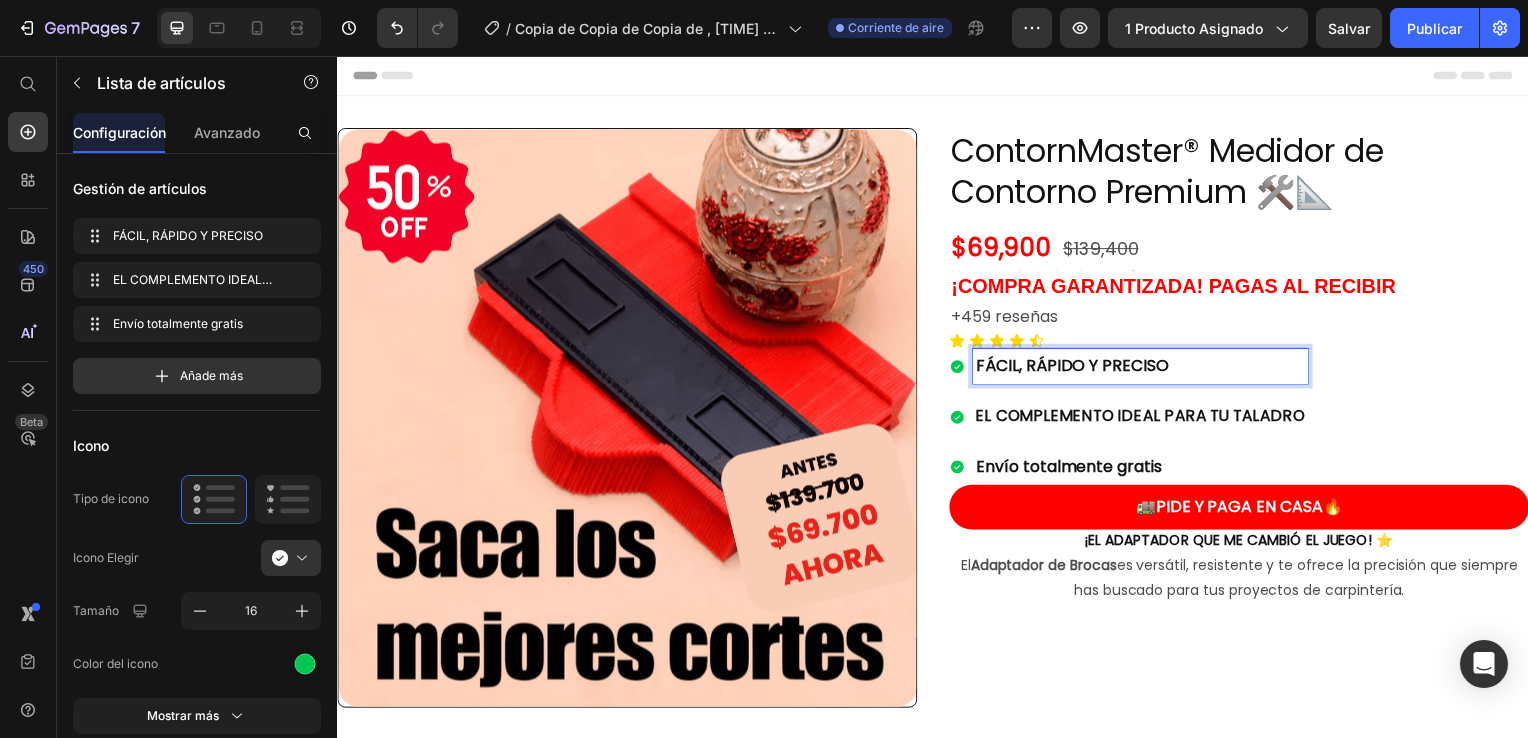 click on "FÁCIL, RÁPIDO Y PRECISO" at bounding box center [1145, 368] 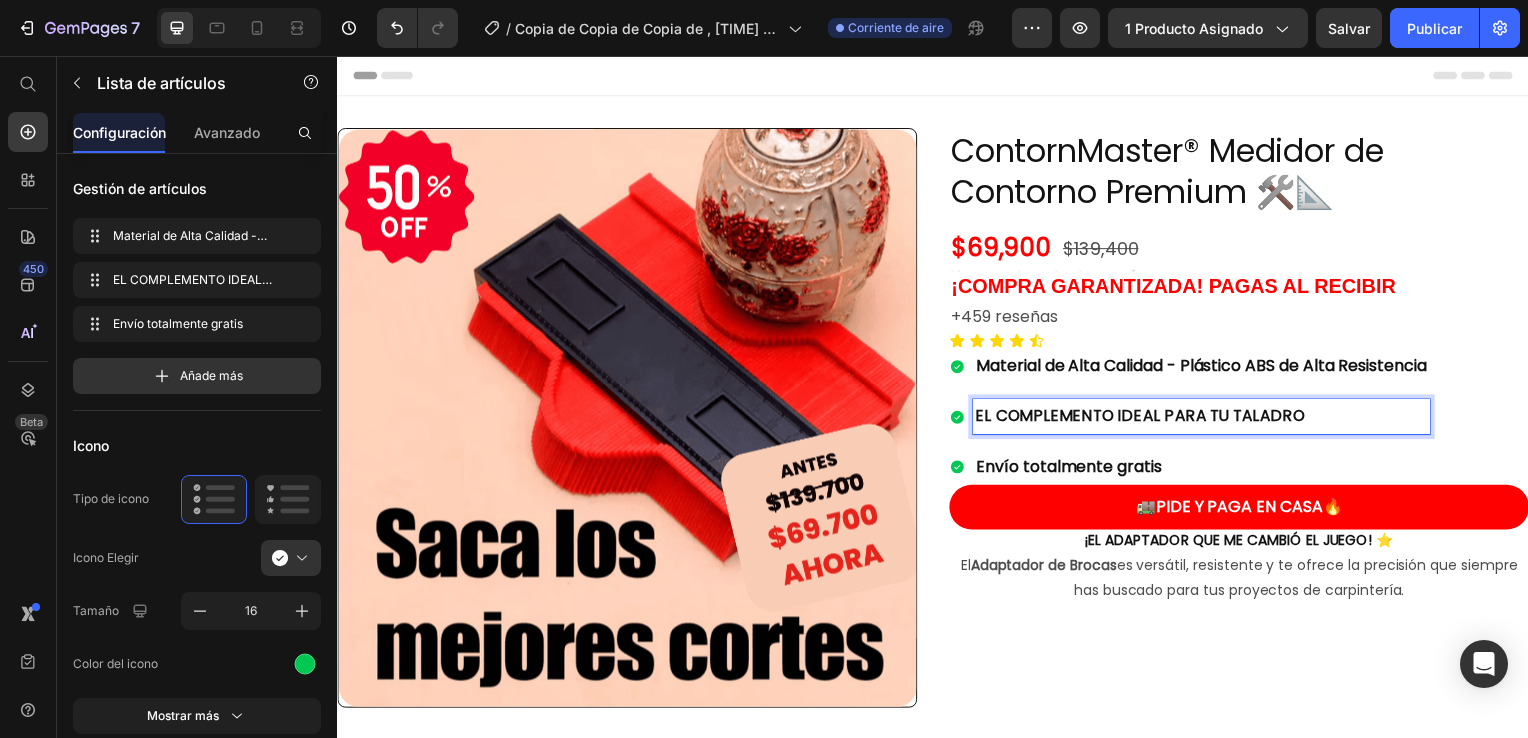 click on "EL COMPLEMENTO IDEAL PARA TU TALADRO" at bounding box center [1207, 419] 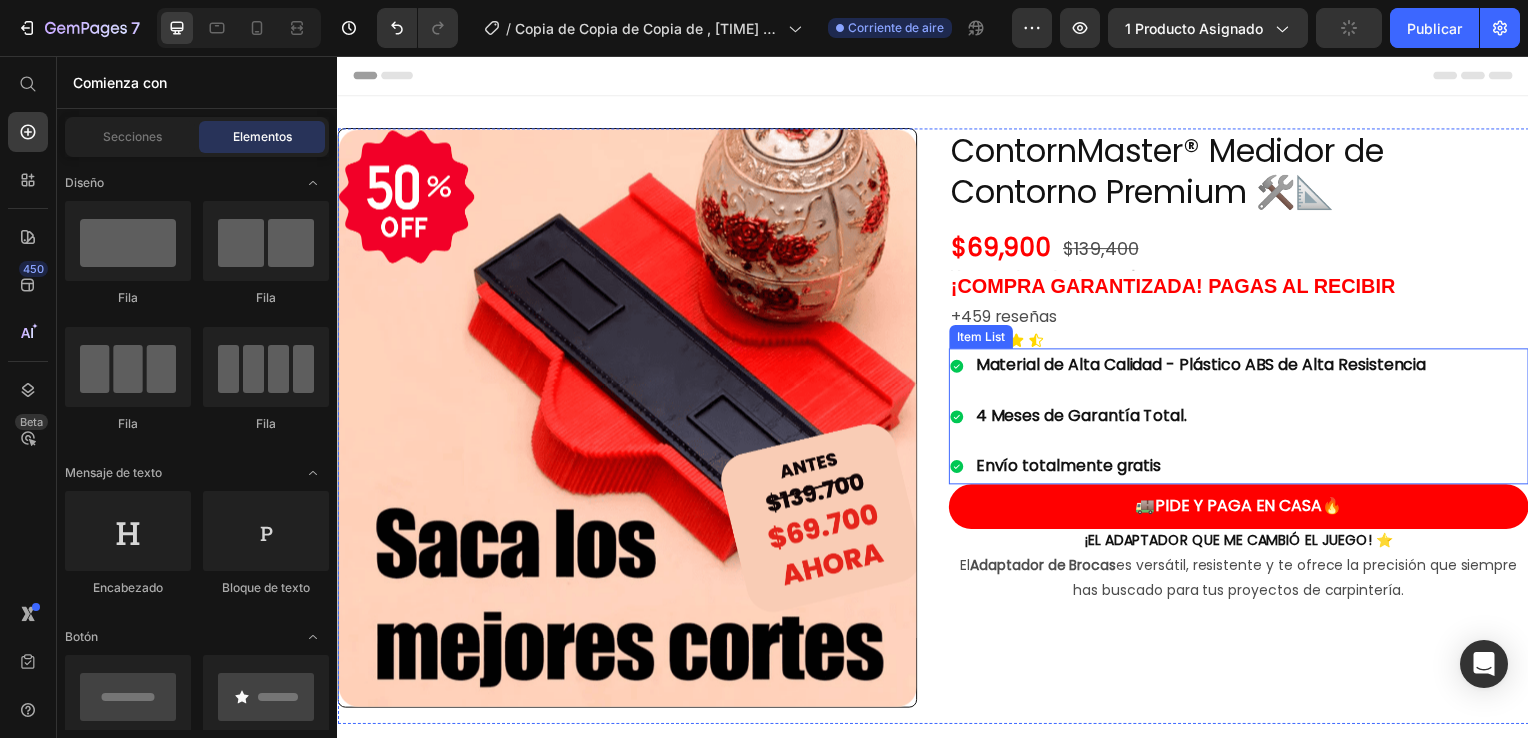click on "Material de Alta Calidad - Plástico ABS de Alta Resistencia" at bounding box center [1207, 367] 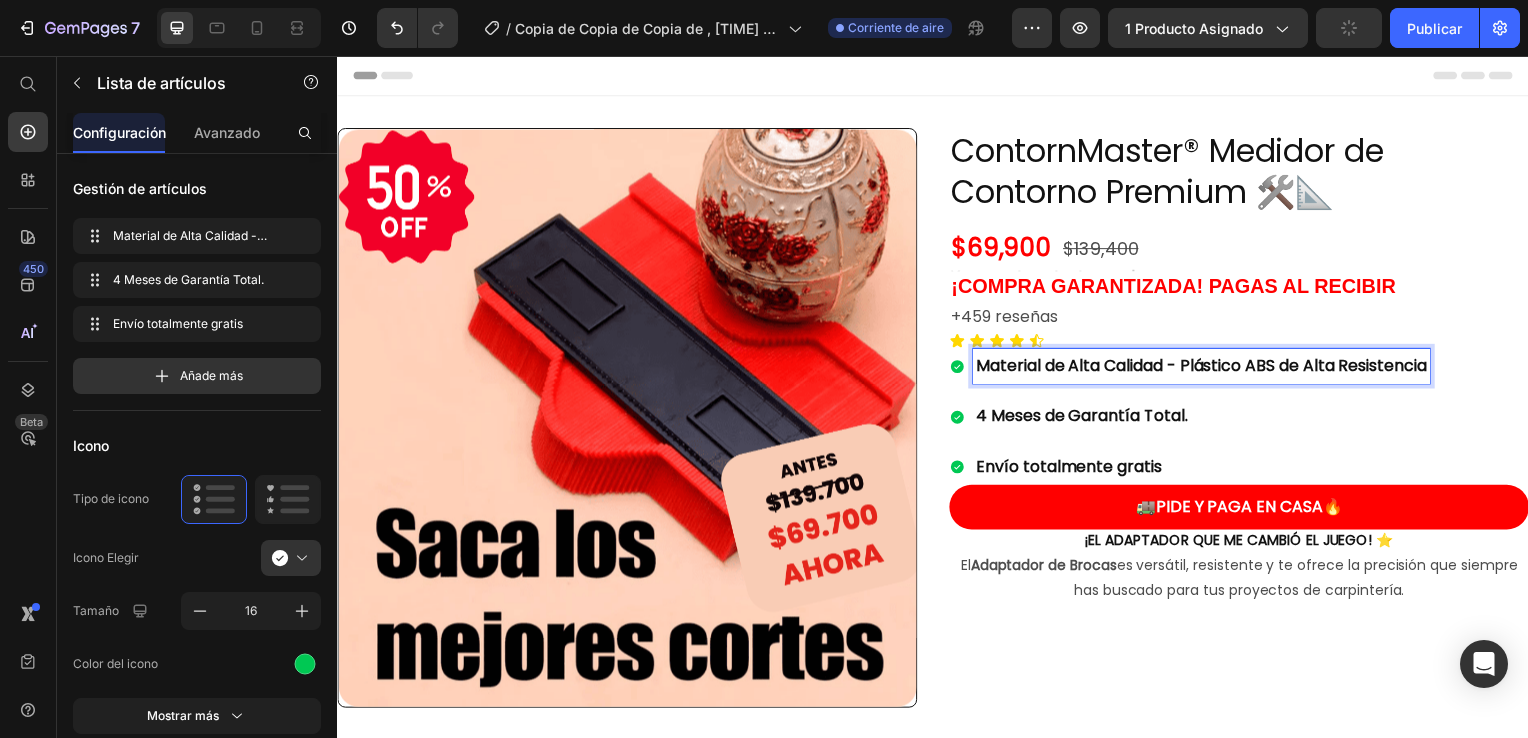 click on "Material de Alta Calidad - Plástico ABS de Alta Resistencia" at bounding box center [1207, 367] 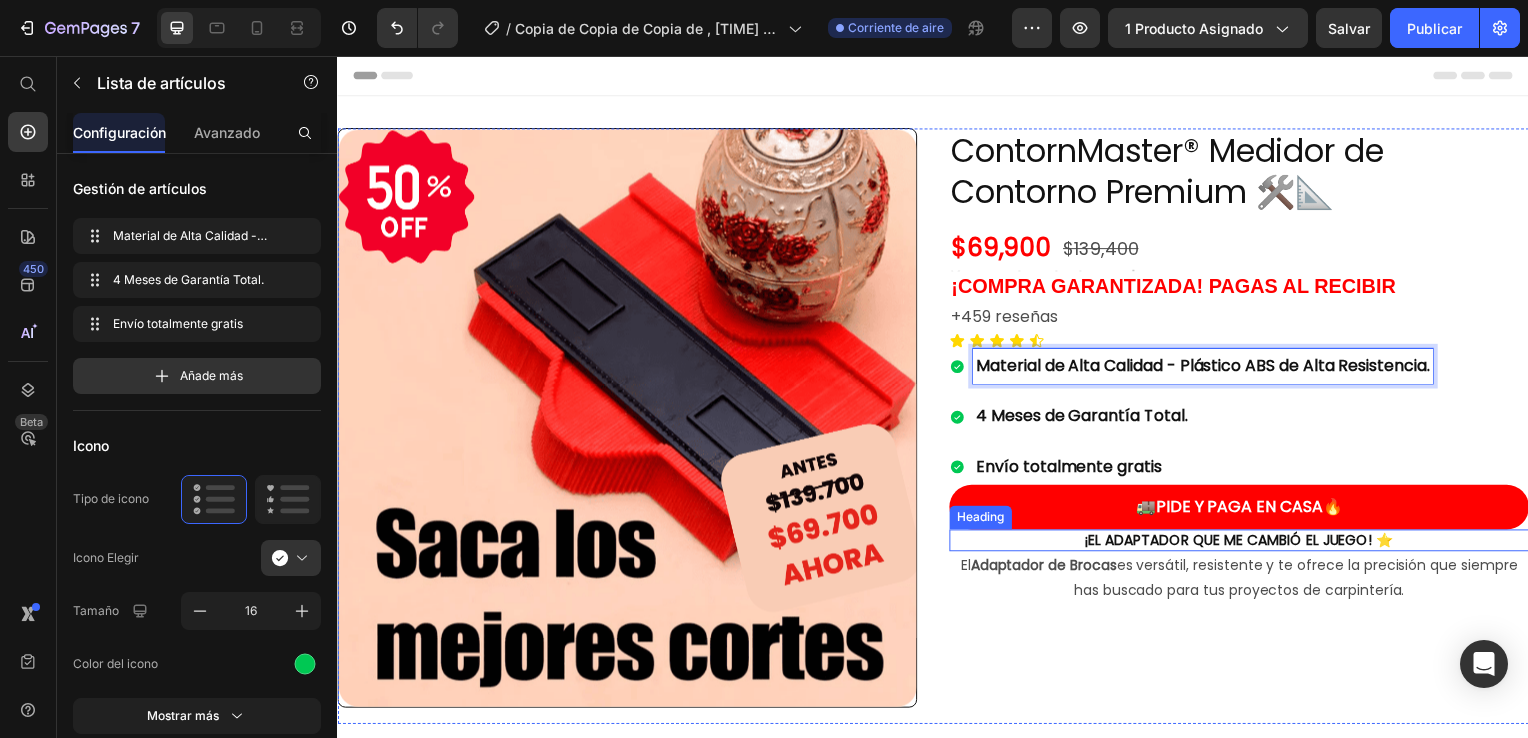 click on "¡EL ADAPTADOR QUE ME CAMBIÓ EL JUEGO! ⭐" at bounding box center (1245, 544) 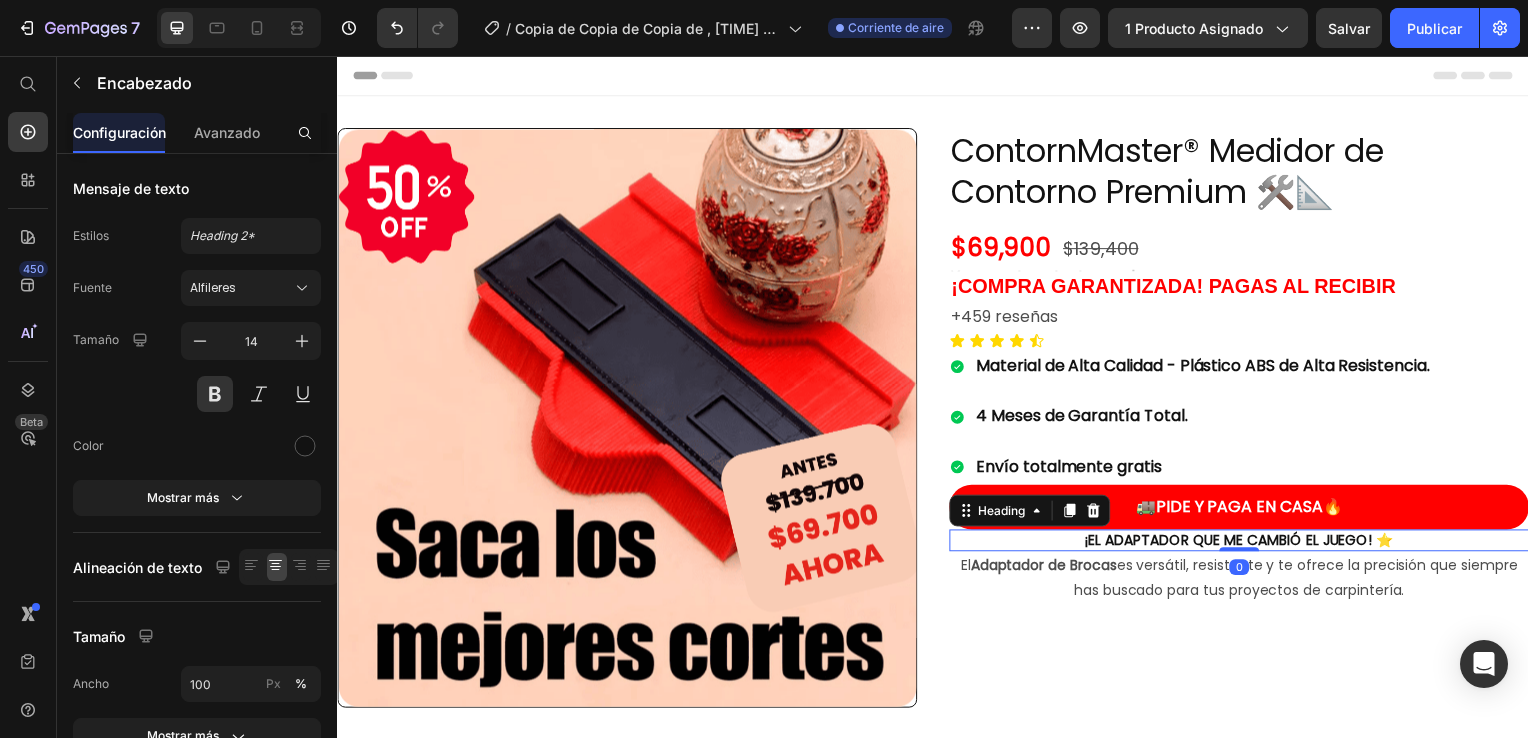click on "¡EL ADAPTADOR QUE ME CAMBIÓ EL JUEGO! ⭐" at bounding box center [1245, 544] 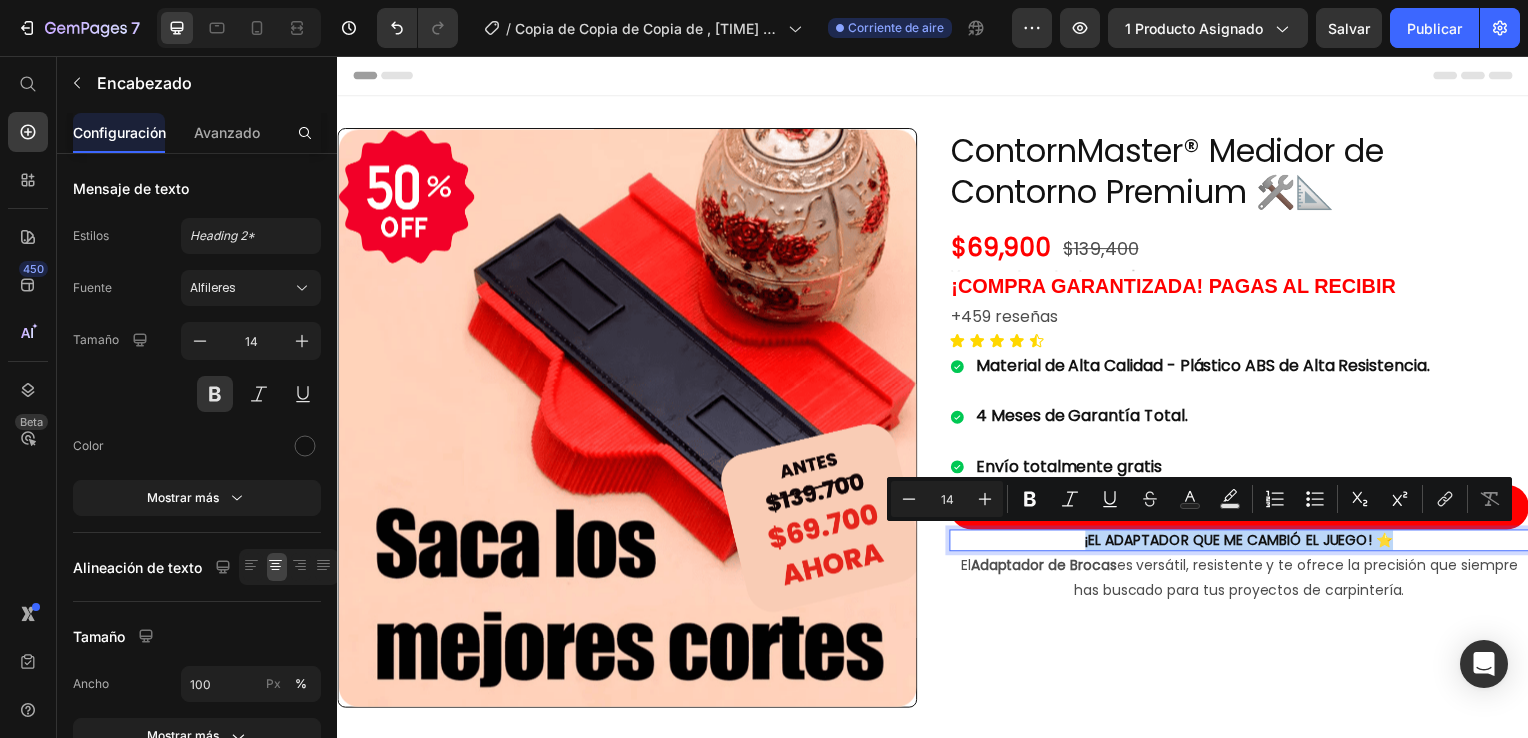 copy on "¡EL ADAPTADOR QUE ME CAMBIÓ EL JUEGO! ⭐" 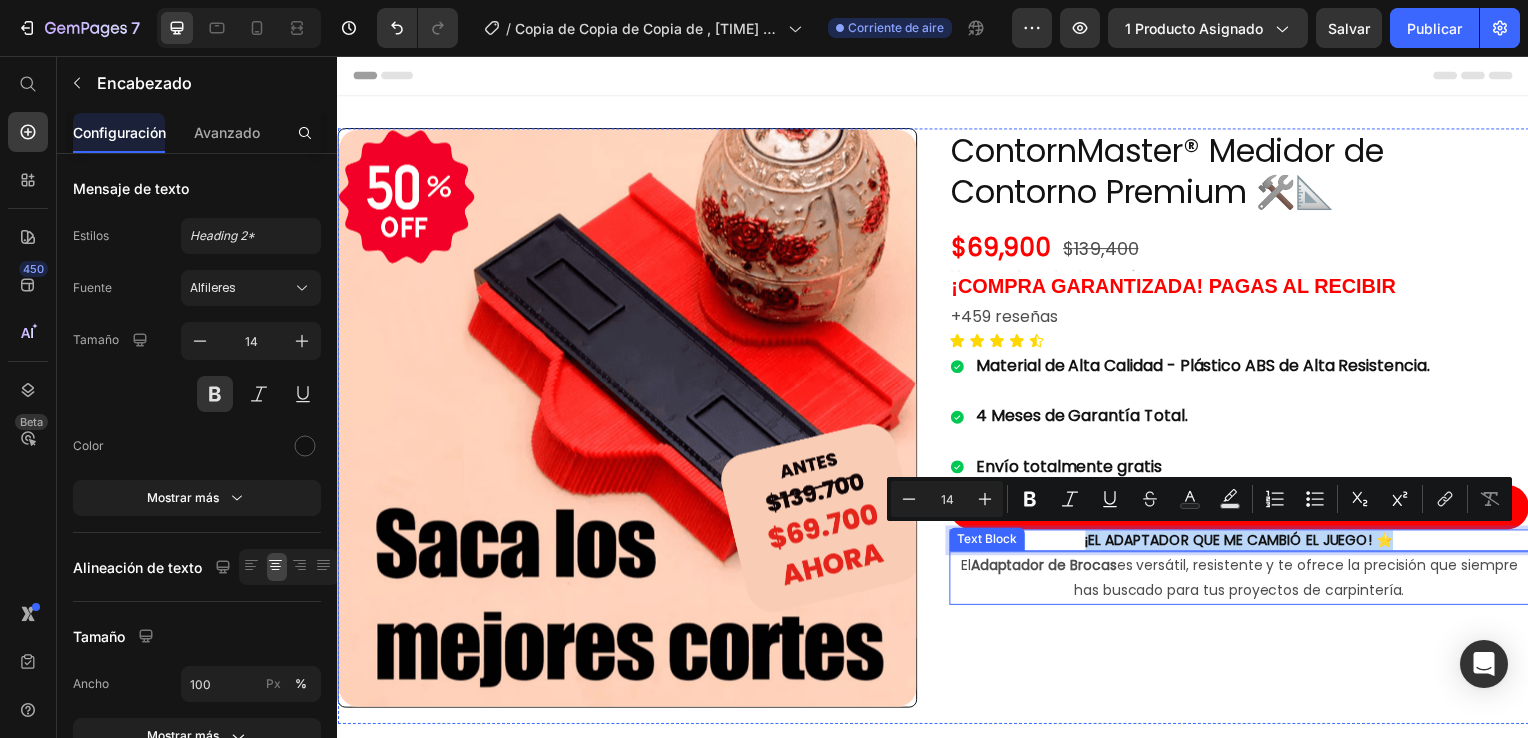 click on "El  Adaptador de Brocas  es versátil, resistente y te ofrece la precisión que siempre has buscado para tus proyectos de carpintería." at bounding box center (1245, 582) 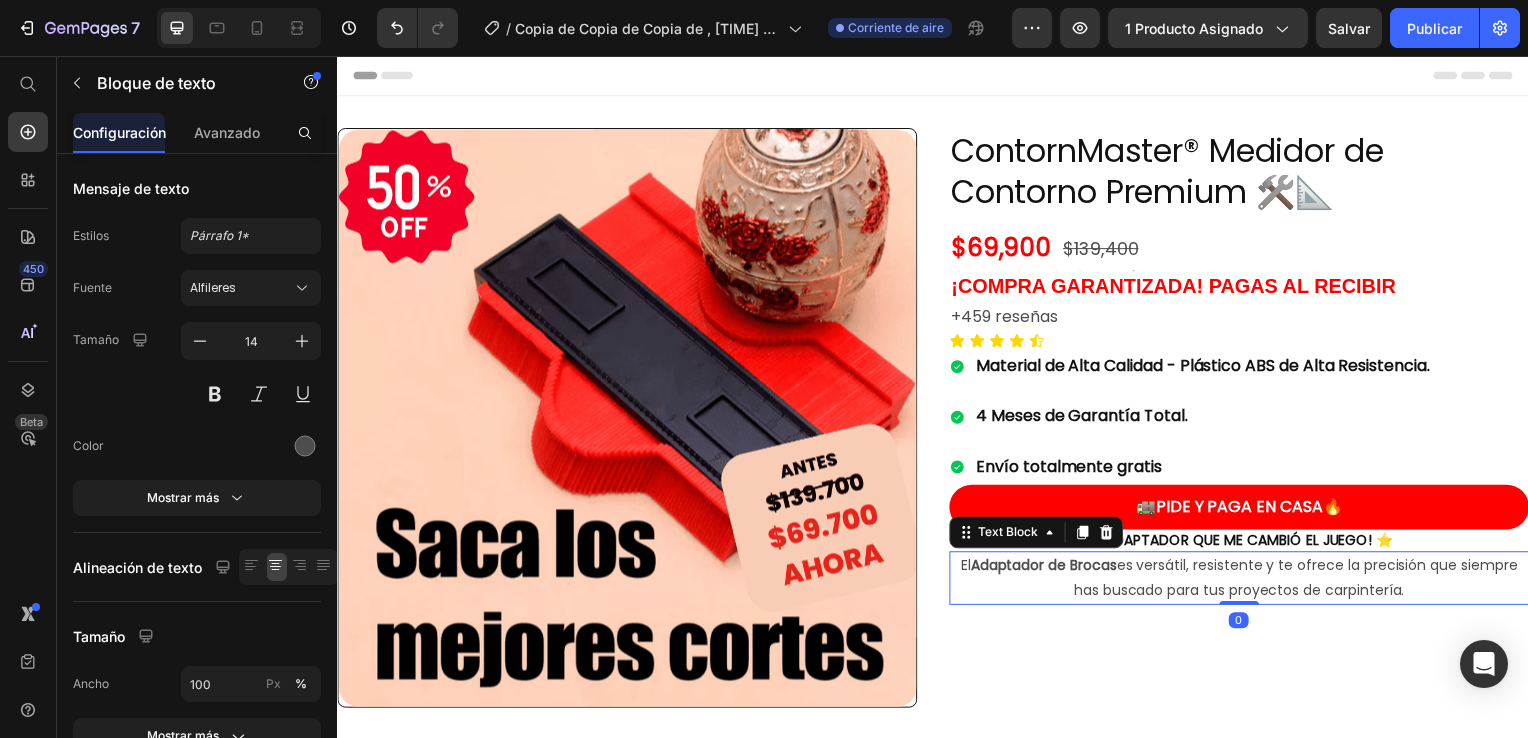 click on "El  Adaptador de Brocas  es versátil, resistente y te ofrece la precisión que siempre has buscado para tus proyectos de carpintería." at bounding box center (1245, 582) 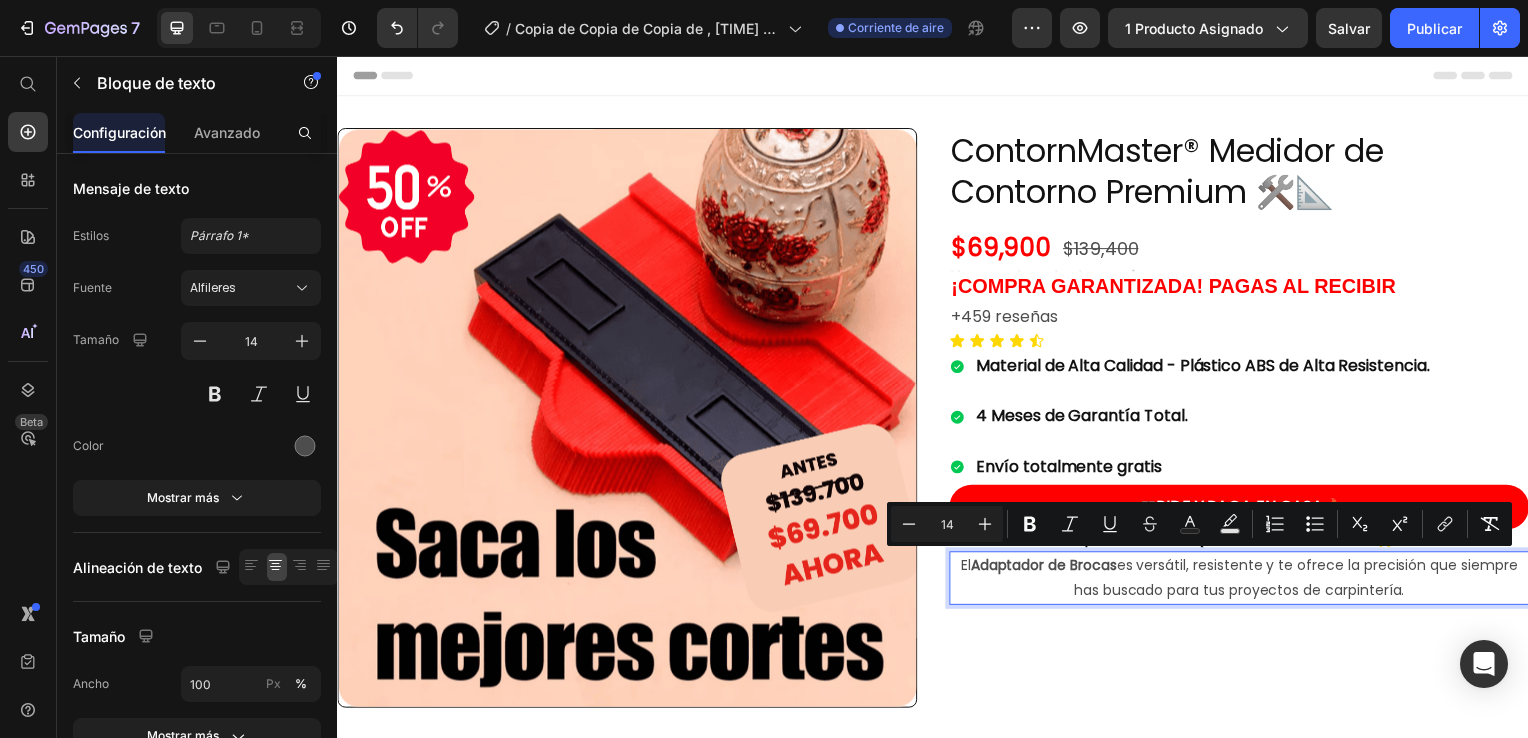 copy on "El  Adaptador de Brocas  es versátil, resistente y te ofrece la precisión que siempre has buscado para tus proyectos de carpintería." 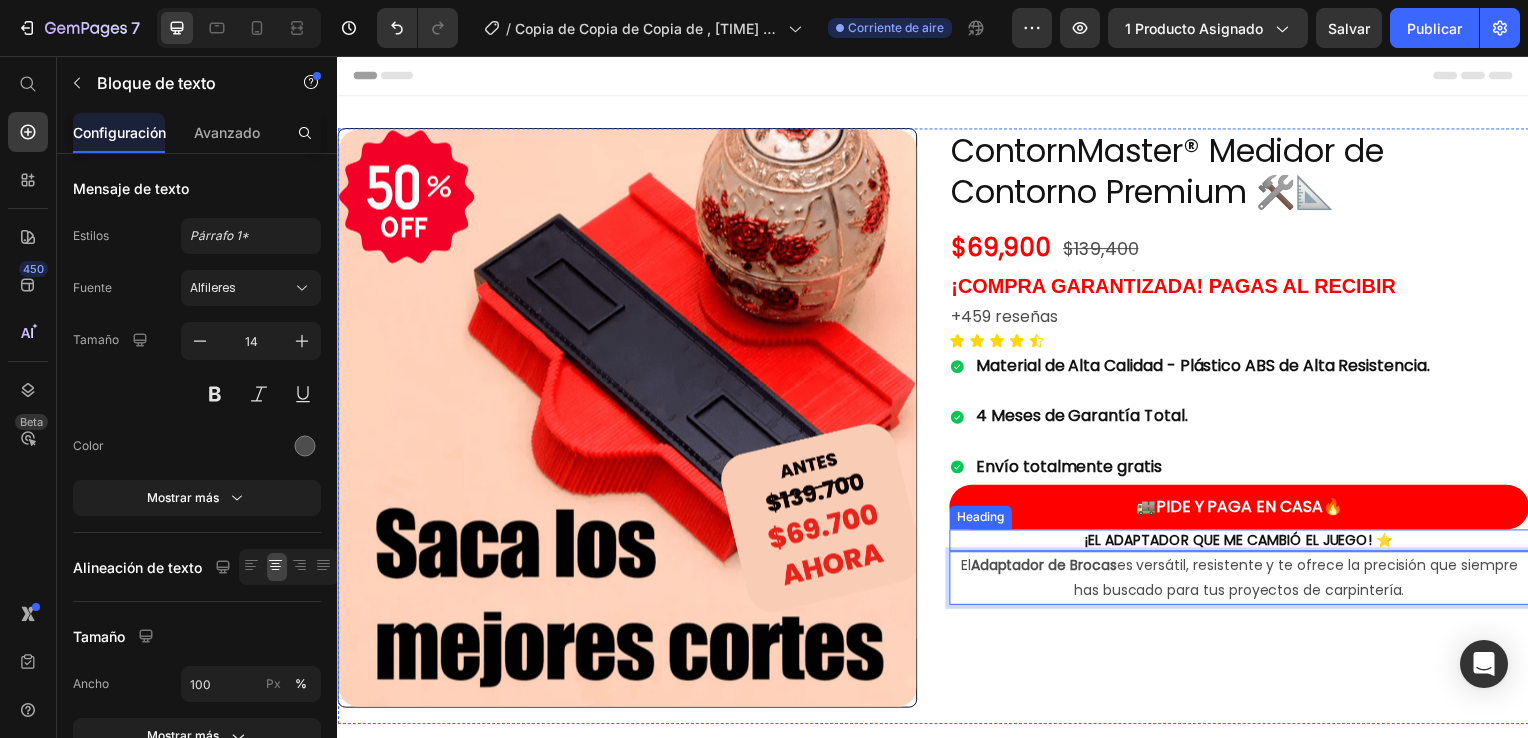 click on "¡EL ADAPTADOR QUE ME CAMBIÓ EL JUEGO! ⭐" at bounding box center (1245, 544) 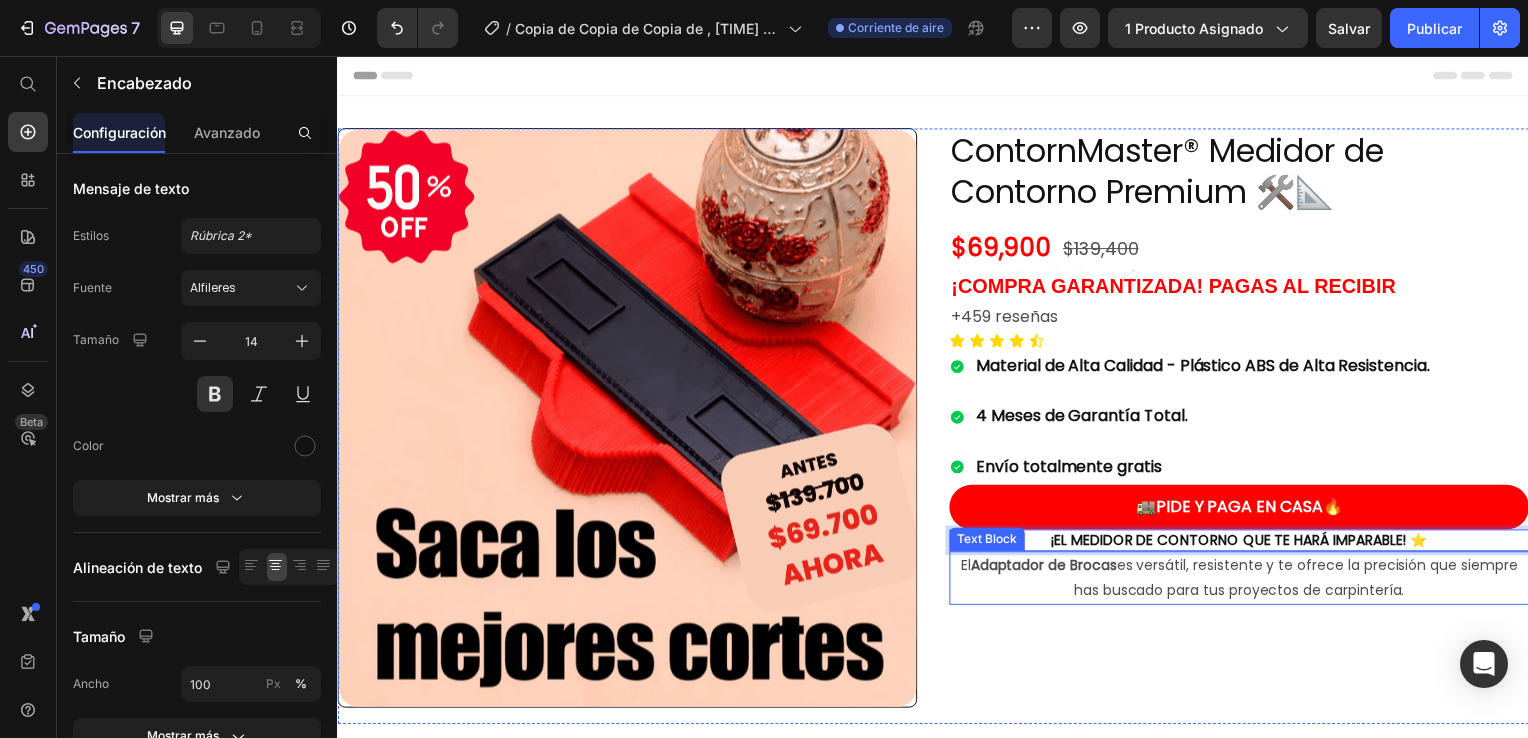 click on "El  Adaptador de Brocas  es versátil, resistente y te ofrece la precisión que siempre has buscado para tus proyectos de carpintería." at bounding box center (1245, 582) 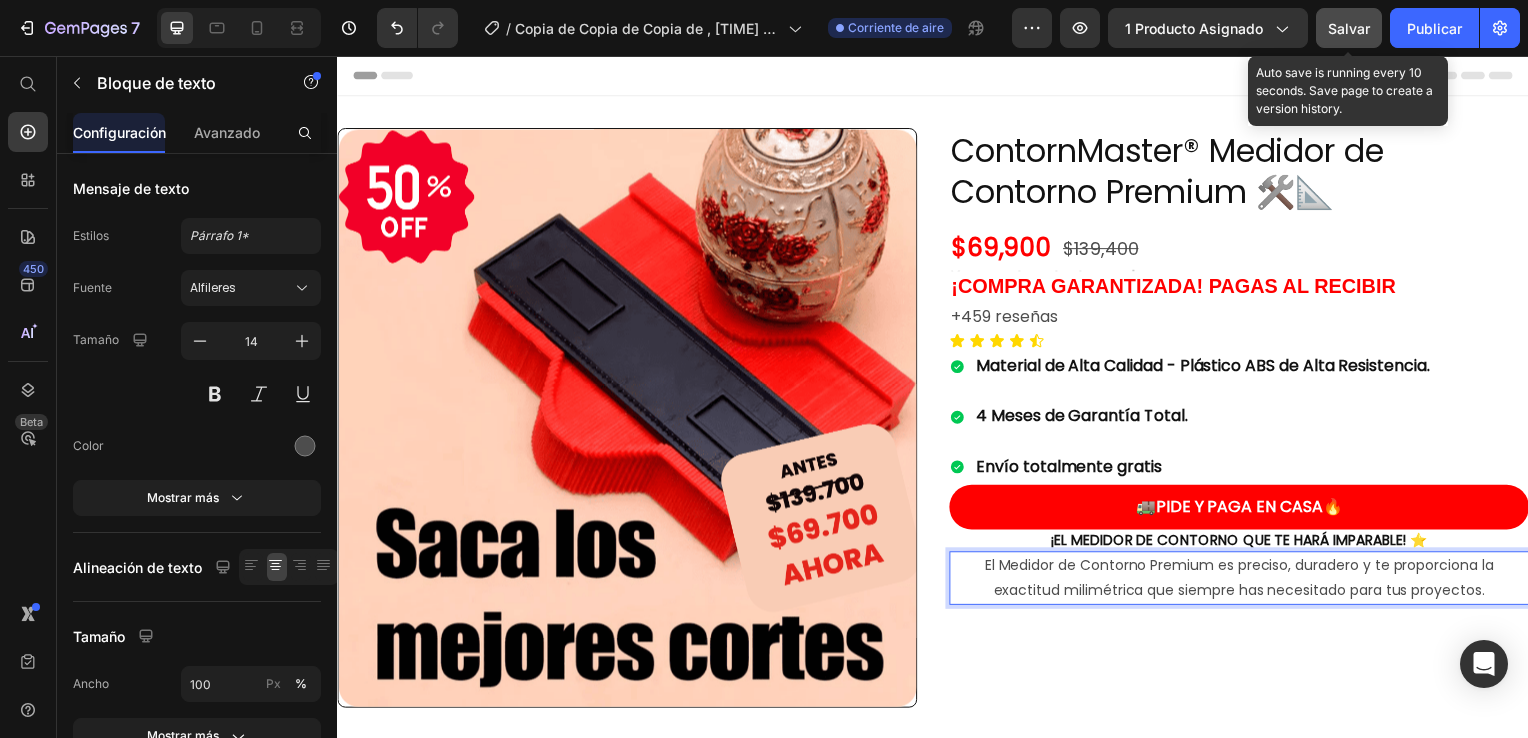 click on "Salvar" at bounding box center [1349, 28] 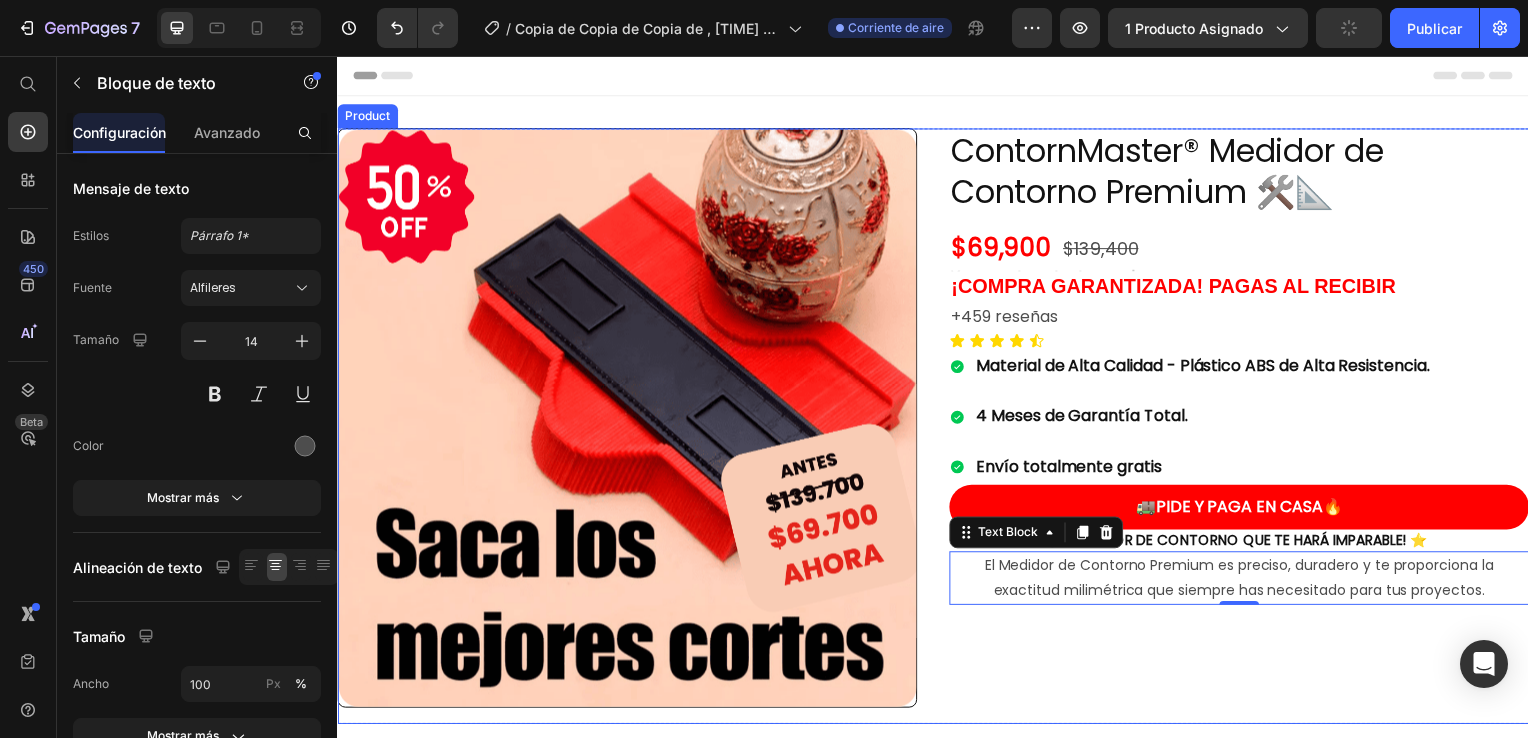 click on "ContornMaster® Medidor de Contorno Premium 🛠️📐 Product Title $69,900 Product Price $139,400 Product Price Row Heading ¡COMPRA GARANTIZADA! PAGAS AL RECIBIR   Heading +459 reseñas  Text Block Icon Icon Icon Icon Icon Icon List Material de Alta Calidad - Plástico ABS de Alta Resistencia. 4 Meses de Garantía Total. Envío totalmente gratis  Item List 🚚PIDE Y PAGA EN CASA🔥   Button ¡EL MEDIDOR DE CONTORNO QUE TE HARÁ IMPARABLE! ⭐ Heading El Medidor de Contorno Premium es preciso, duradero y te proporciona la exactitud milimétrica que siempre has necesitado para tus proyectos. Text Block   0" at bounding box center (1245, 429) 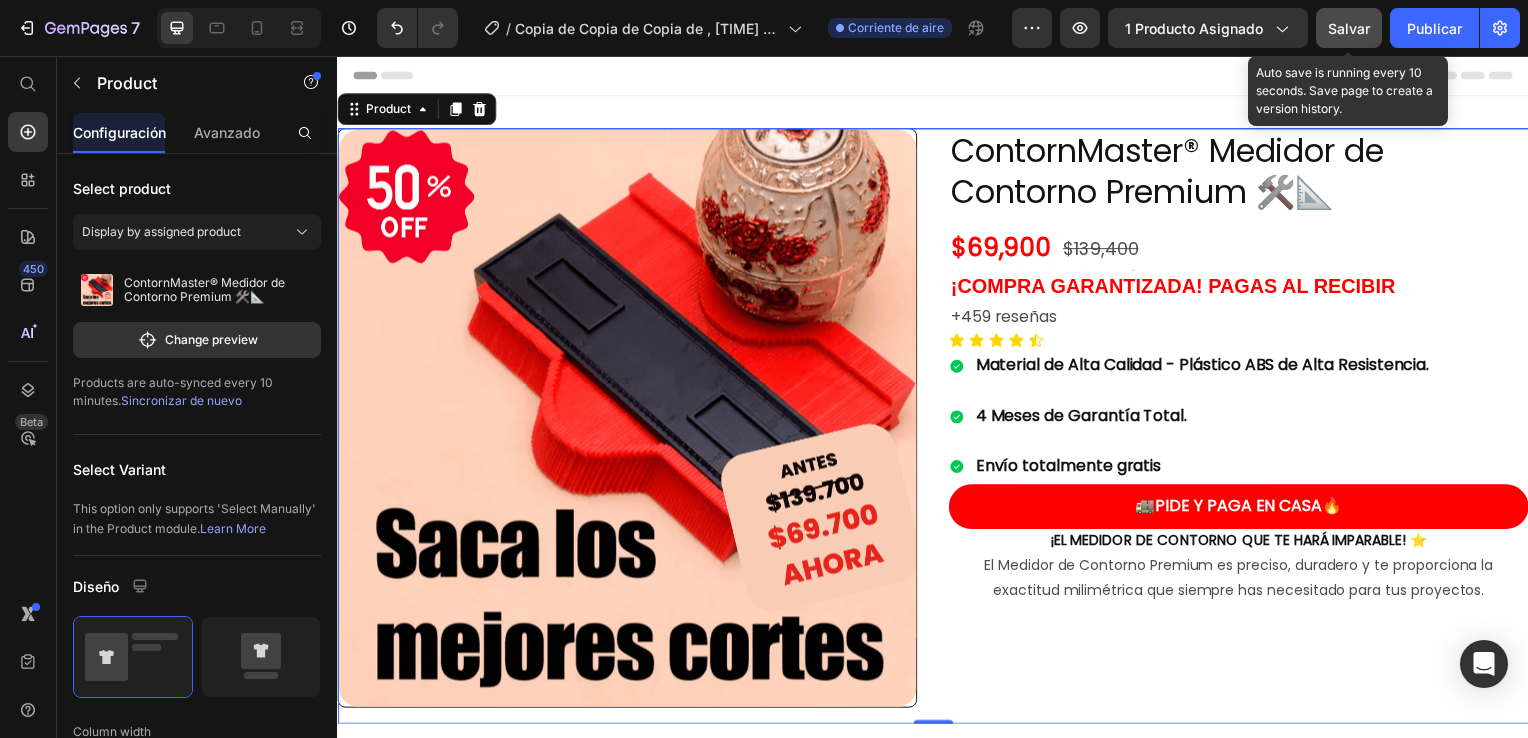 click on "Salvar" 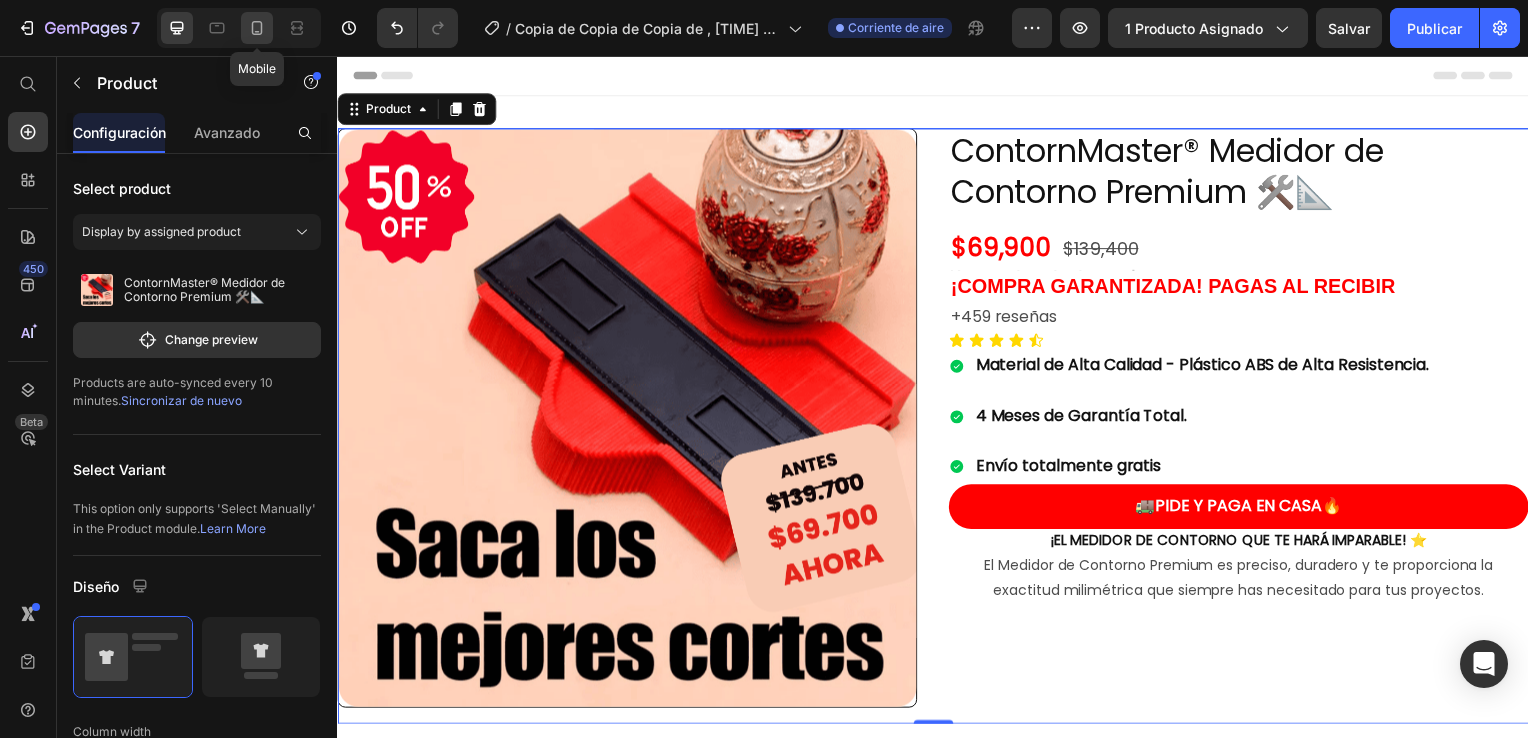 click 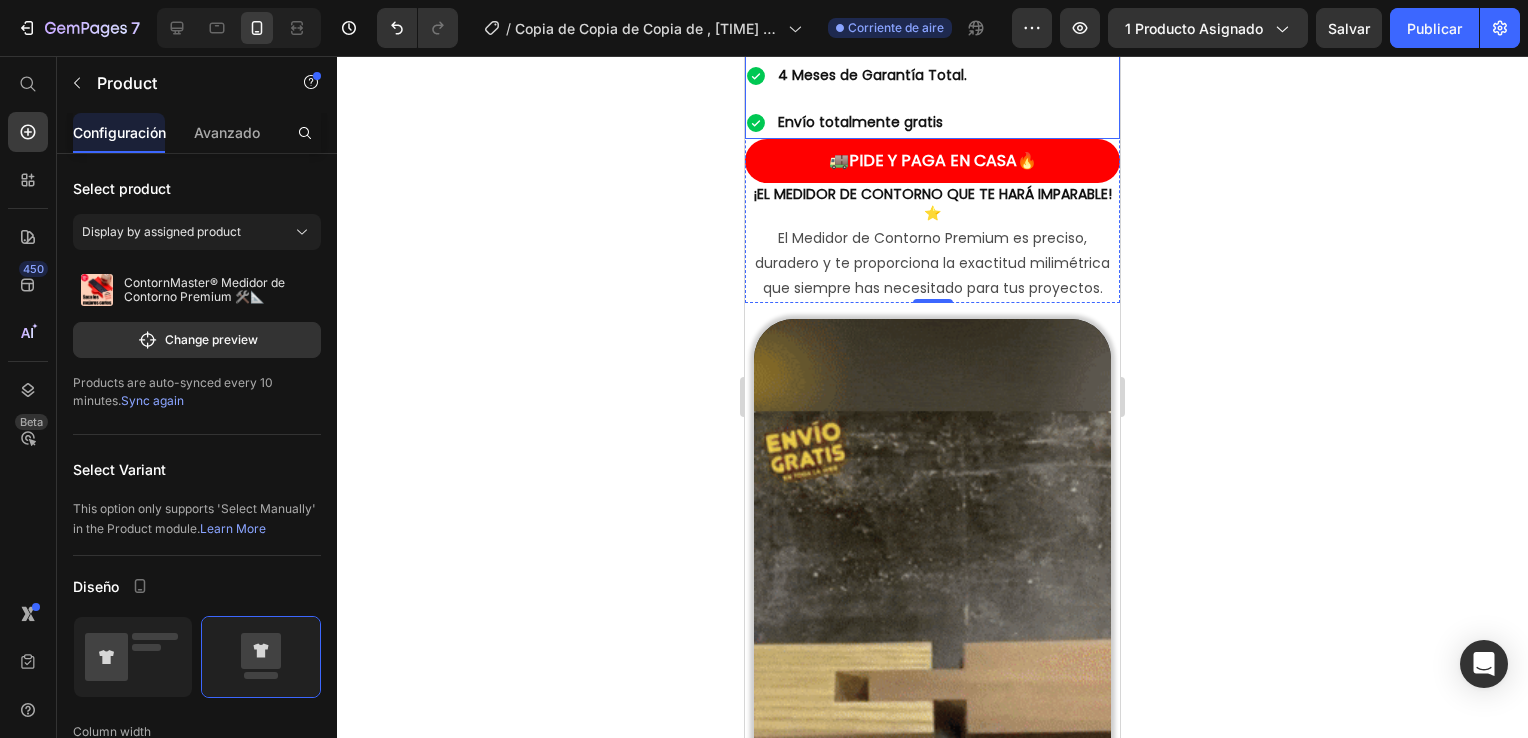 scroll, scrollTop: 800, scrollLeft: 0, axis: vertical 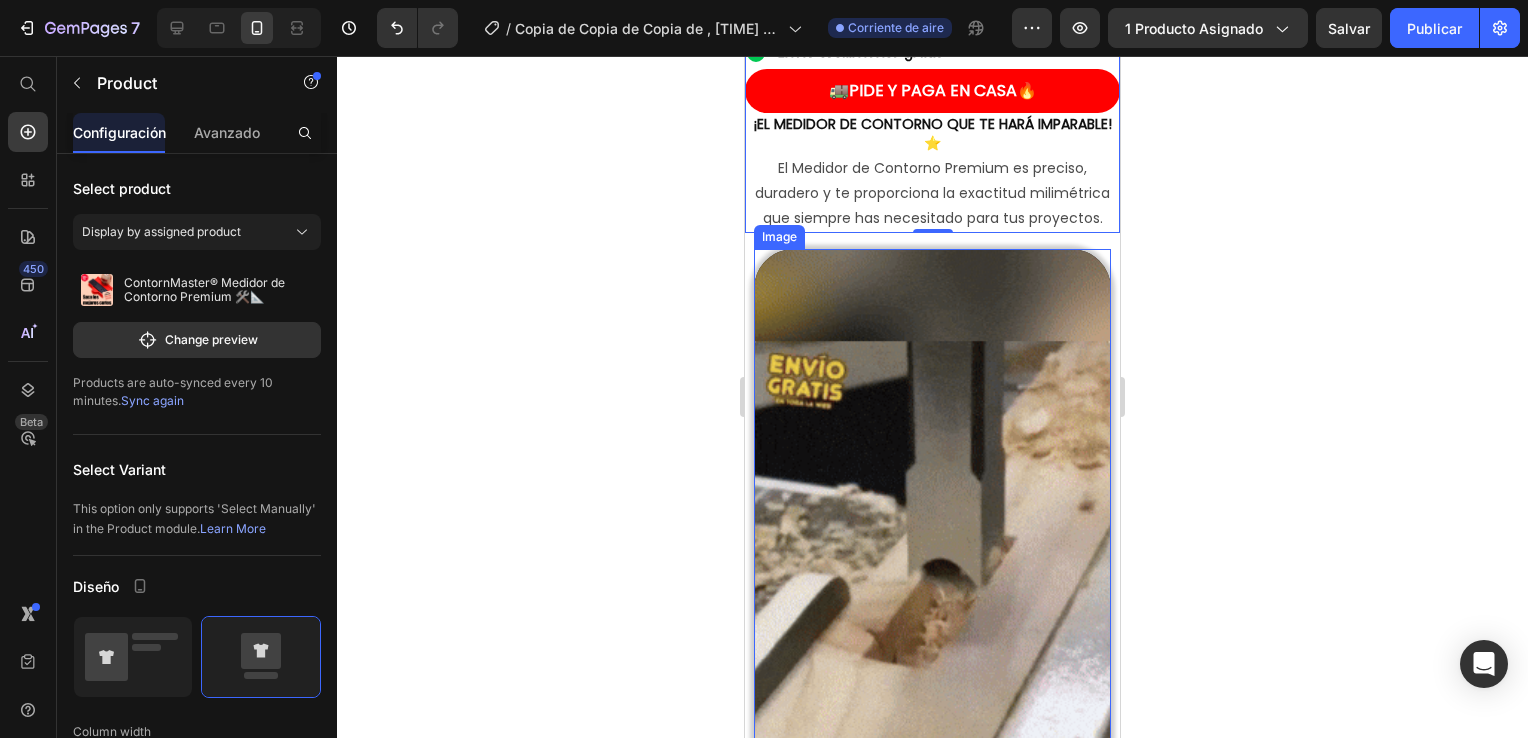 click at bounding box center [932, 565] 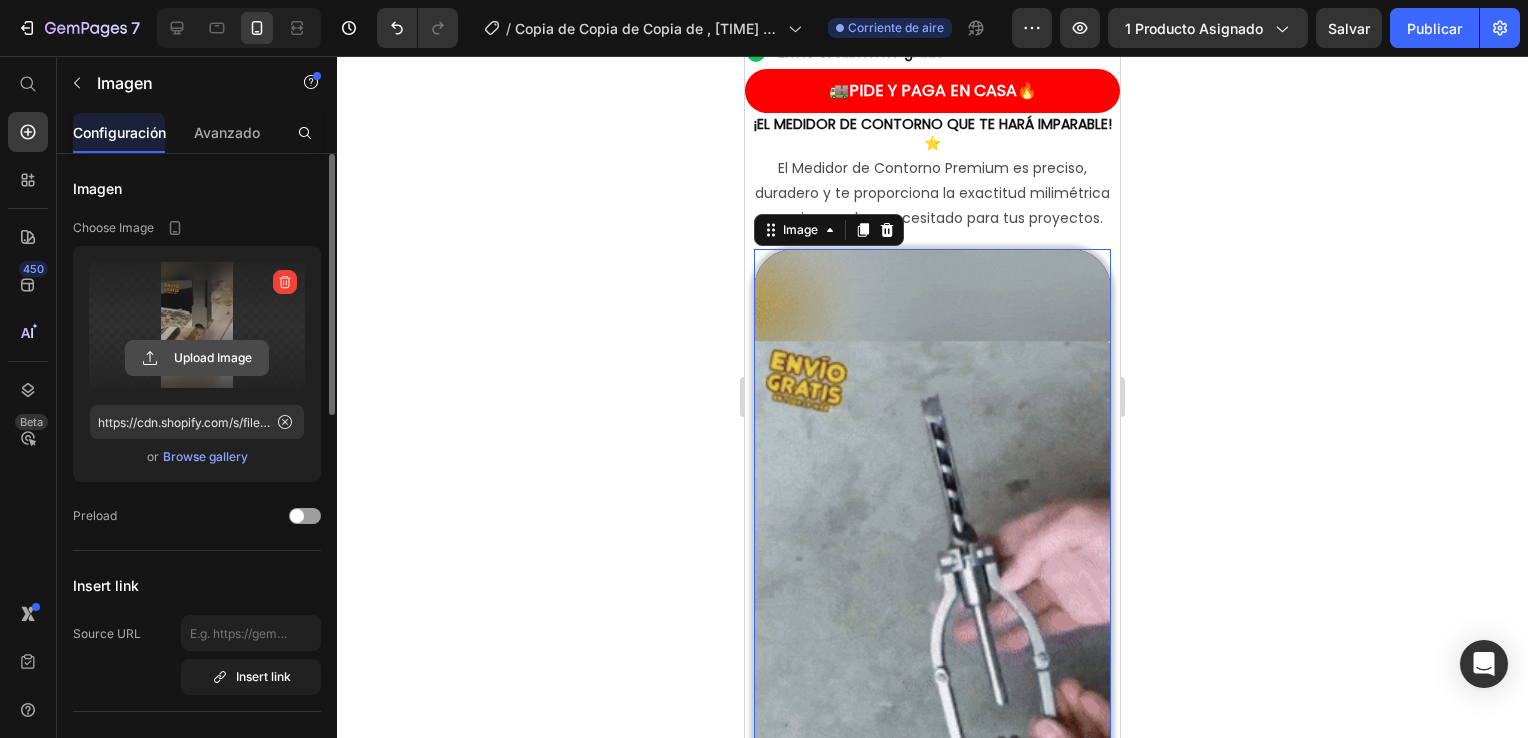 click 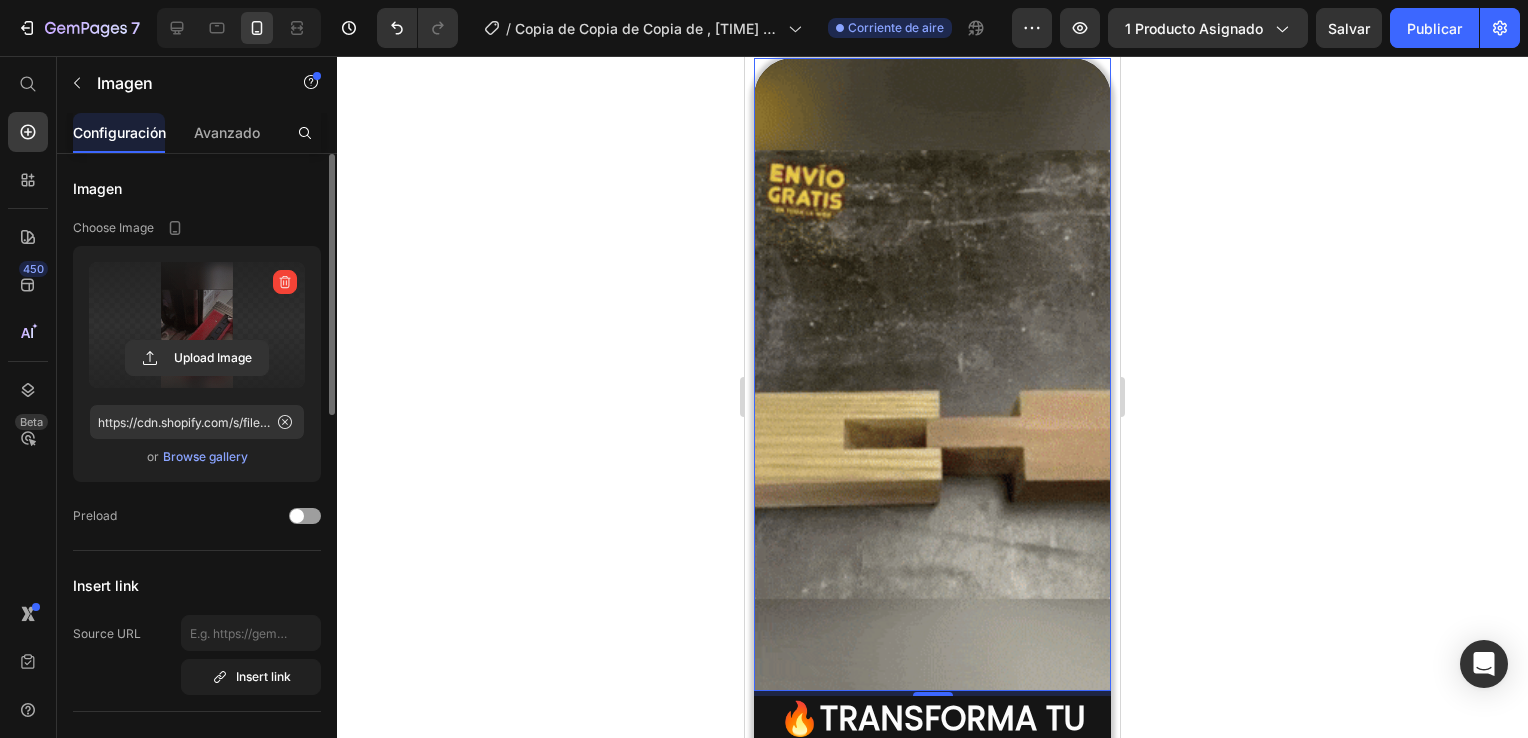 scroll, scrollTop: 1000, scrollLeft: 0, axis: vertical 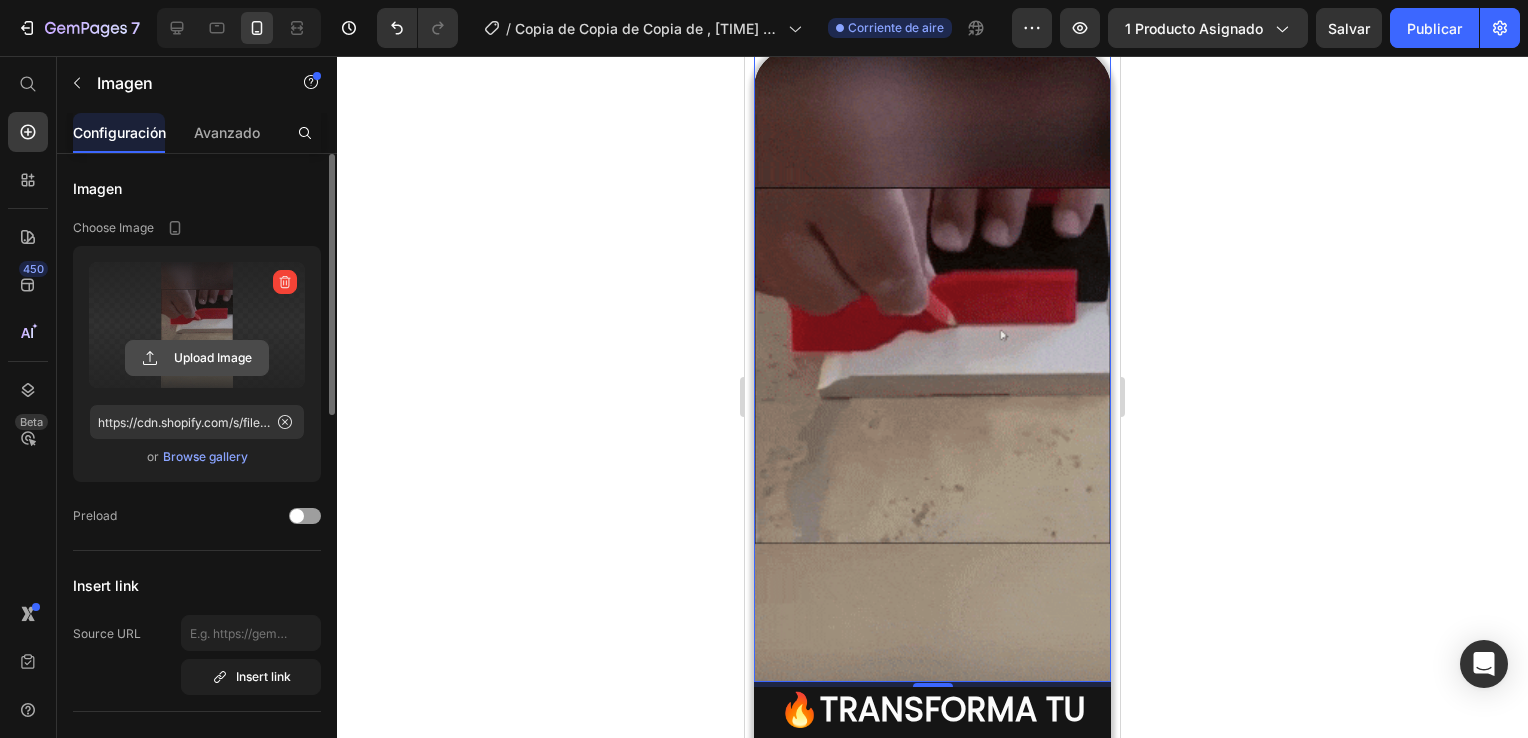 click 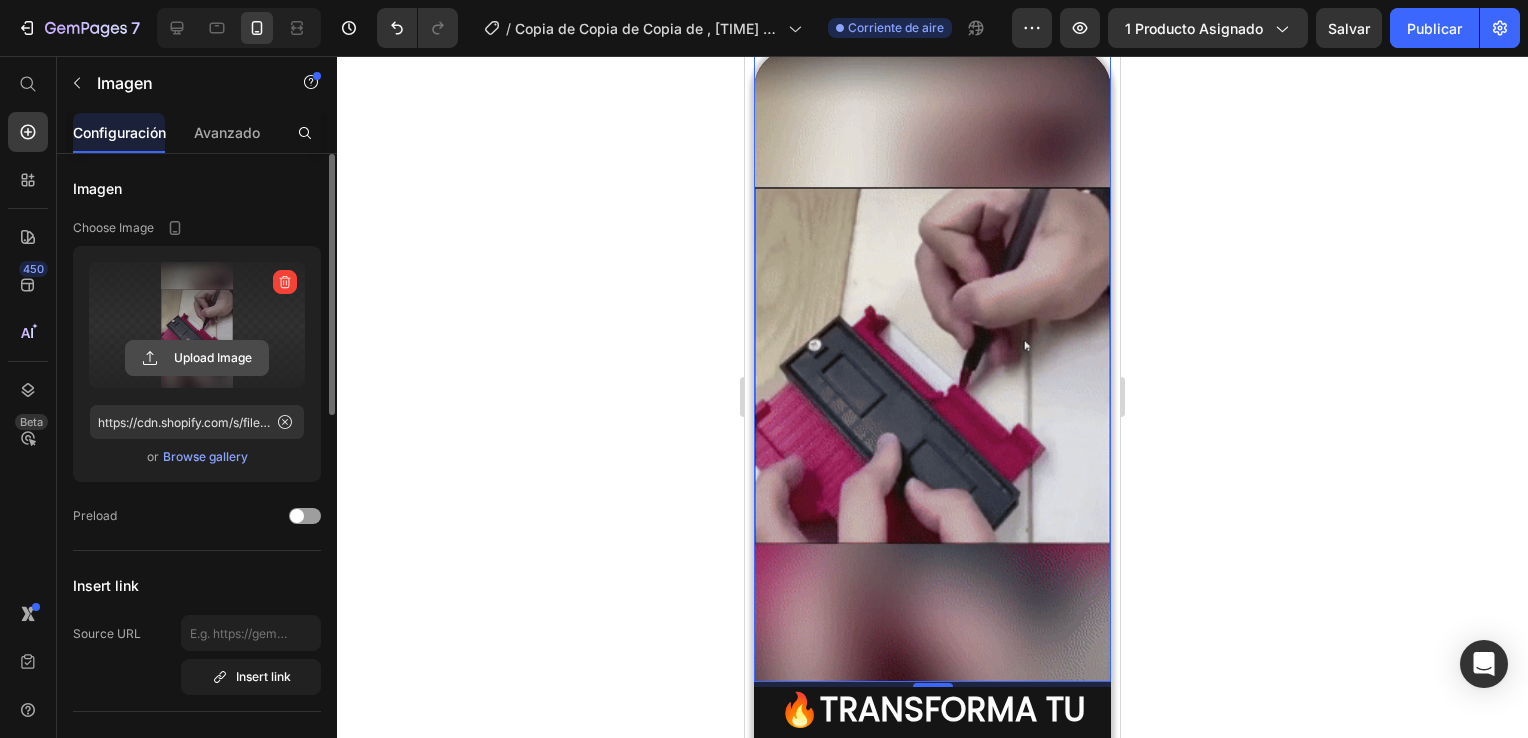 click 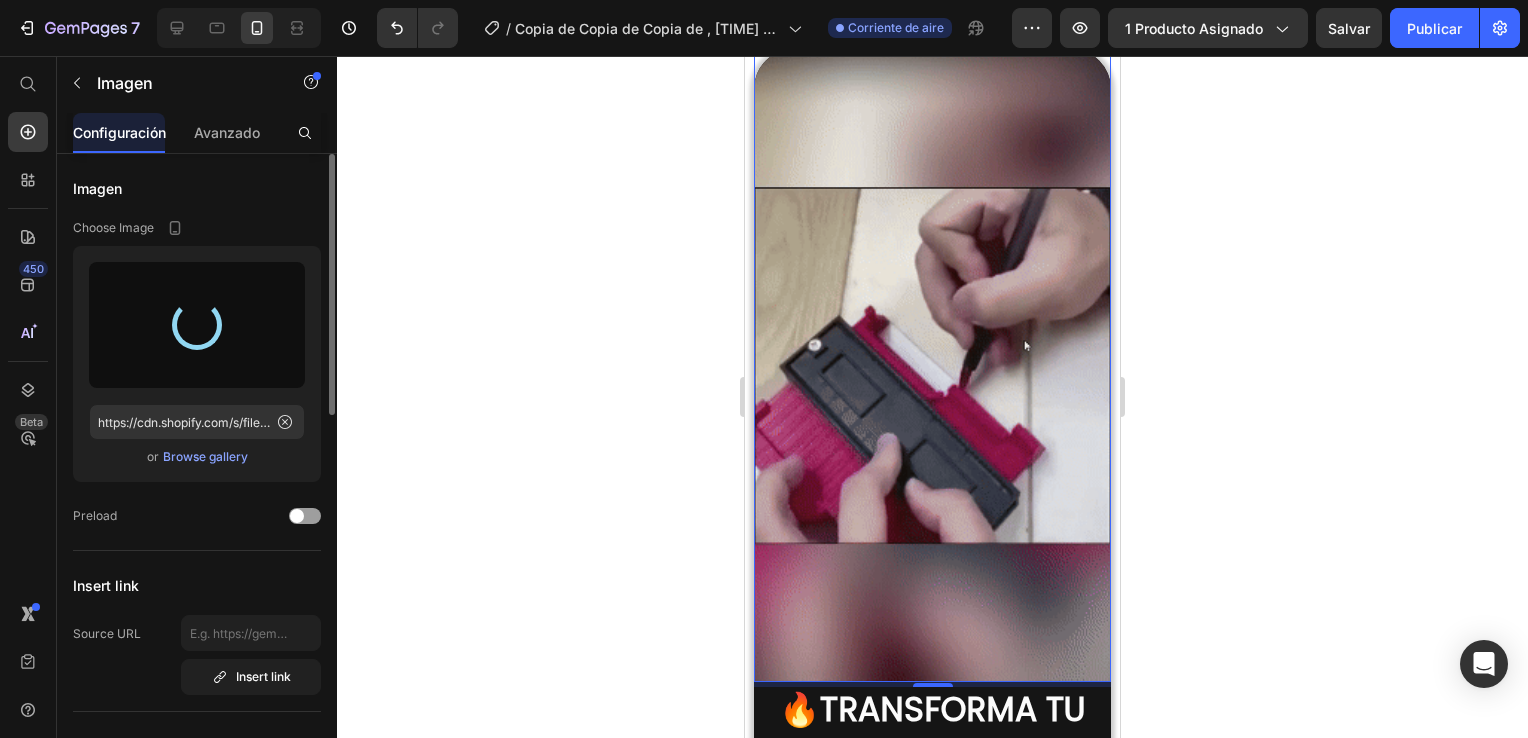 type on "https://cdn.shopify.com/s/files/1/0648/3017/7485/files/gempages_552854149692130282-eae273e2-ec36-4560-bdf2-24029e908c0c.gif" 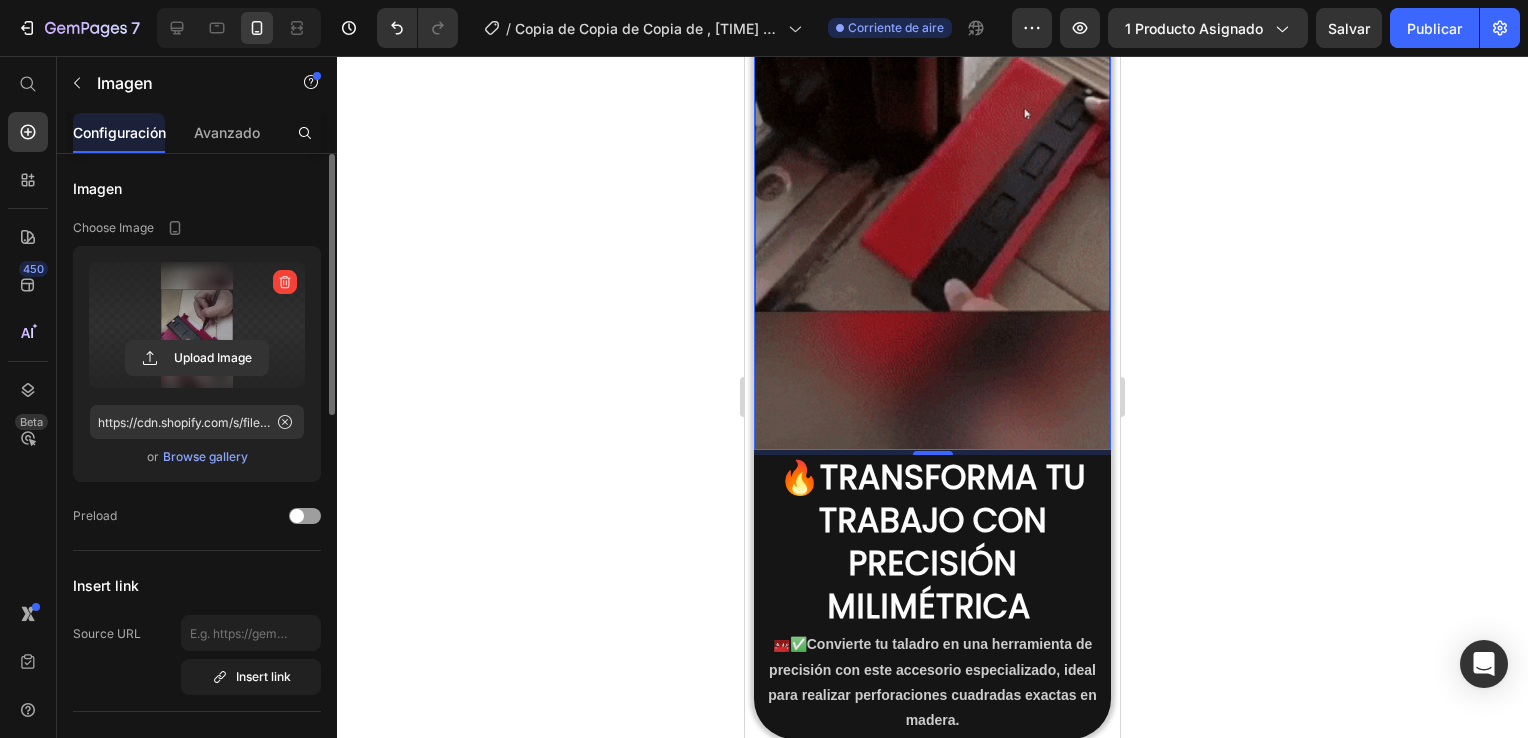 scroll, scrollTop: 1300, scrollLeft: 0, axis: vertical 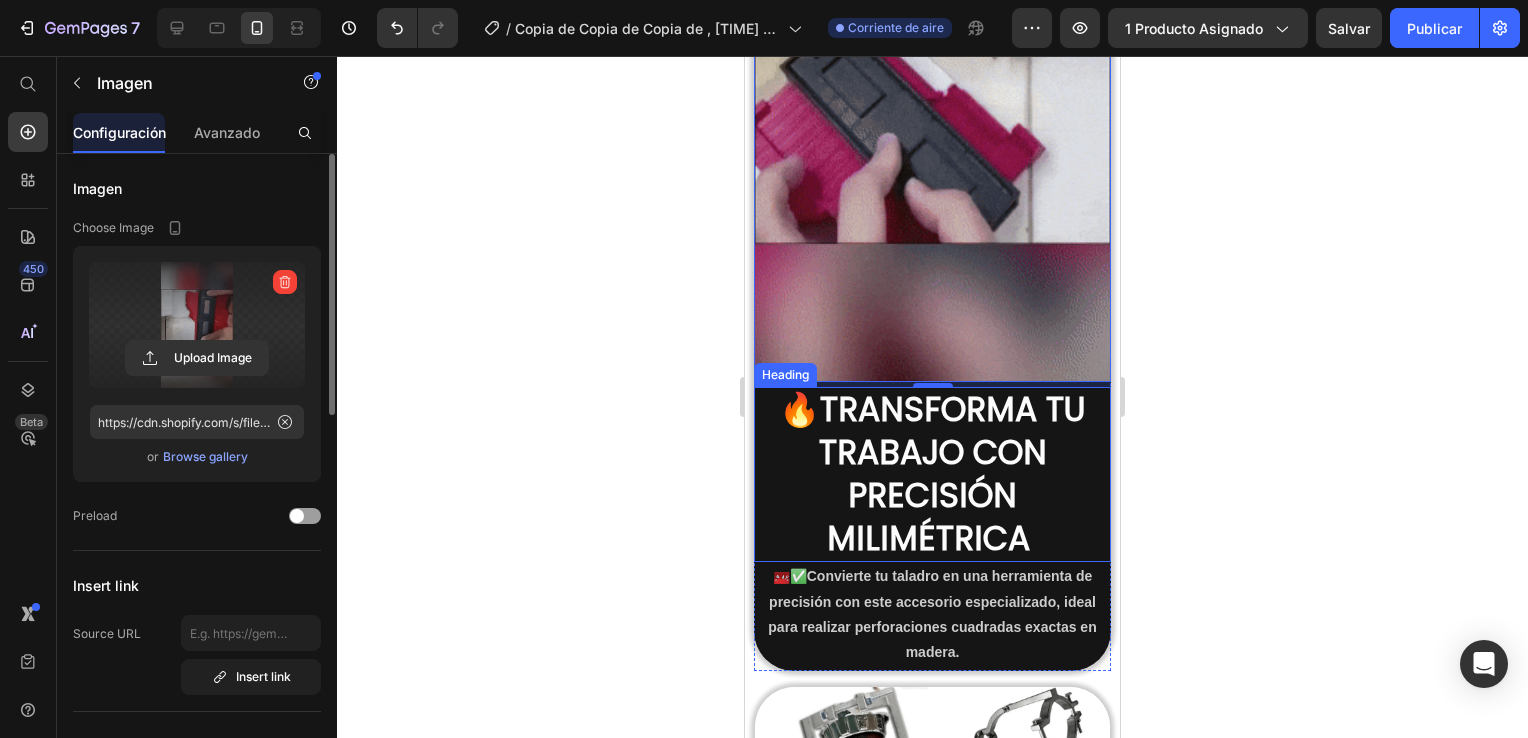 click on "🔥TRANSFORMA TU TRABAJO CON PRECISIÓN MILIMÉTRICA" at bounding box center [932, 475] 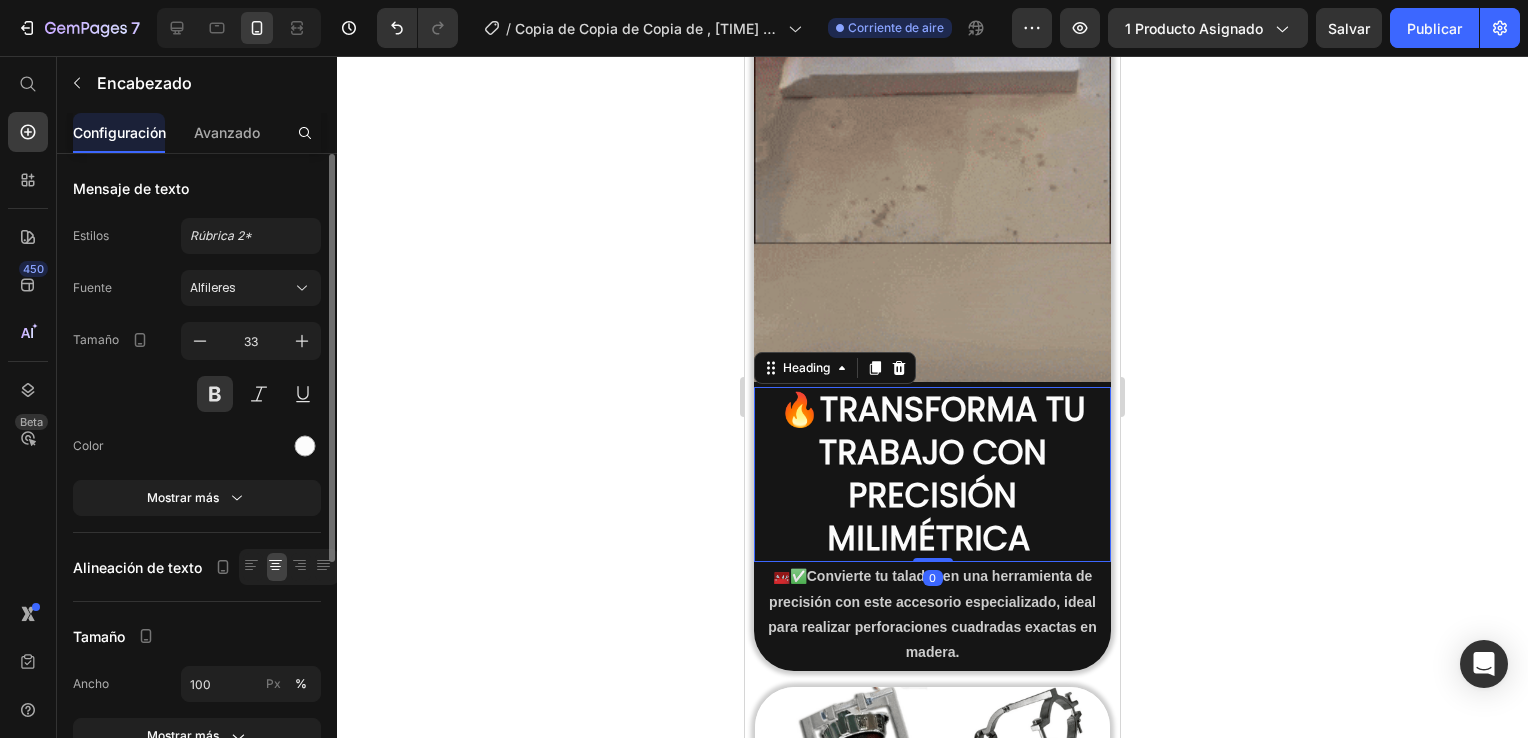 click on "🔥TRANSFORMA TU TRABAJO CON PRECISIÓN MILIMÉTRICA" at bounding box center [932, 475] 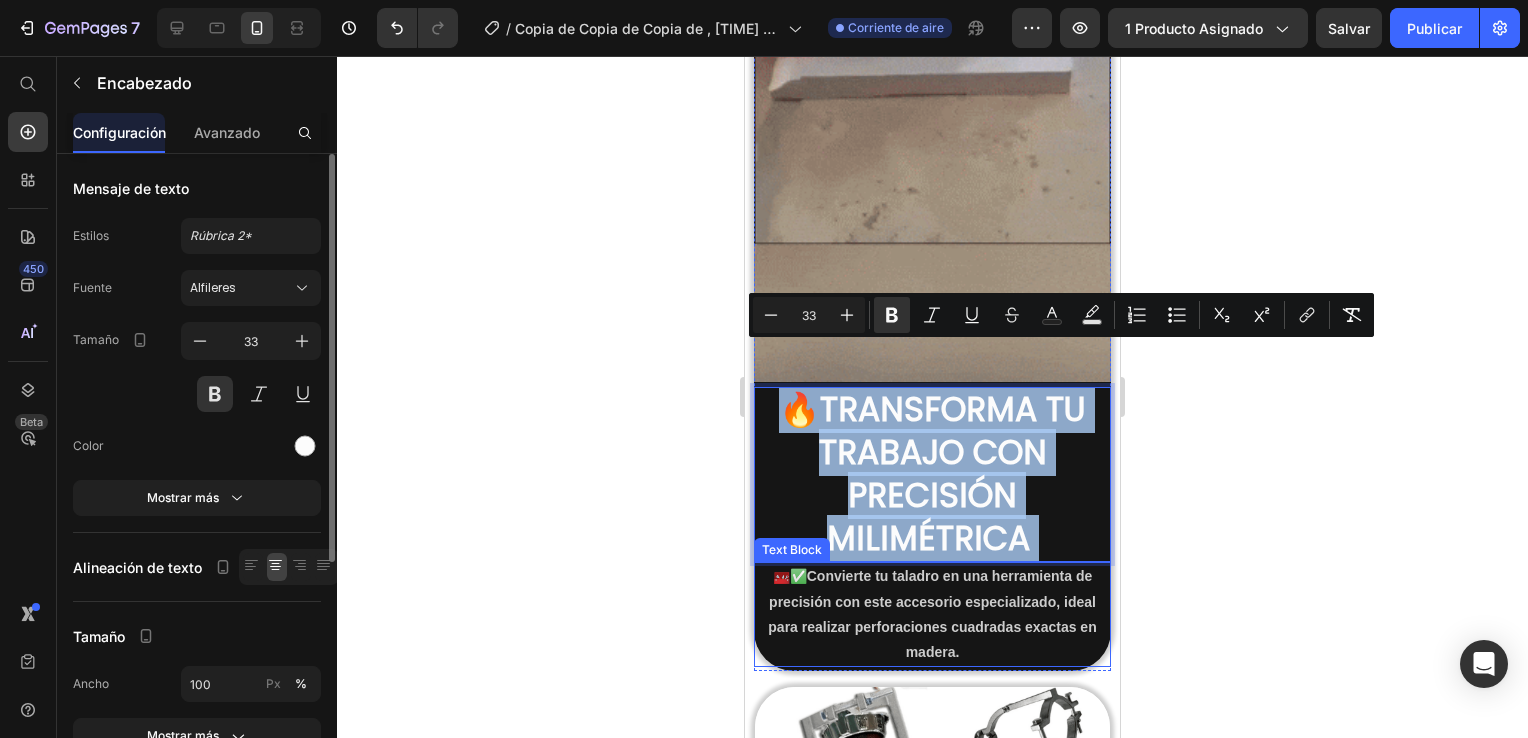 click on "🧰✅Convierte tu taladro en una herramienta de precisión con este accesorio especializado, ideal para realizar perforaciones cuadradas exactas en madera." at bounding box center [932, 614] 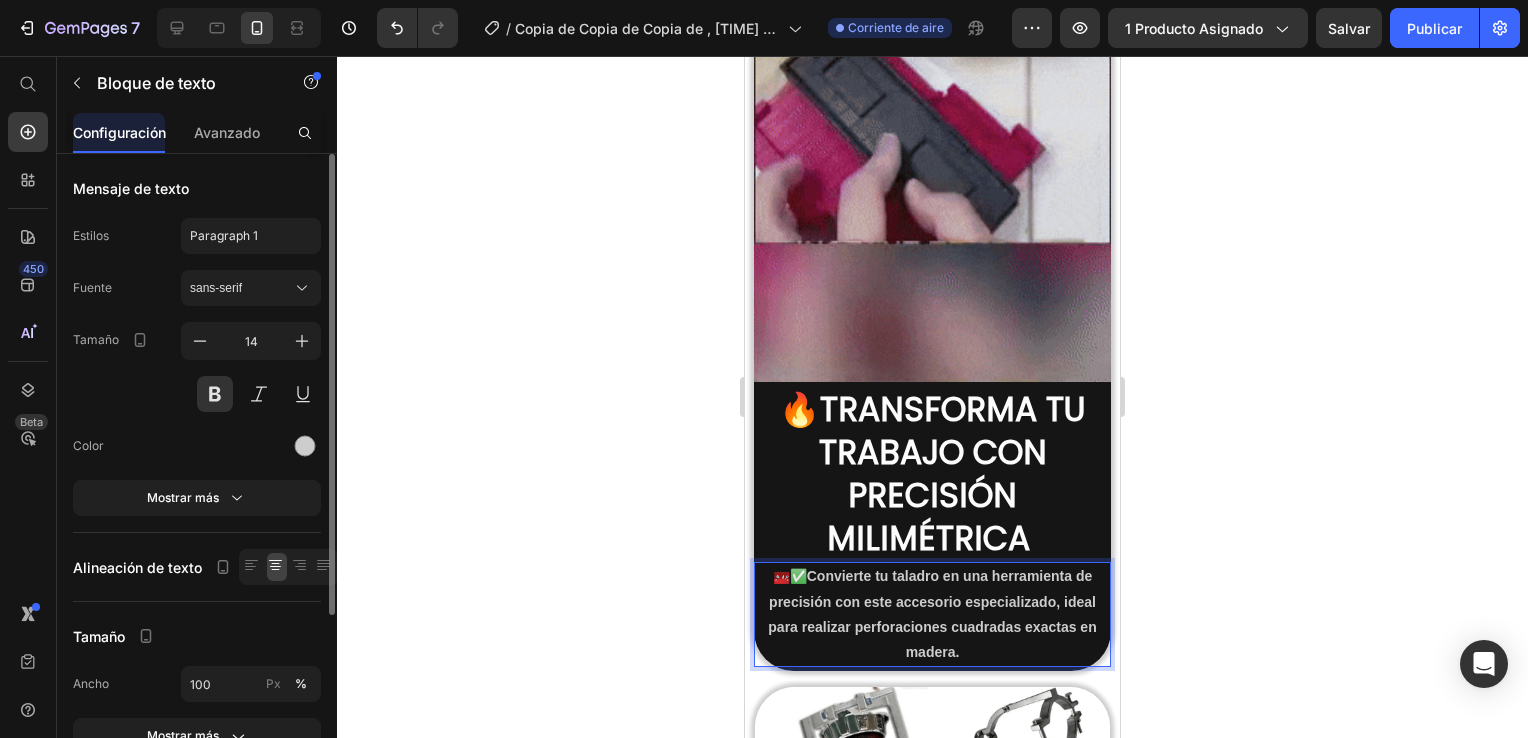 click on "🧰✅Convierte tu taladro en una herramienta de precisión con este accesorio especializado, ideal para realizar perforaciones cuadradas exactas en madera." at bounding box center (932, 614) 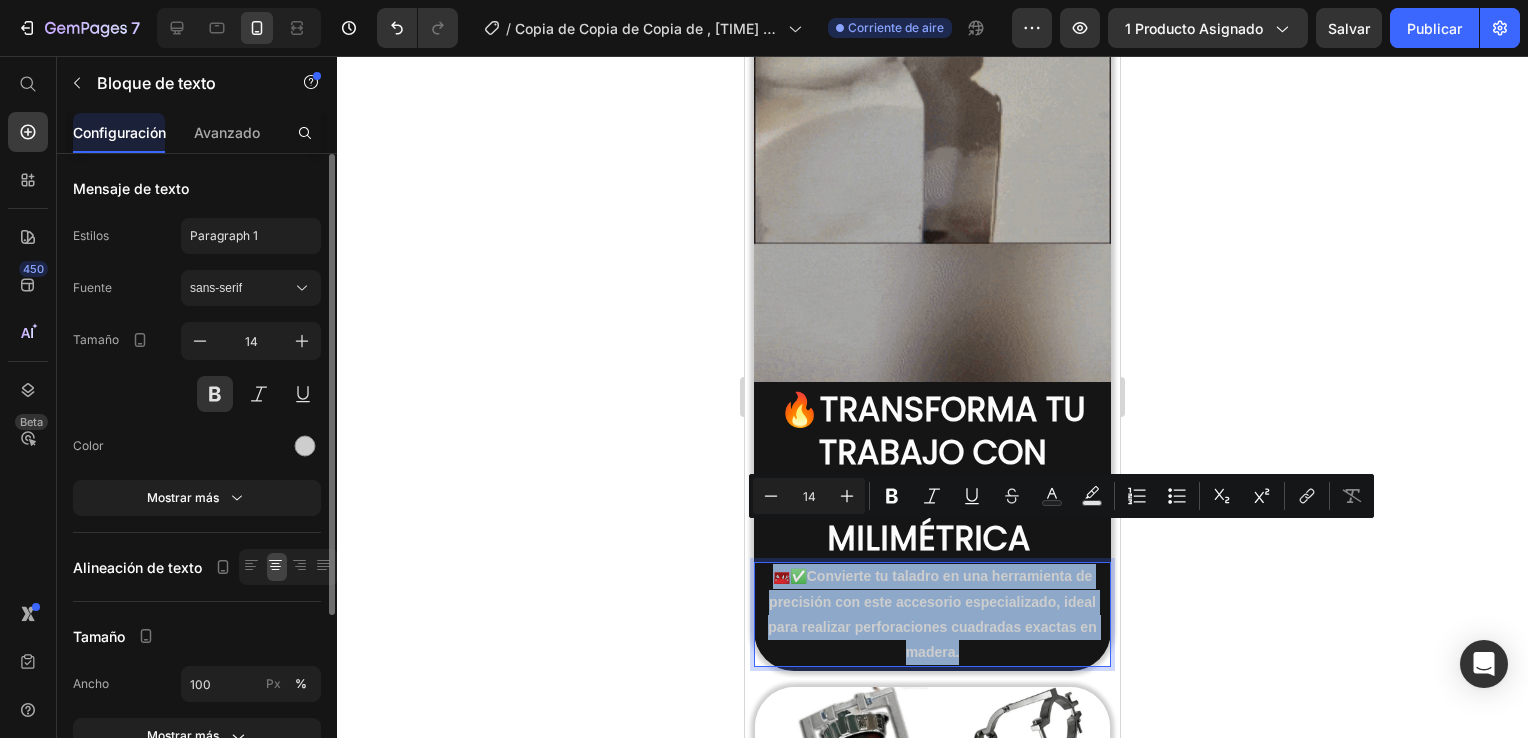 copy on "🧰✅Convierte tu taladro en una herramienta de precisión con este accesorio especializado, ideal para realizar perforaciones cuadradas exactas en madera." 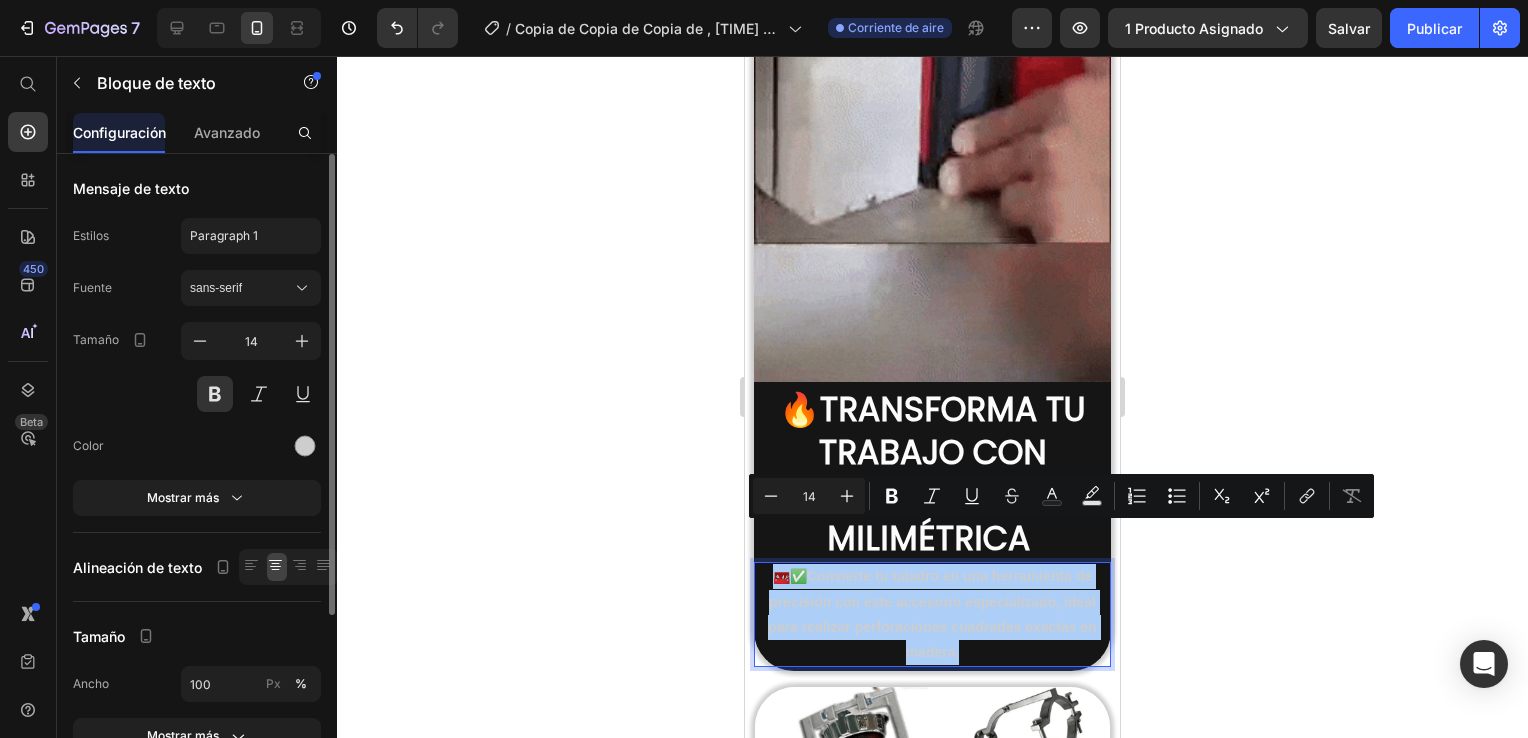 click 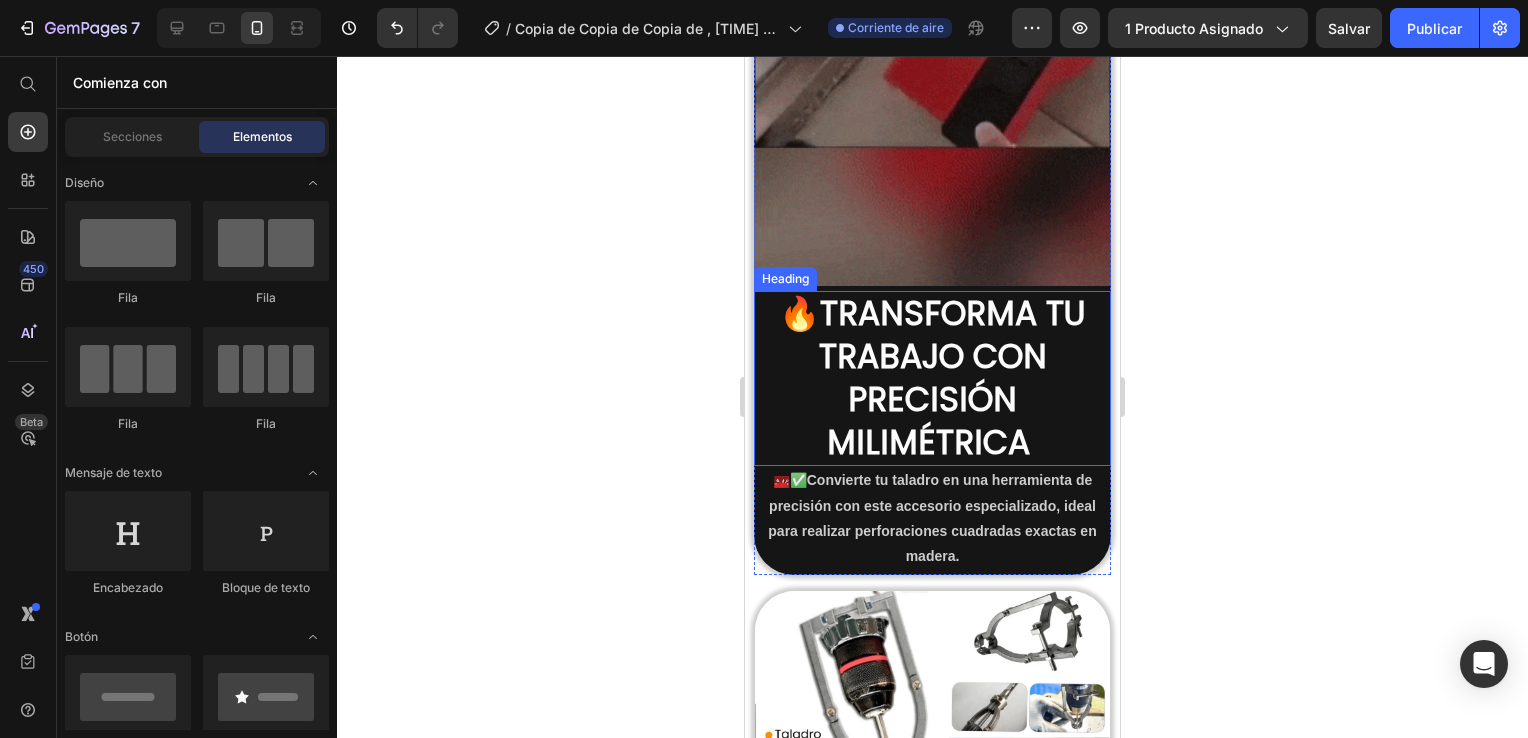 scroll, scrollTop: 1400, scrollLeft: 0, axis: vertical 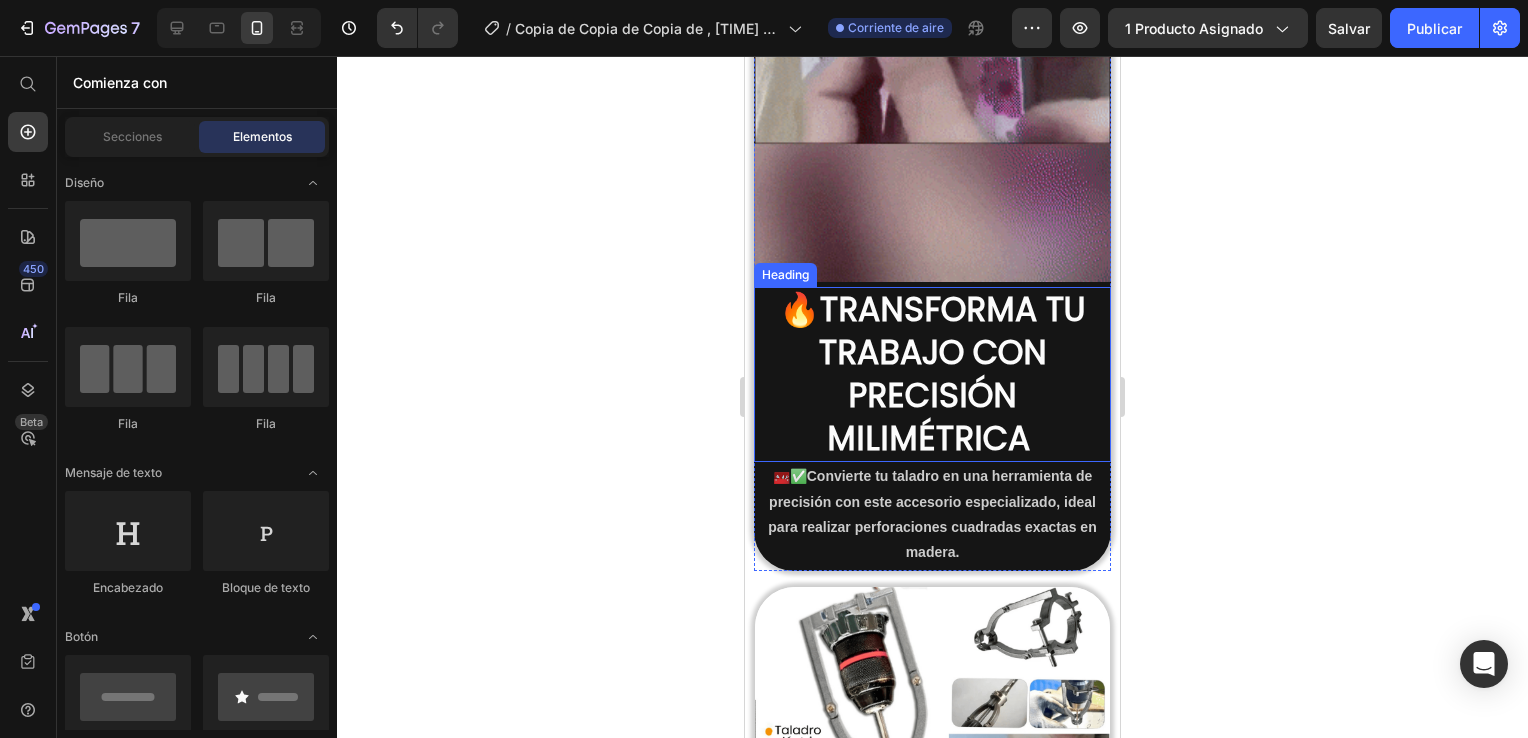 click on "⁠⁠⁠⁠⁠⁠⁠ 🔥TRANSFORMA TU TRABAJO CON PRECISIÓN MILIMÉTRICA" at bounding box center (932, 375) 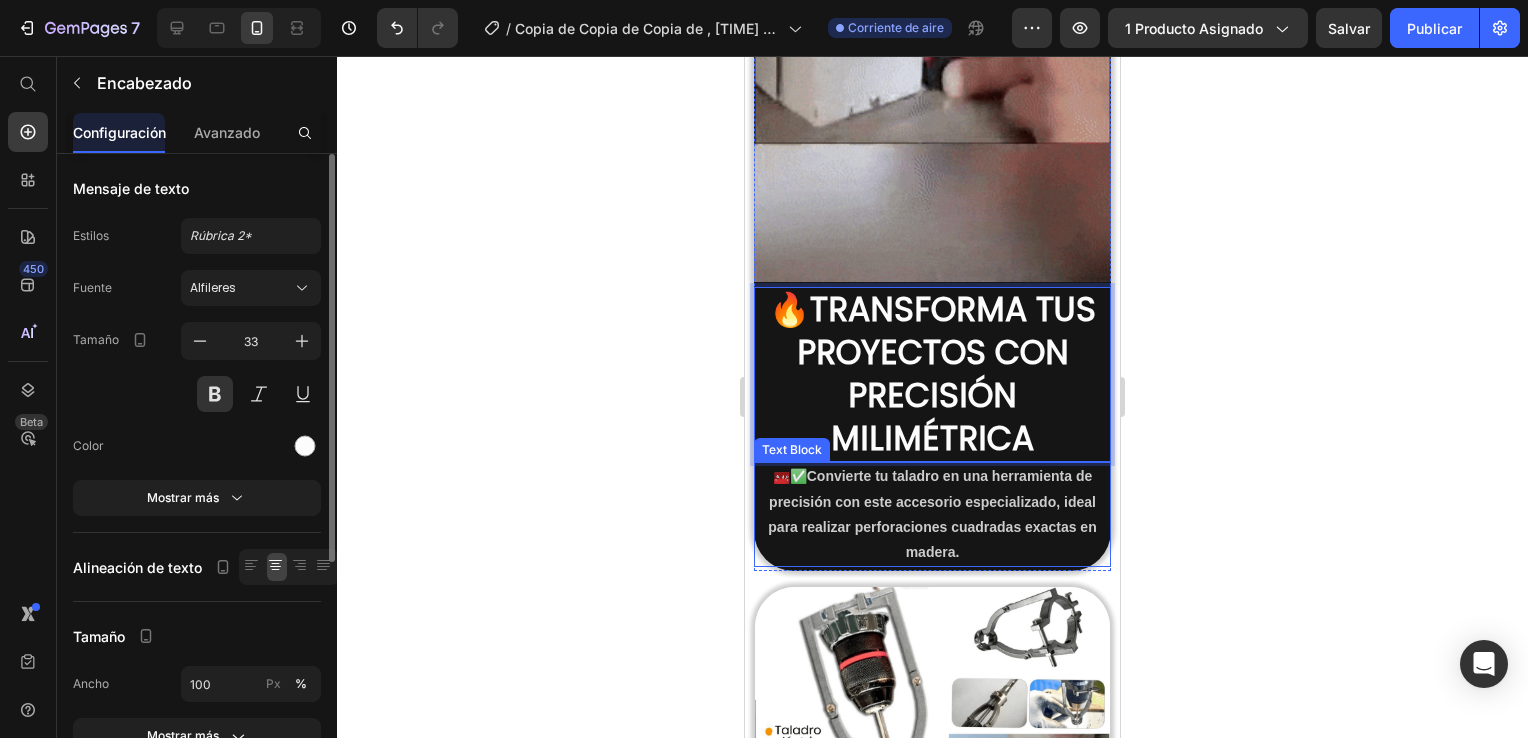 click on "🧰✅Convierte tu taladro en una herramienta de precisión con este accesorio especializado, ideal para realizar perforaciones cuadradas exactas en madera." at bounding box center (932, 514) 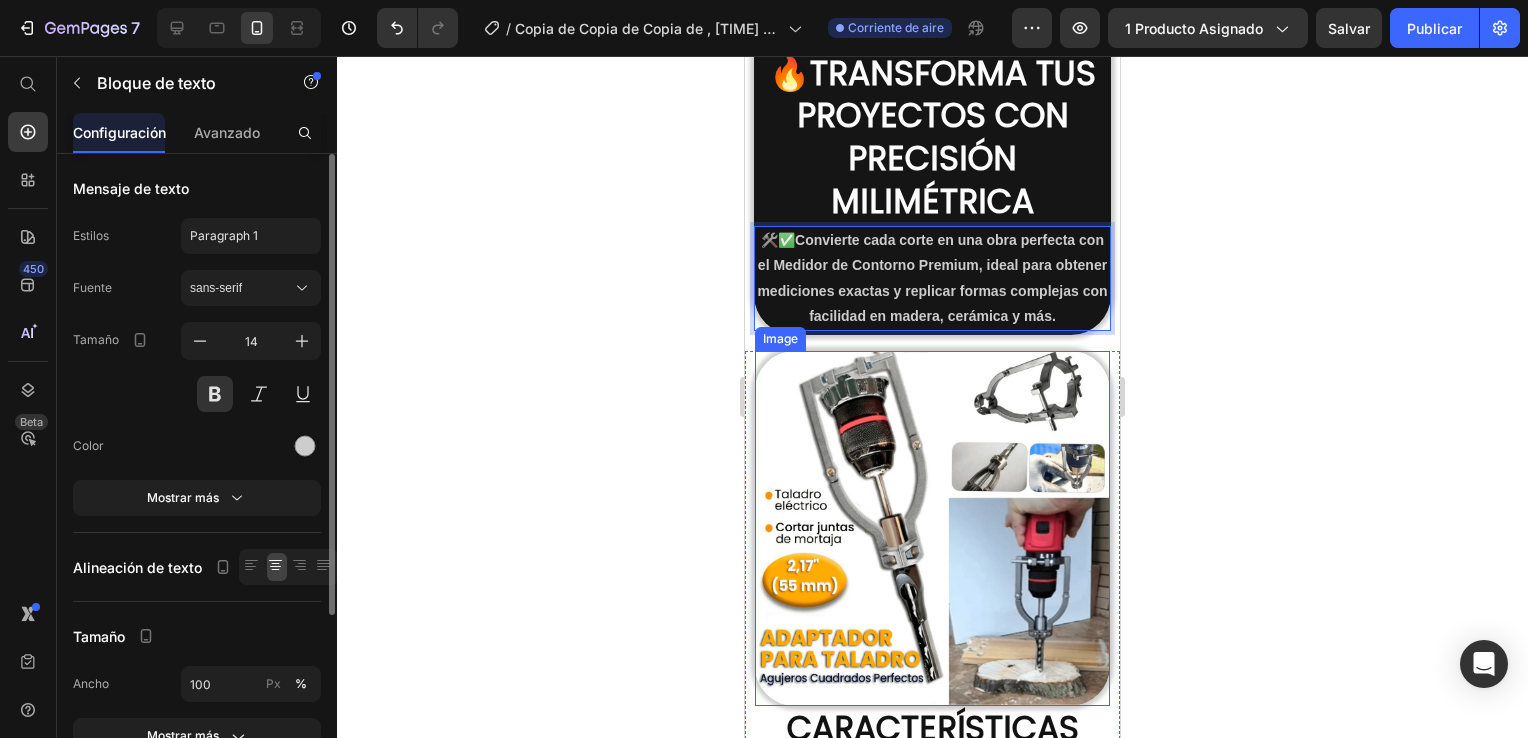 scroll, scrollTop: 1700, scrollLeft: 0, axis: vertical 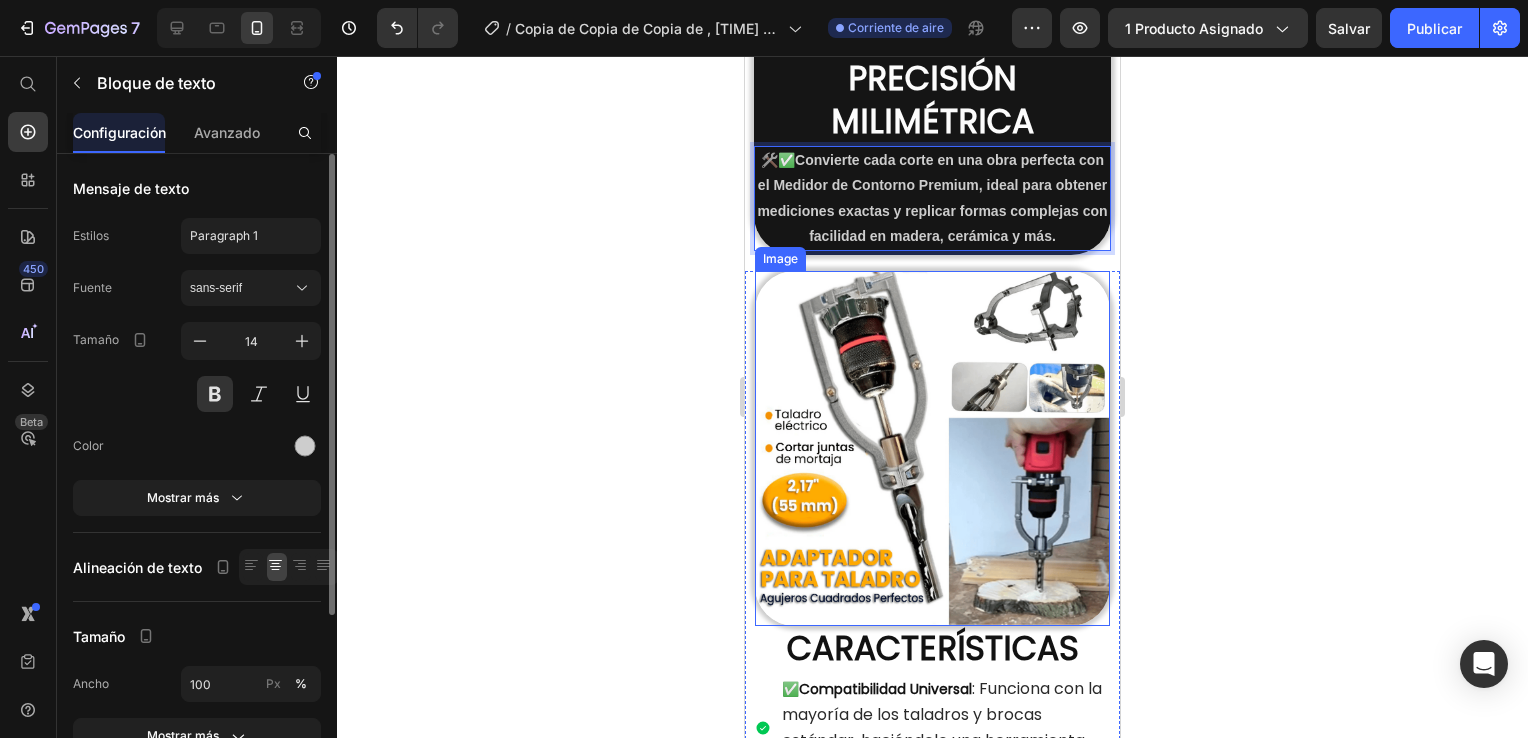 click at bounding box center (932, 448) 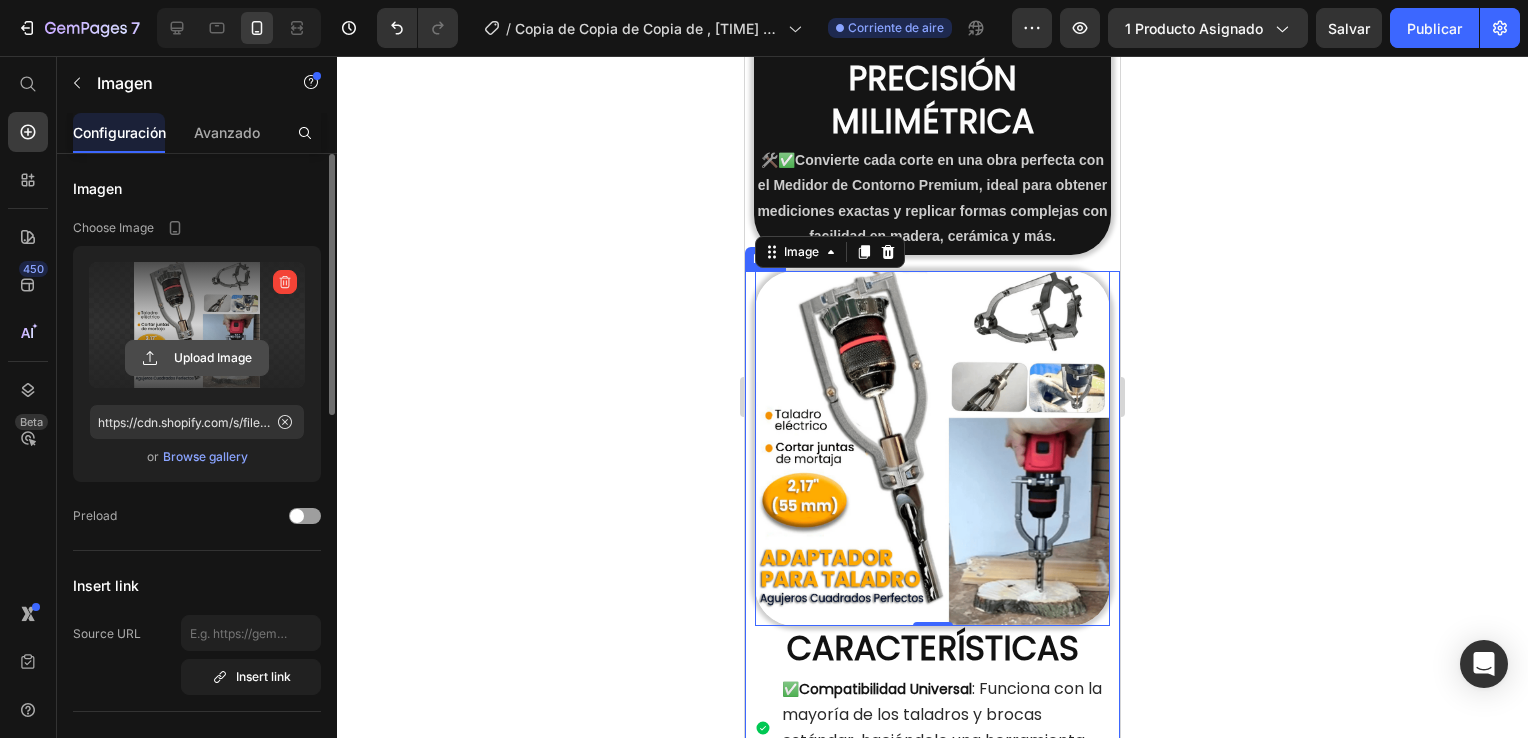 click 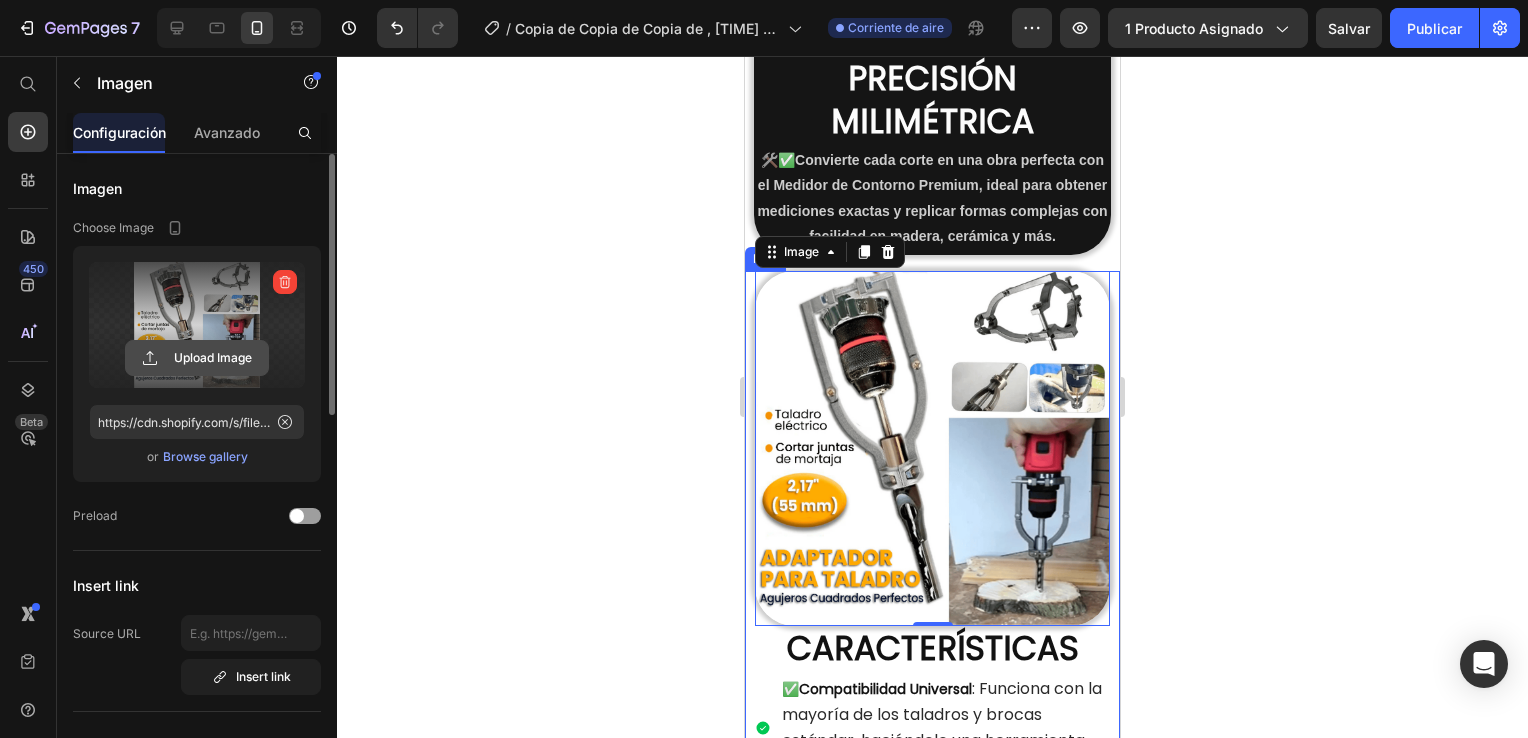 click 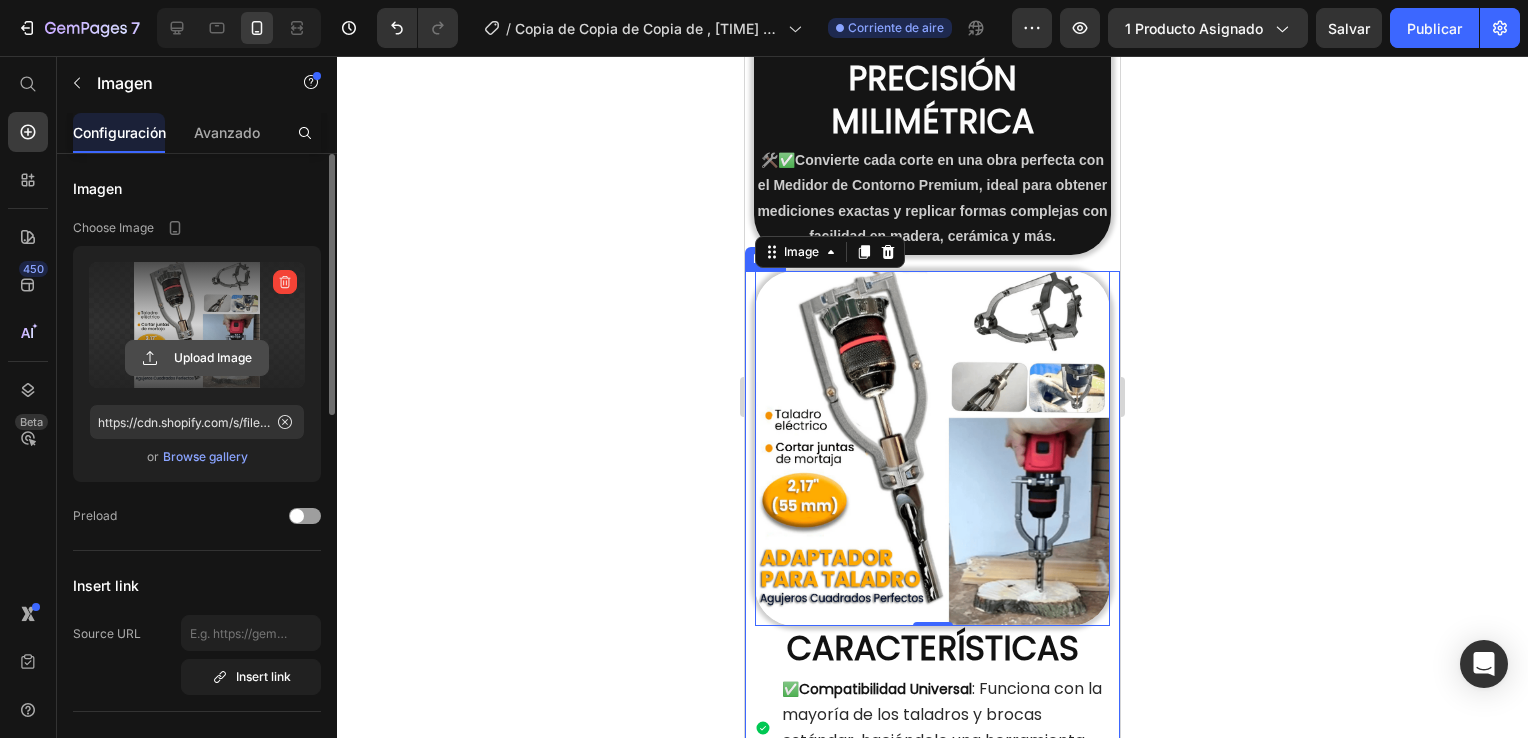 click 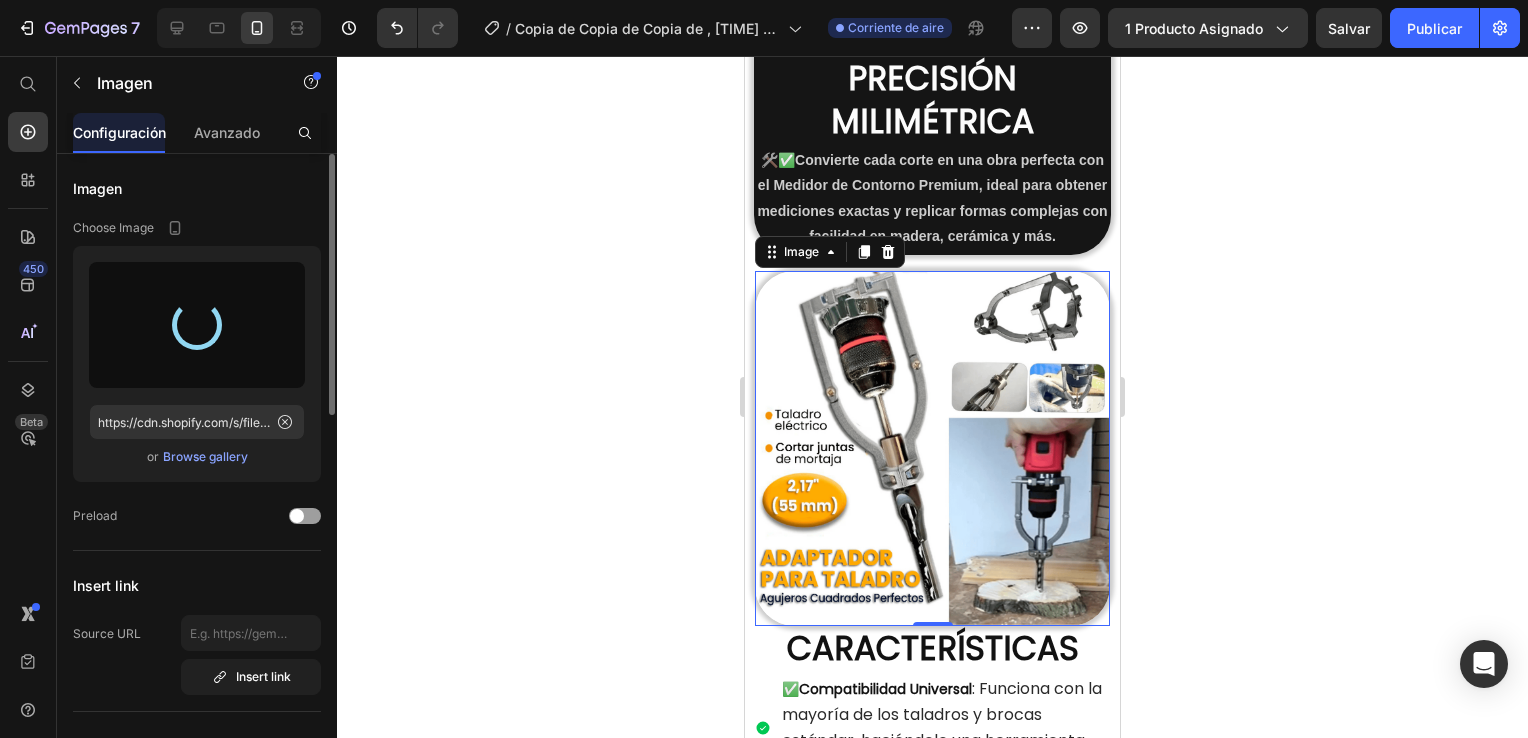 type on "https://cdn.shopify.com/s/files/1/0648/3017/7485/files/gempages_552854149692130282-92e657e2-5ab2-40df-8d1e-0875a55cd63f.png" 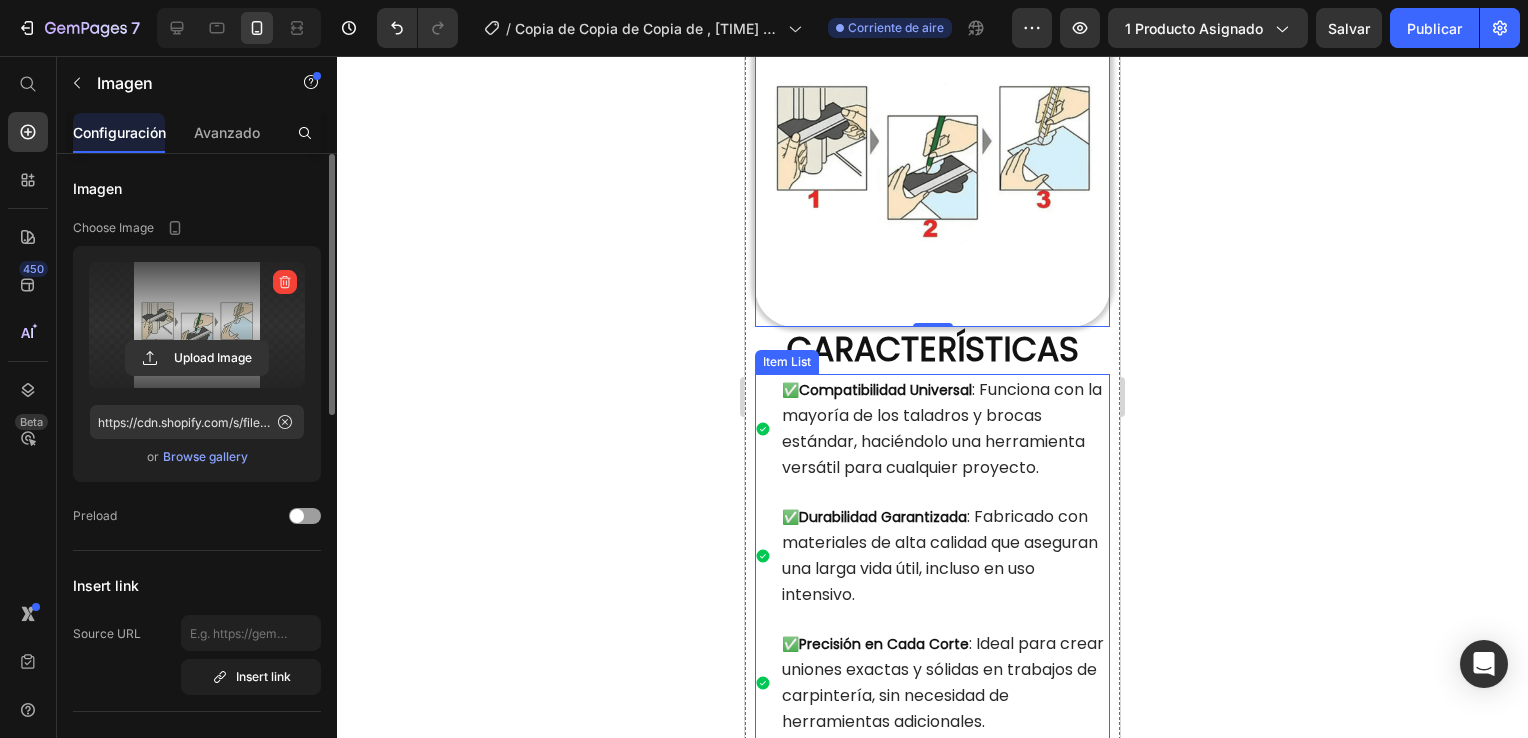 scroll, scrollTop: 2000, scrollLeft: 0, axis: vertical 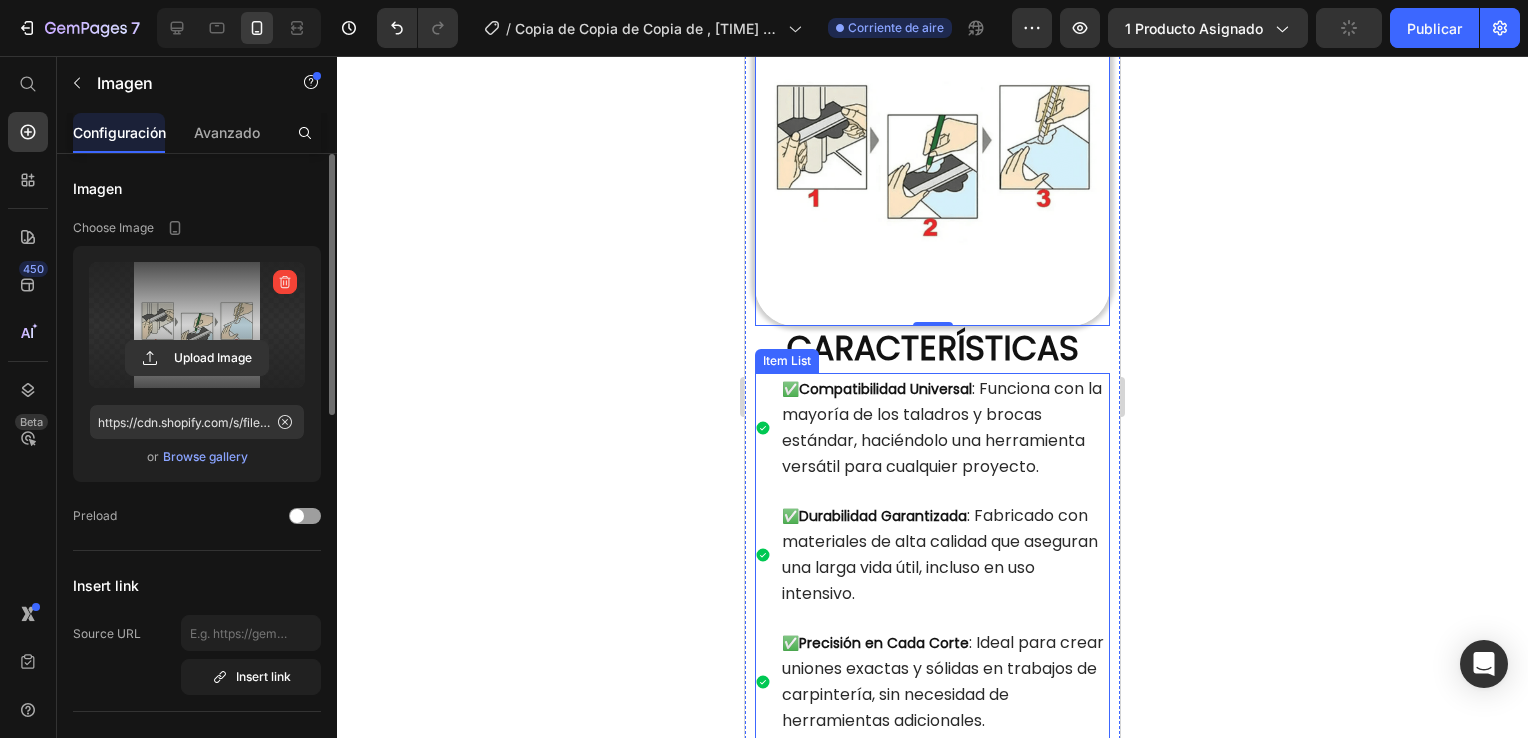 click on "✅Compatibilidad Universal : Funciona con la mayoría de los taladros y brocas estándar, haciéndolo una herramienta versátil para cualquier proyecto." at bounding box center (944, 428) 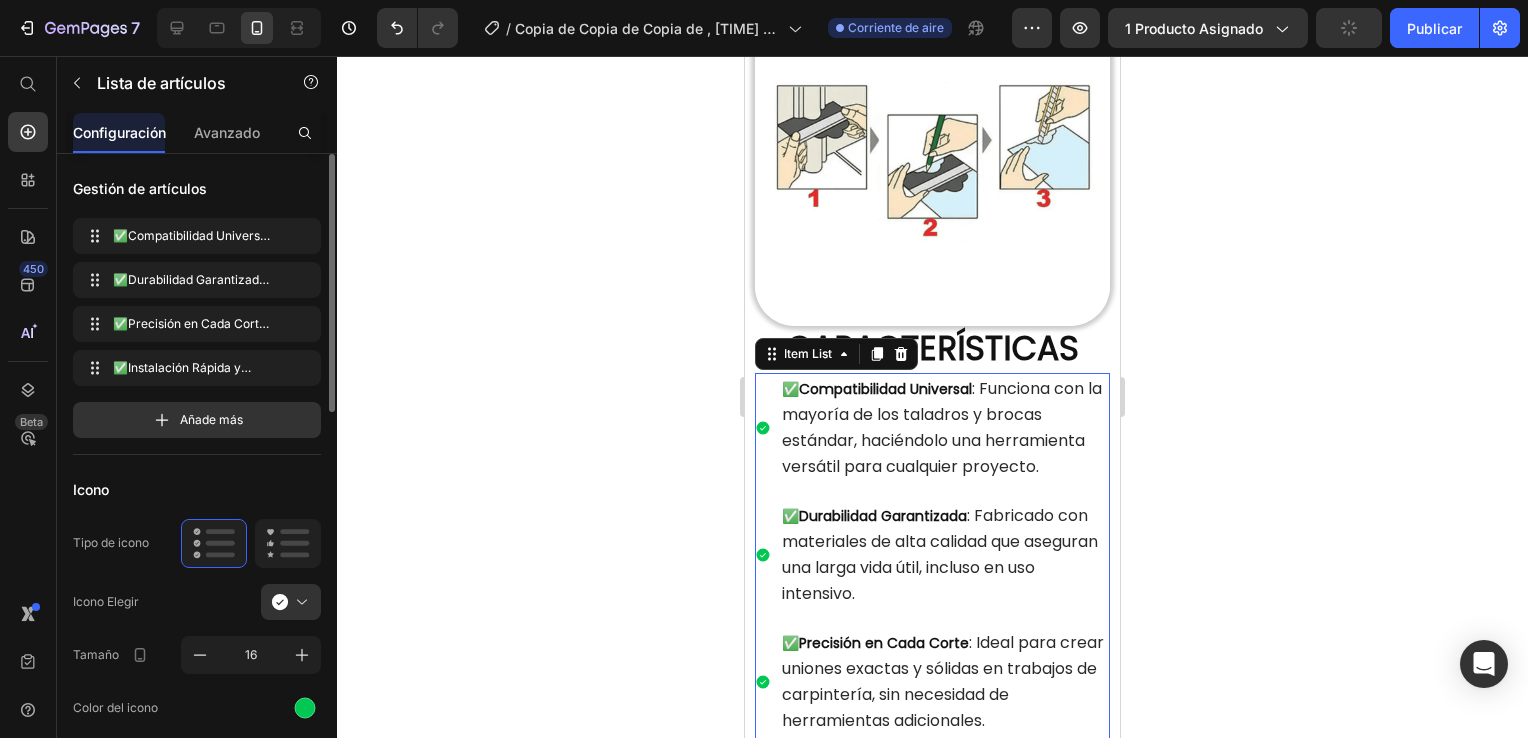 click on "✅Compatibilidad Universal : Funciona con la mayoría de los taladros y brocas estándar, haciéndolo una herramienta versátil para cualquier proyecto." at bounding box center (944, 428) 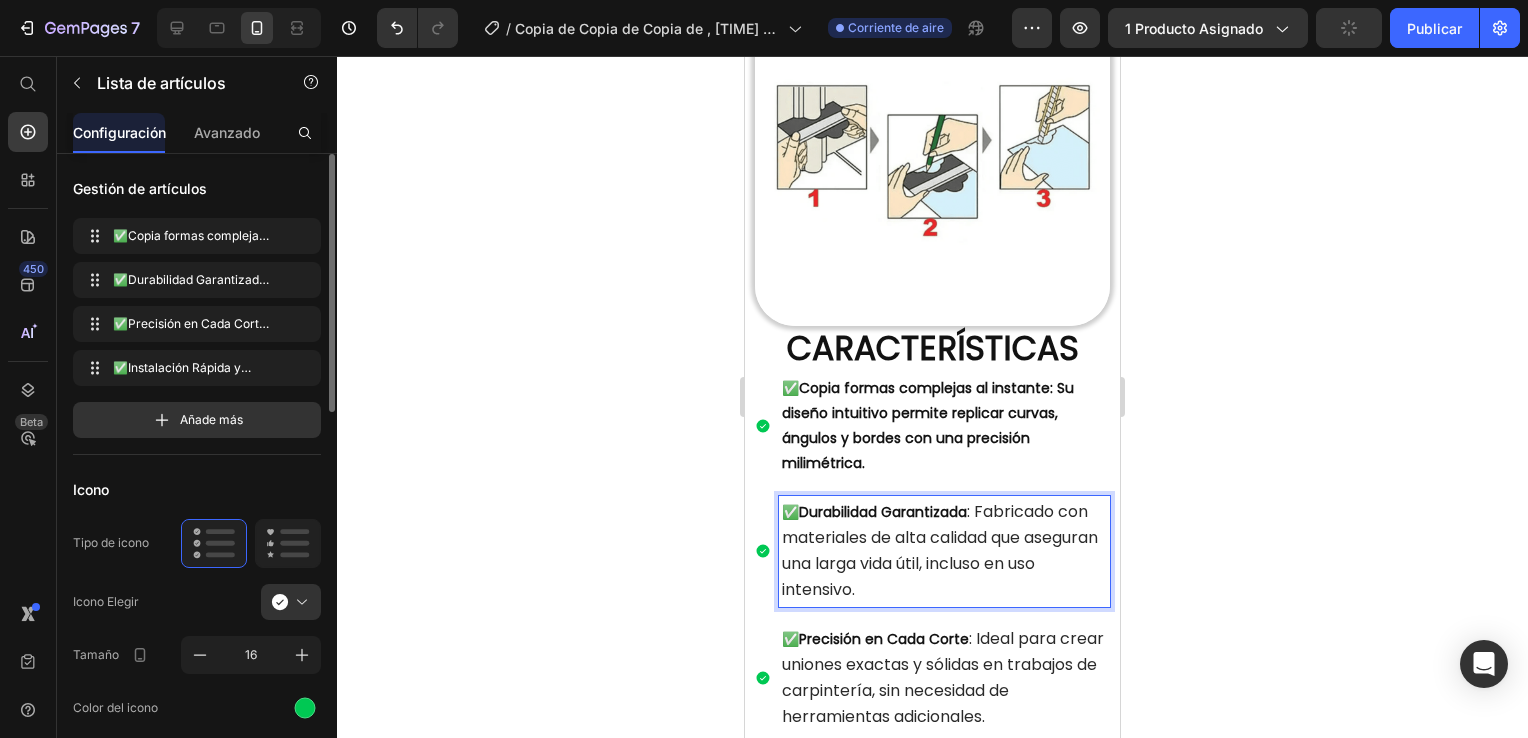 click on "✅Durabilidad Garantizada : Fabricado con materiales de alta calidad que aseguran una larga vida útil, incluso en uso intensivo." at bounding box center (944, 551) 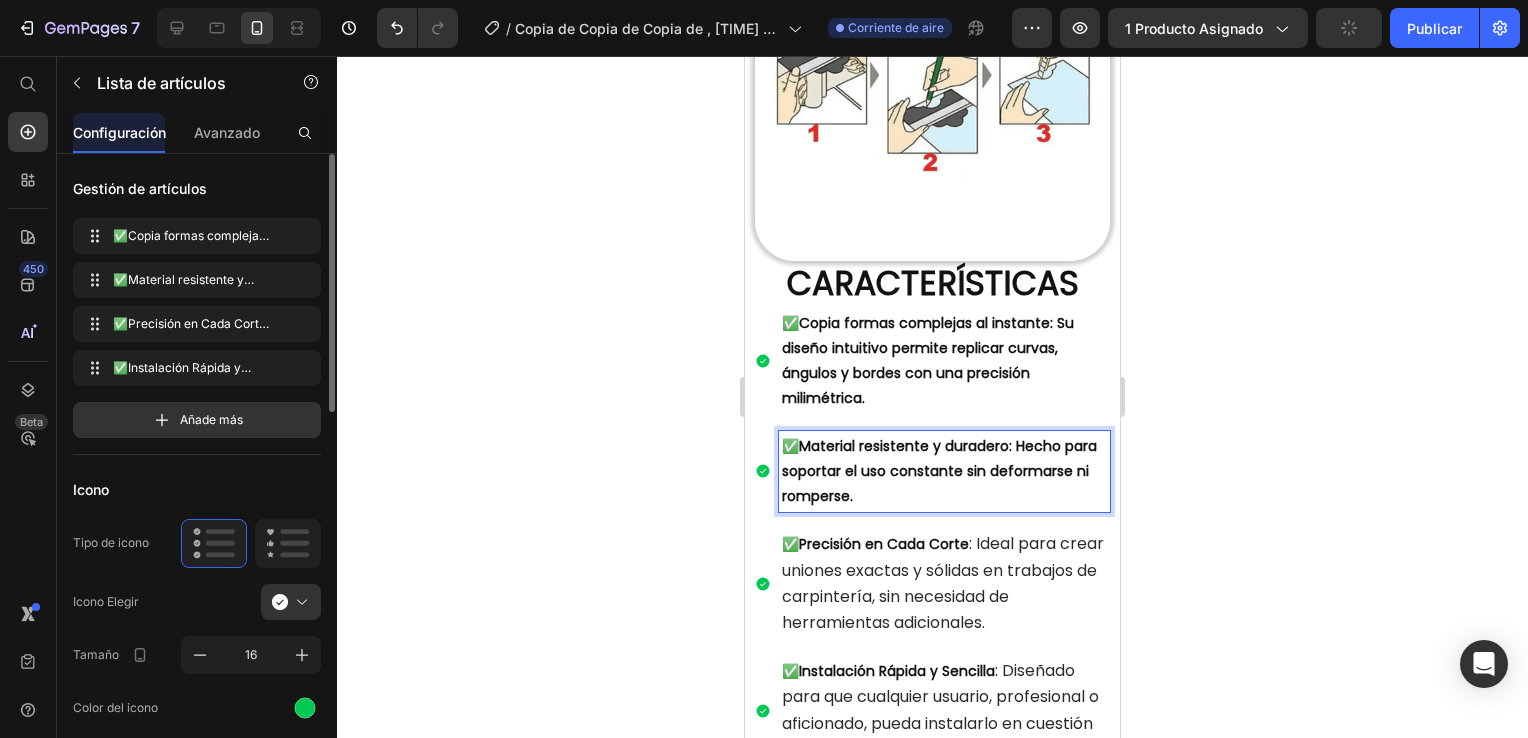 scroll, scrollTop: 2100, scrollLeft: 0, axis: vertical 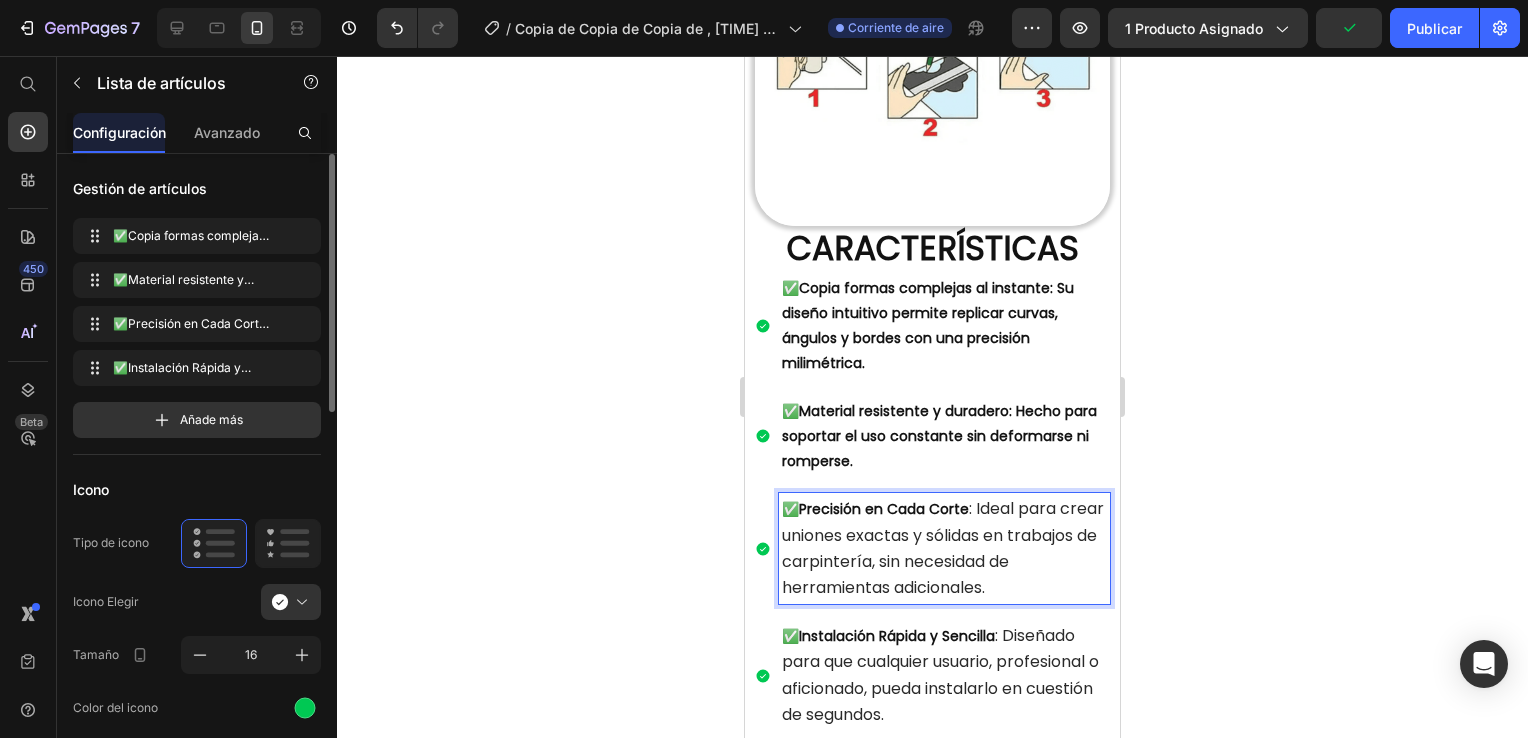 click on "✅Precisión en Cada Corte : Ideal para crear uniones exactas y sólidas en trabajos de carpintería, sin necesidad de herramientas adicionales." at bounding box center [944, 548] 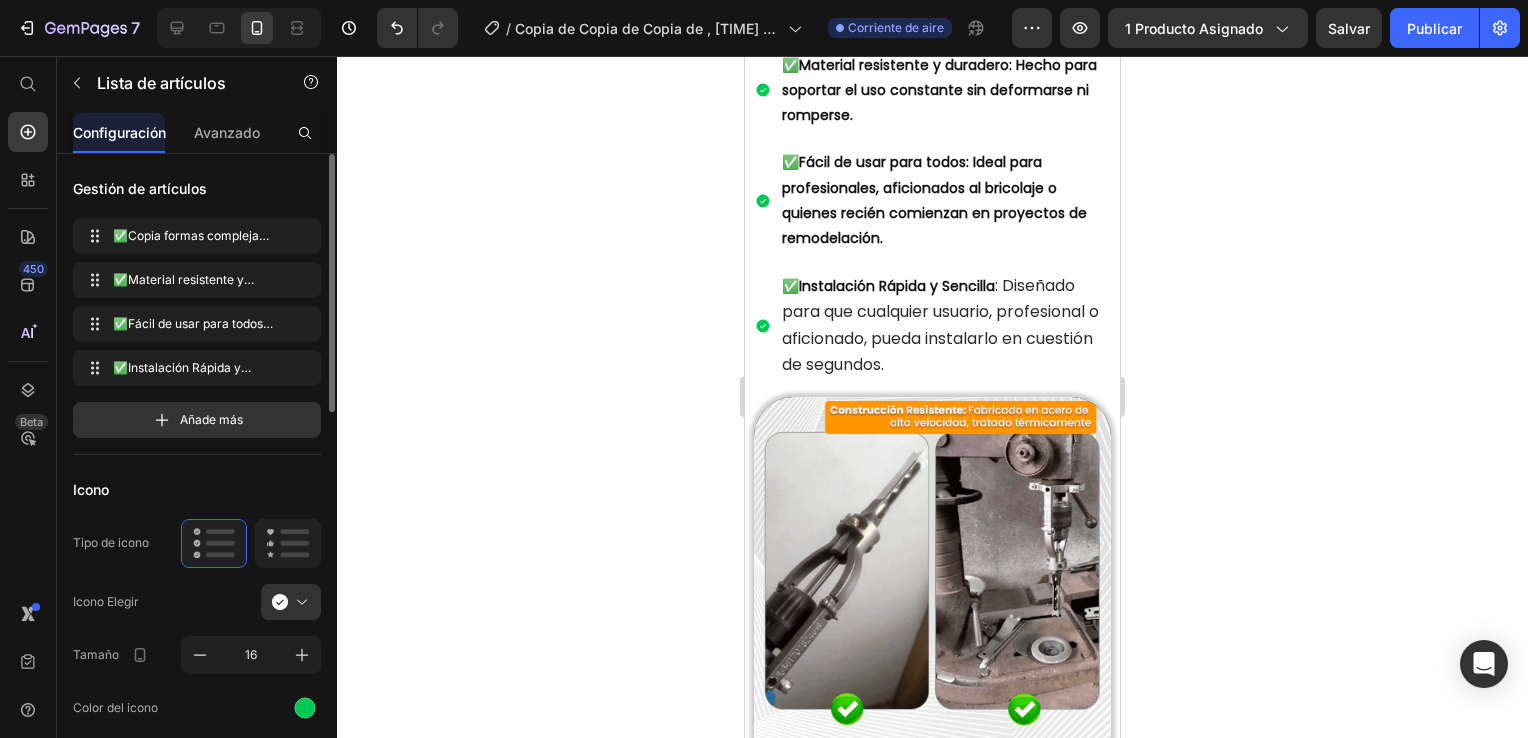 scroll, scrollTop: 2500, scrollLeft: 0, axis: vertical 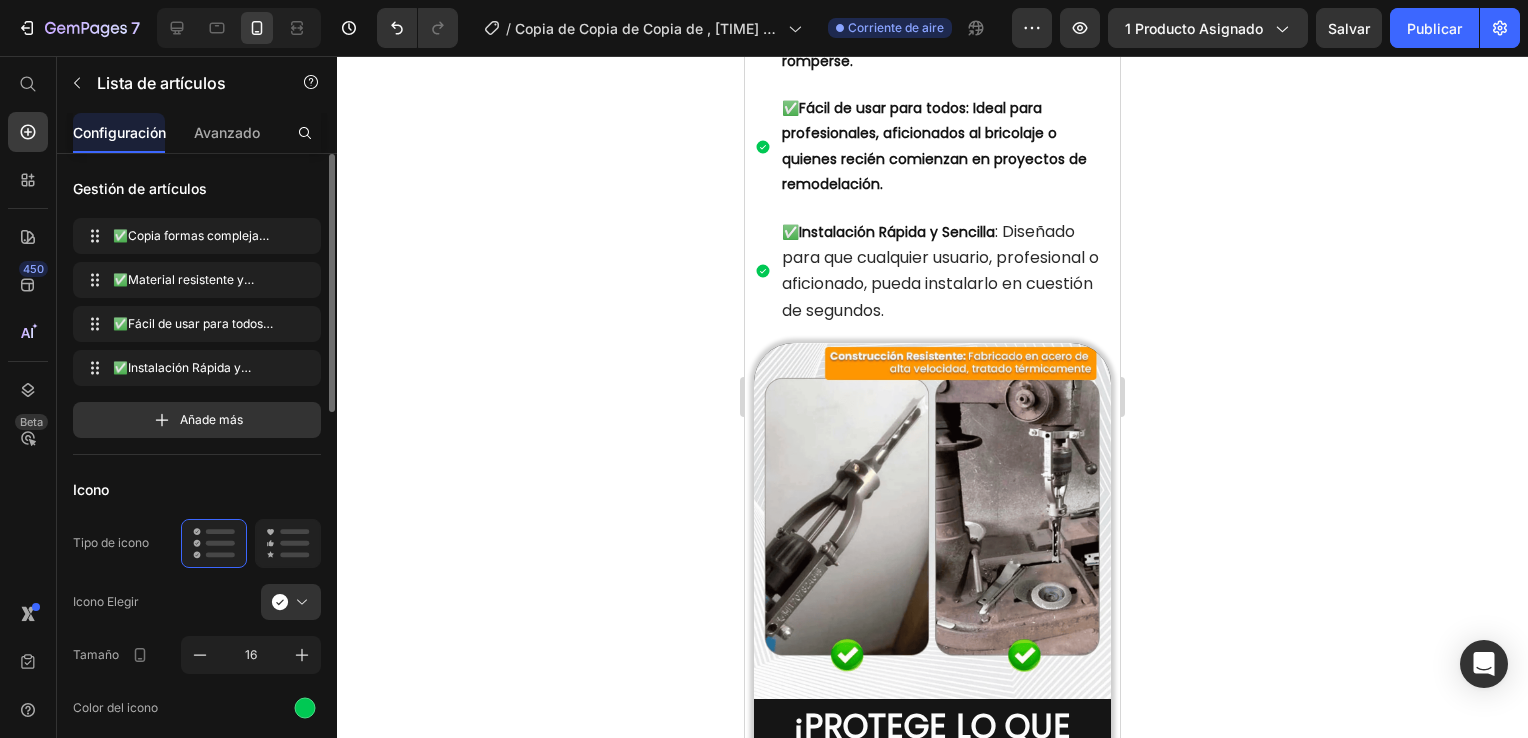 click on "✅Instalación Rápida y Sencilla : Diseñado para que cualquier usuario, profesional o aficionado, pueda instalarlo en cuestión de segundos." at bounding box center [944, 271] 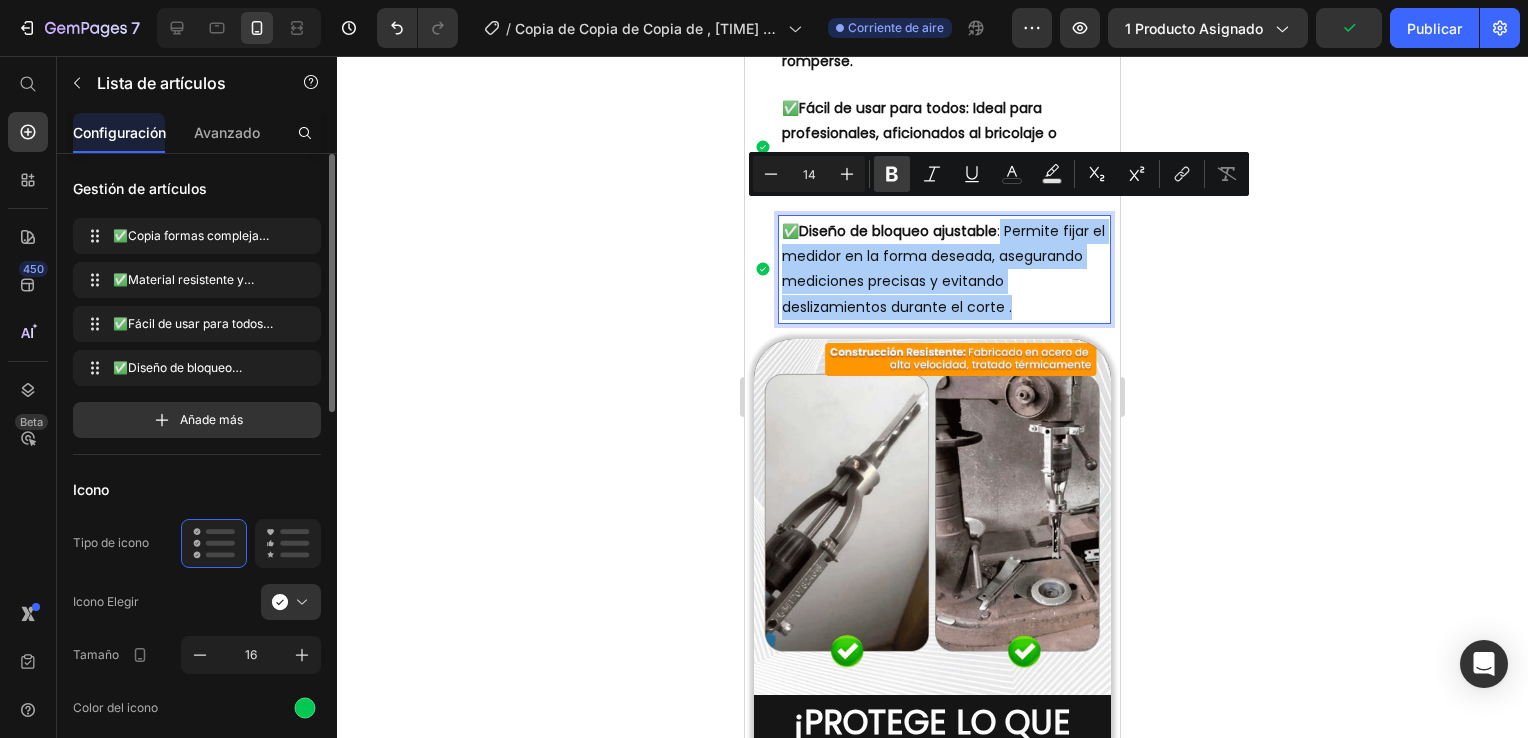 click 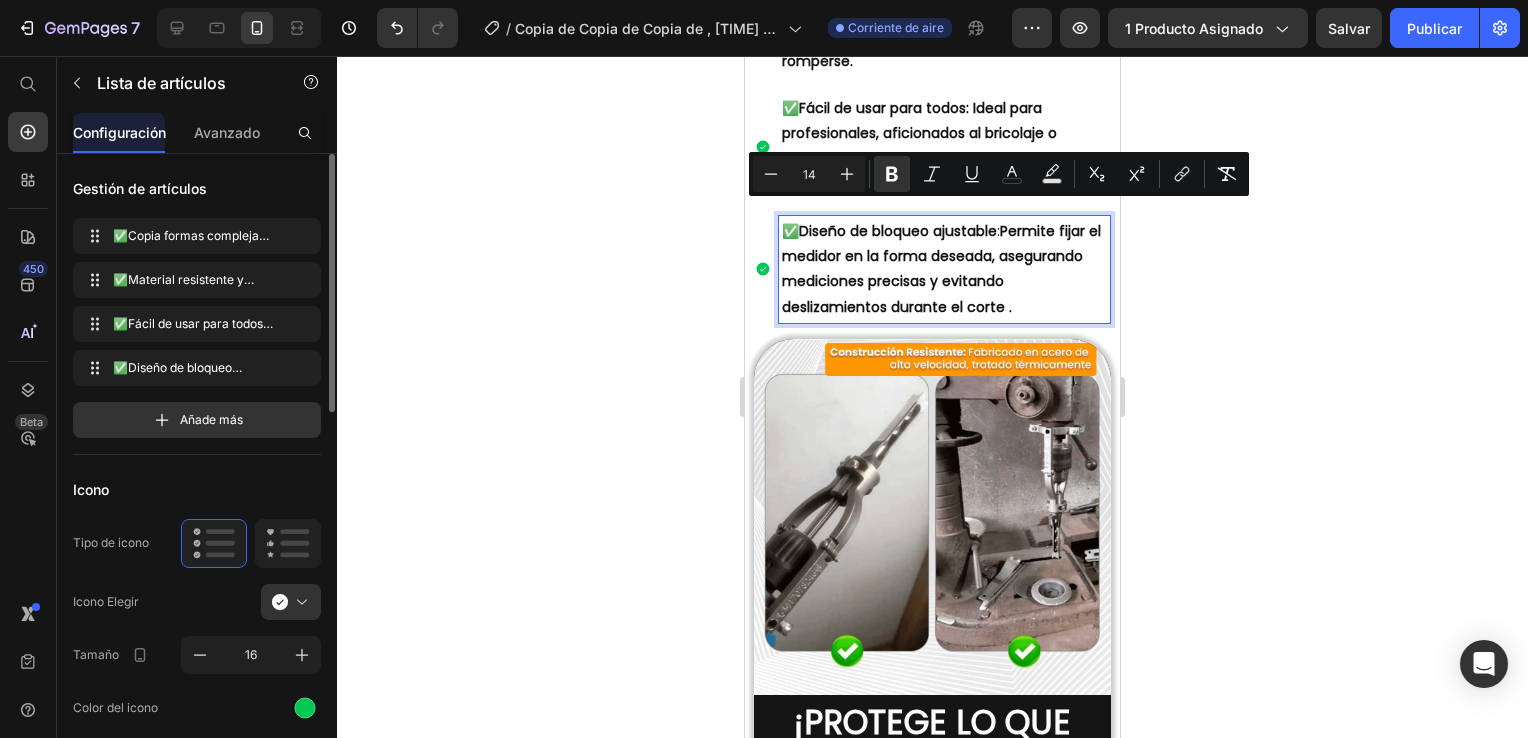 click 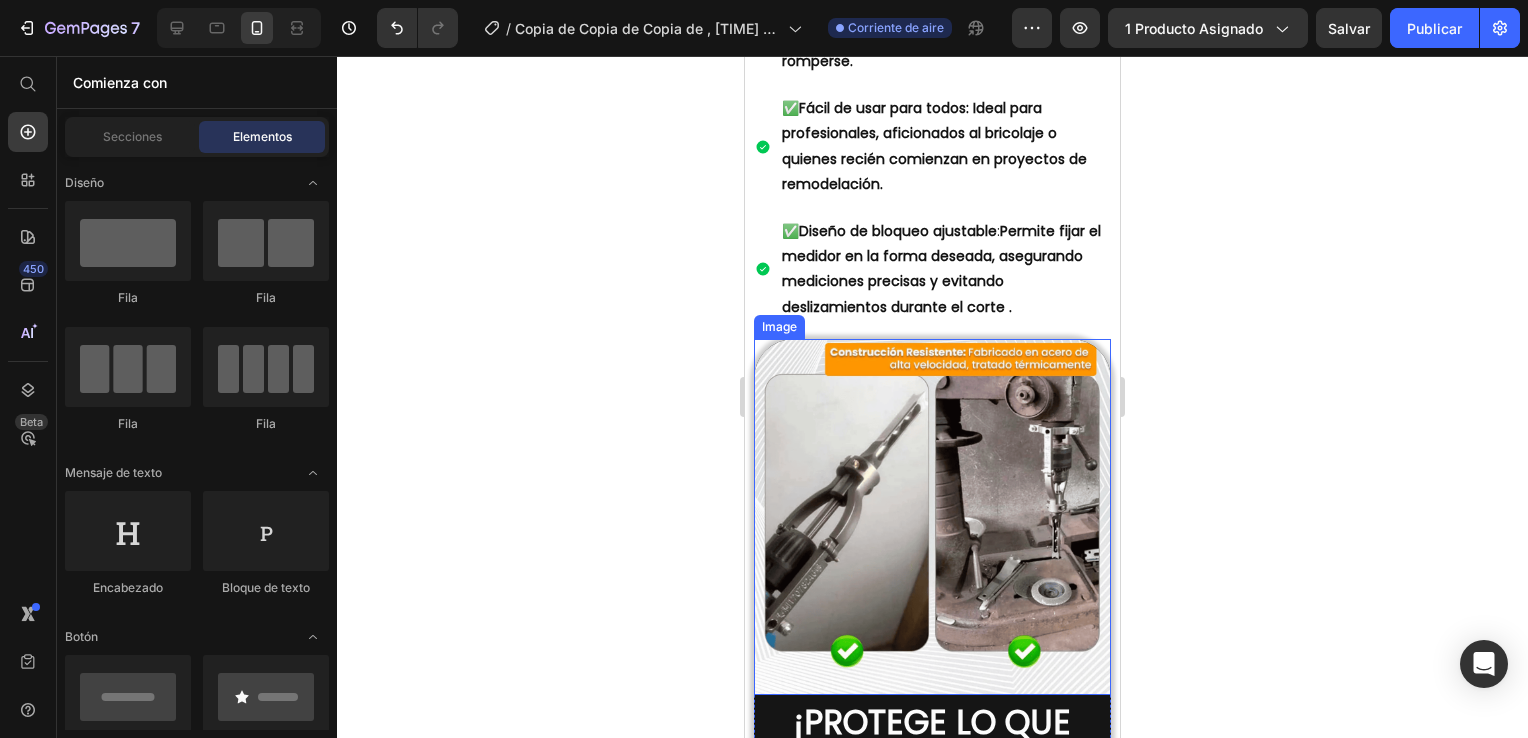 click at bounding box center (932, 517) 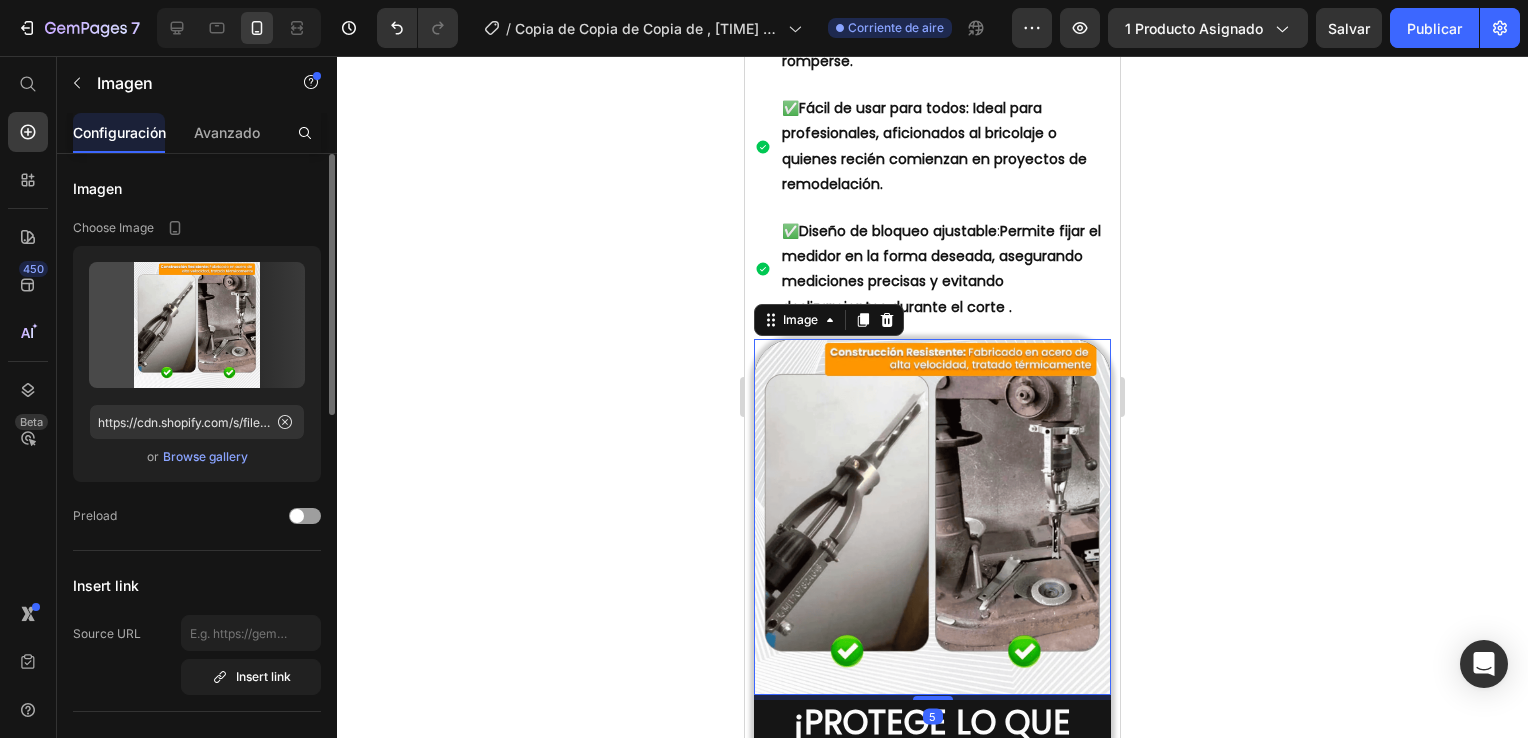 scroll, scrollTop: 2600, scrollLeft: 0, axis: vertical 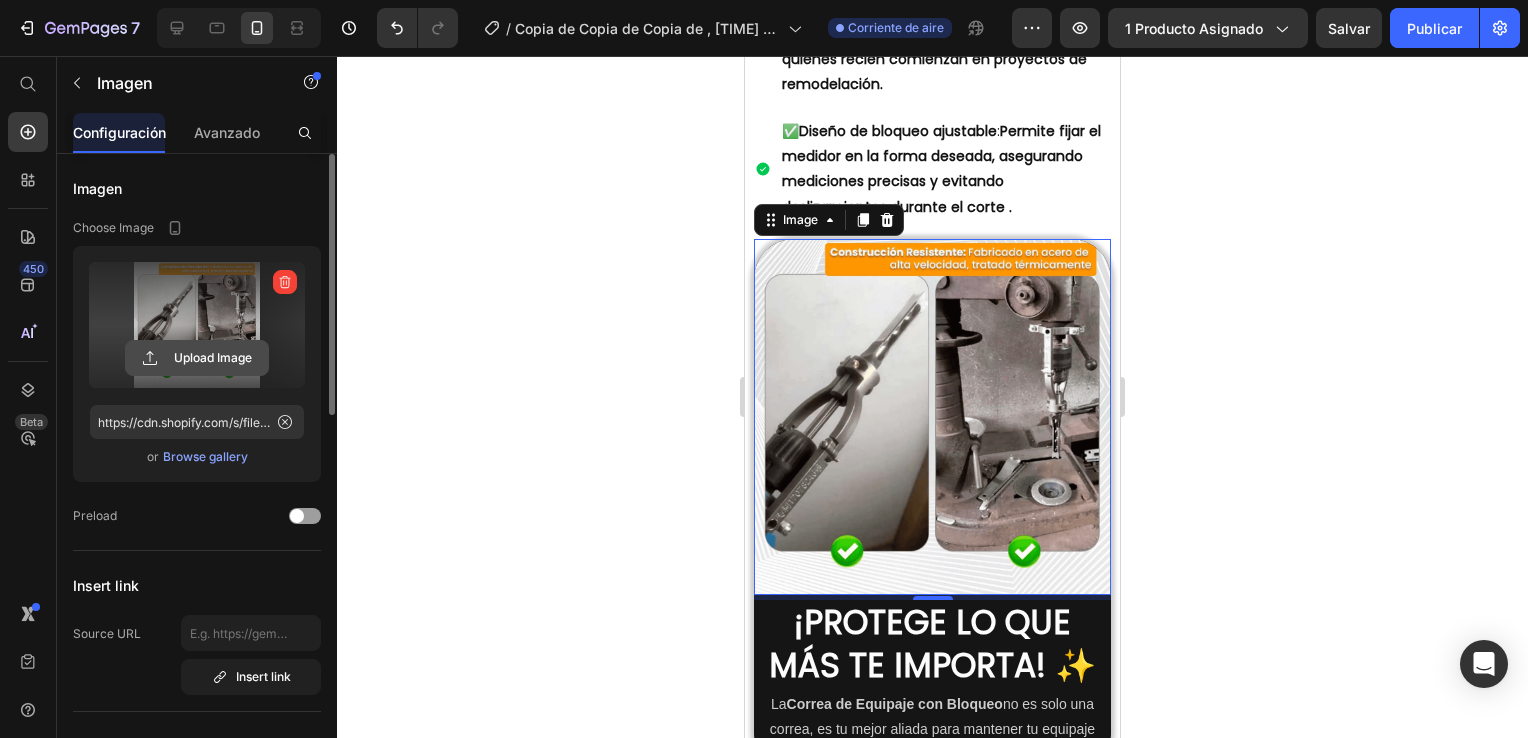 click 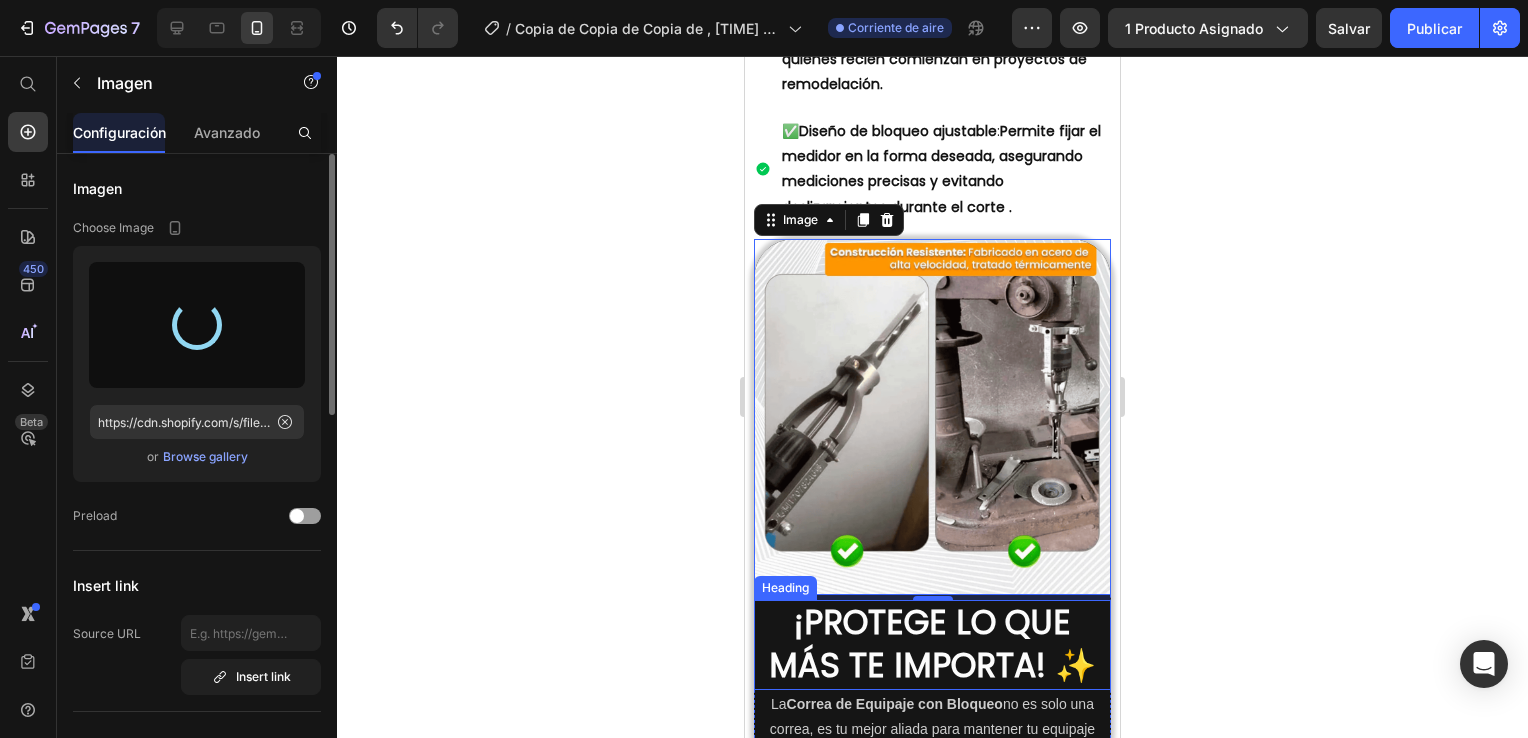 click on "¡PROTEGE LO QUE MÁS TE IMPORTA! ✨" at bounding box center [932, 644] 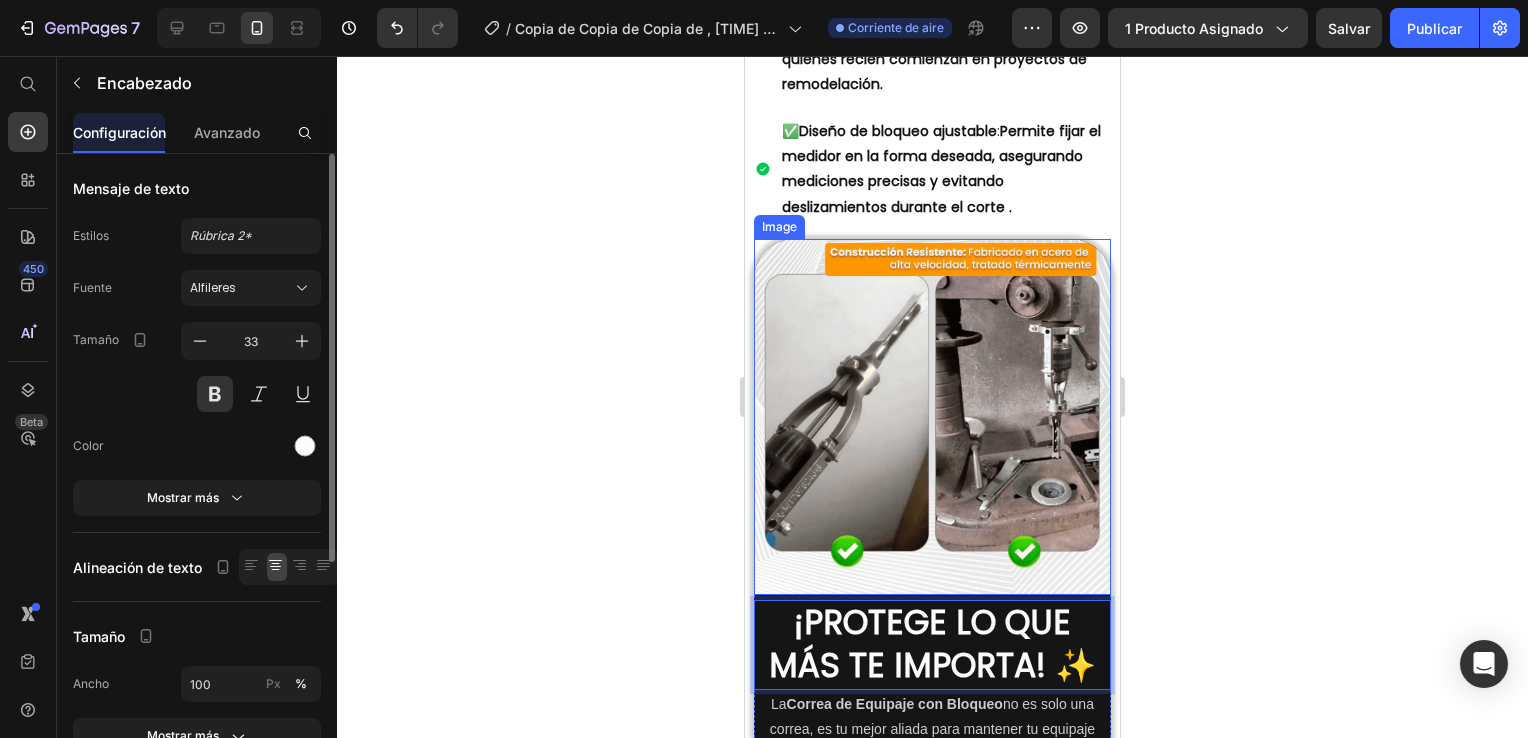 click at bounding box center (932, 417) 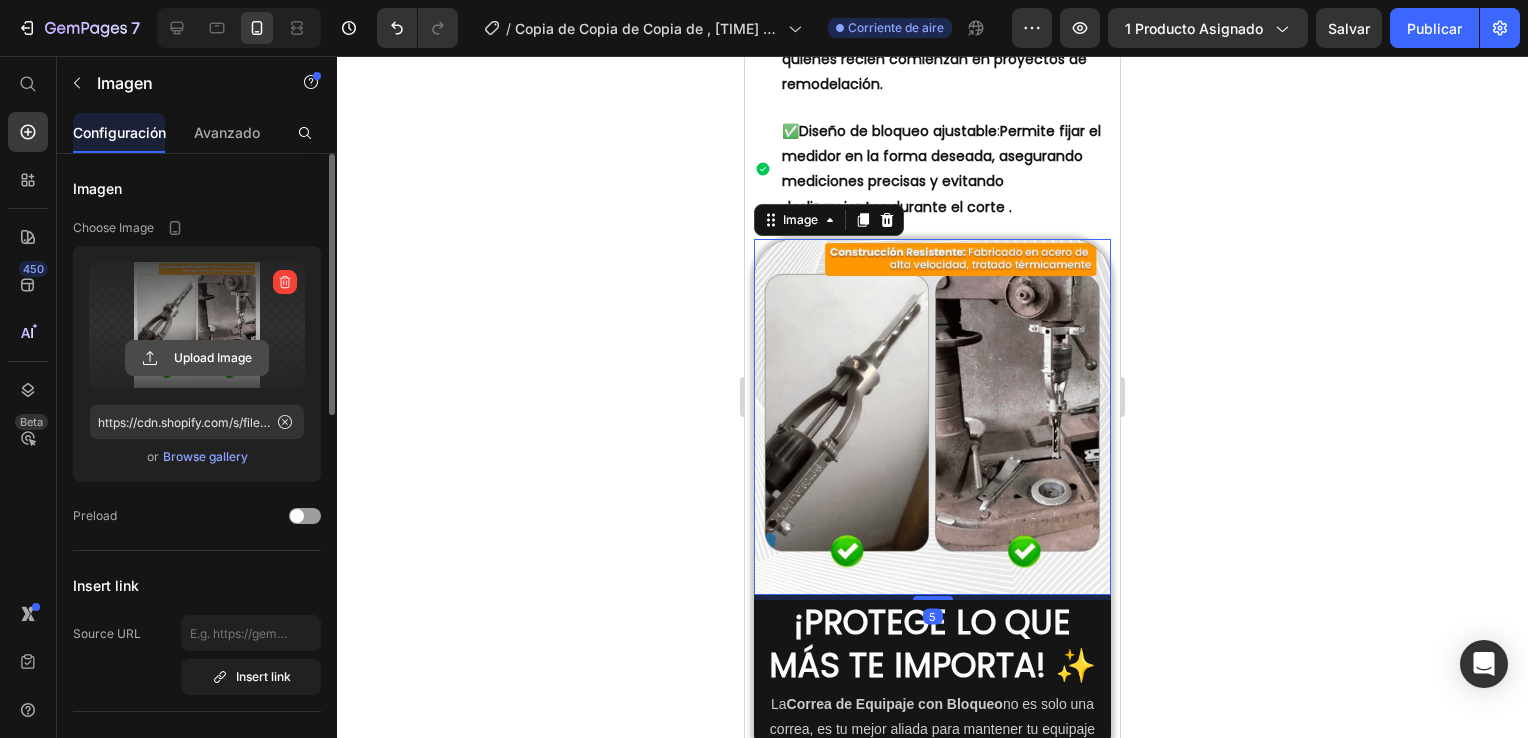 click 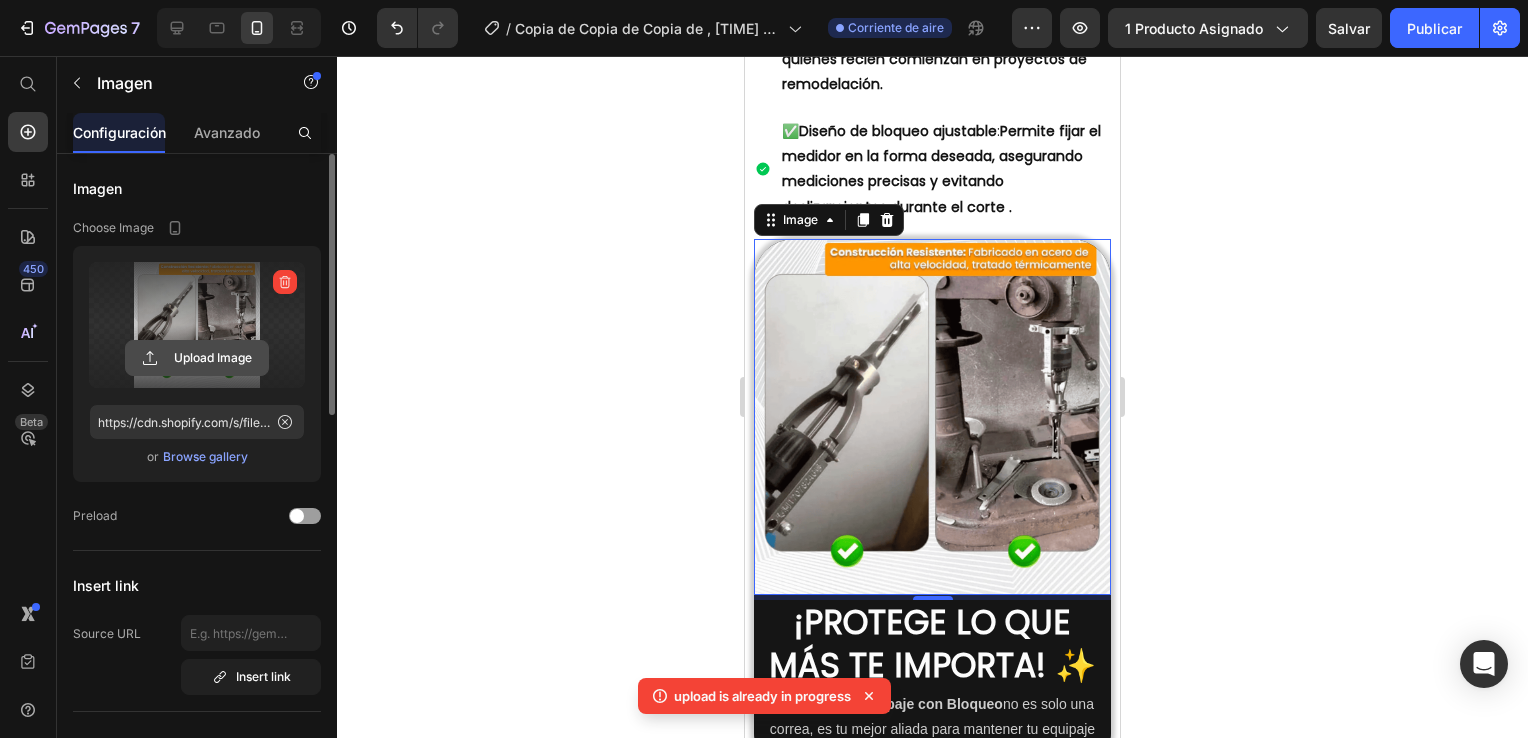 click 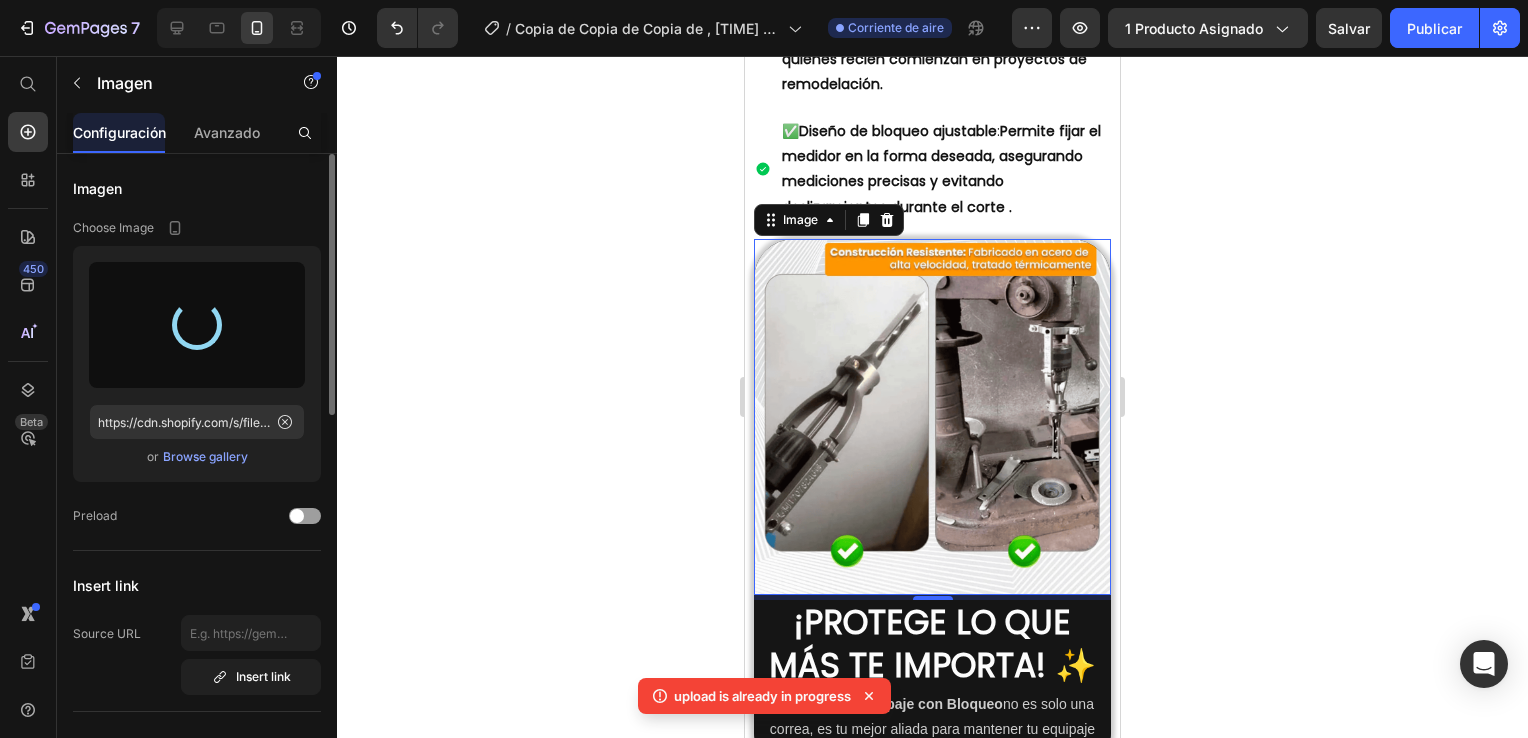 type on "https://cdn.shopify.com/s/files/1/0648/3017/7485/files/gempages_552854149692130282-71f8bfa9-f371-406a-9a2d-8e68773c2be4.png" 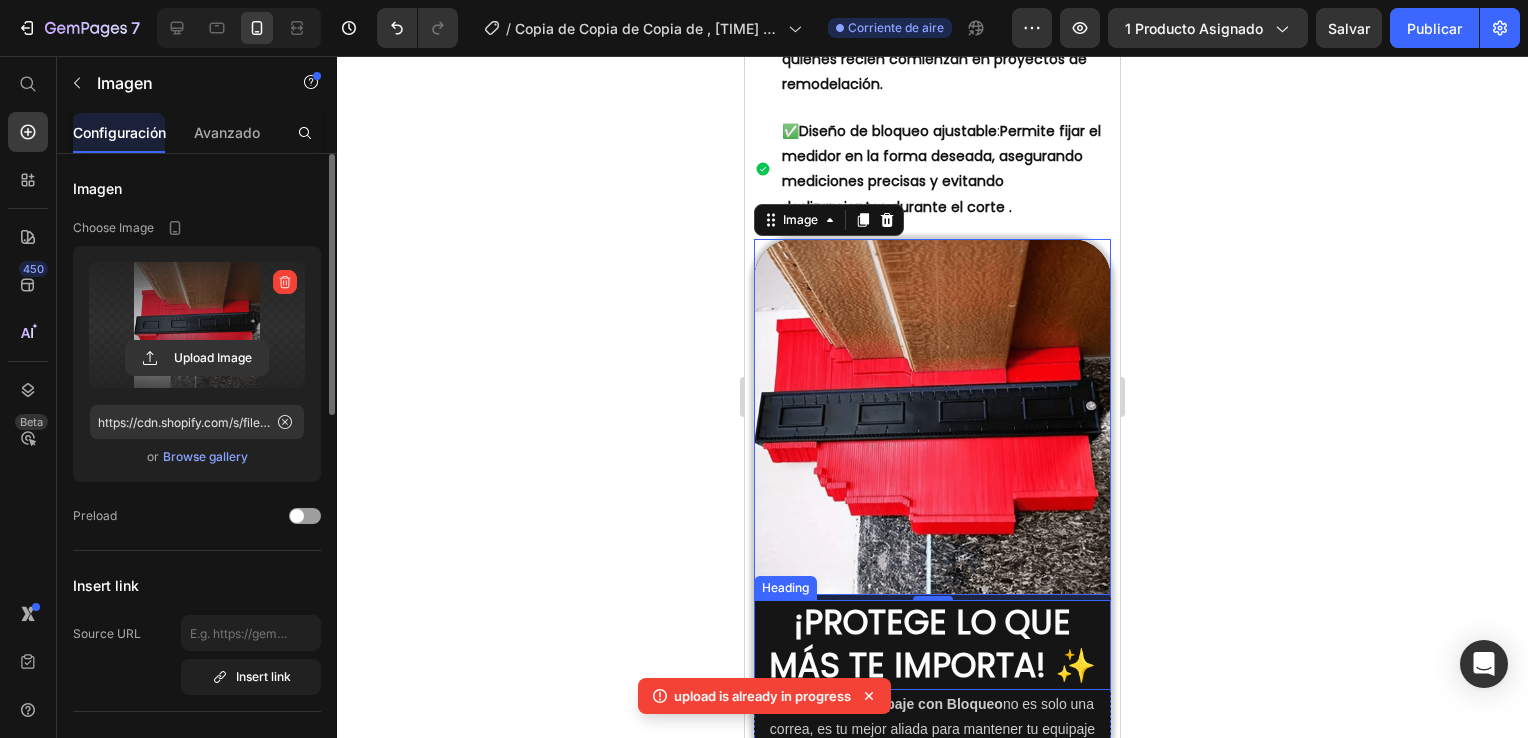 click on "¡PROTEGE LO QUE MÁS TE IMPORTA! ✨" at bounding box center (932, 644) 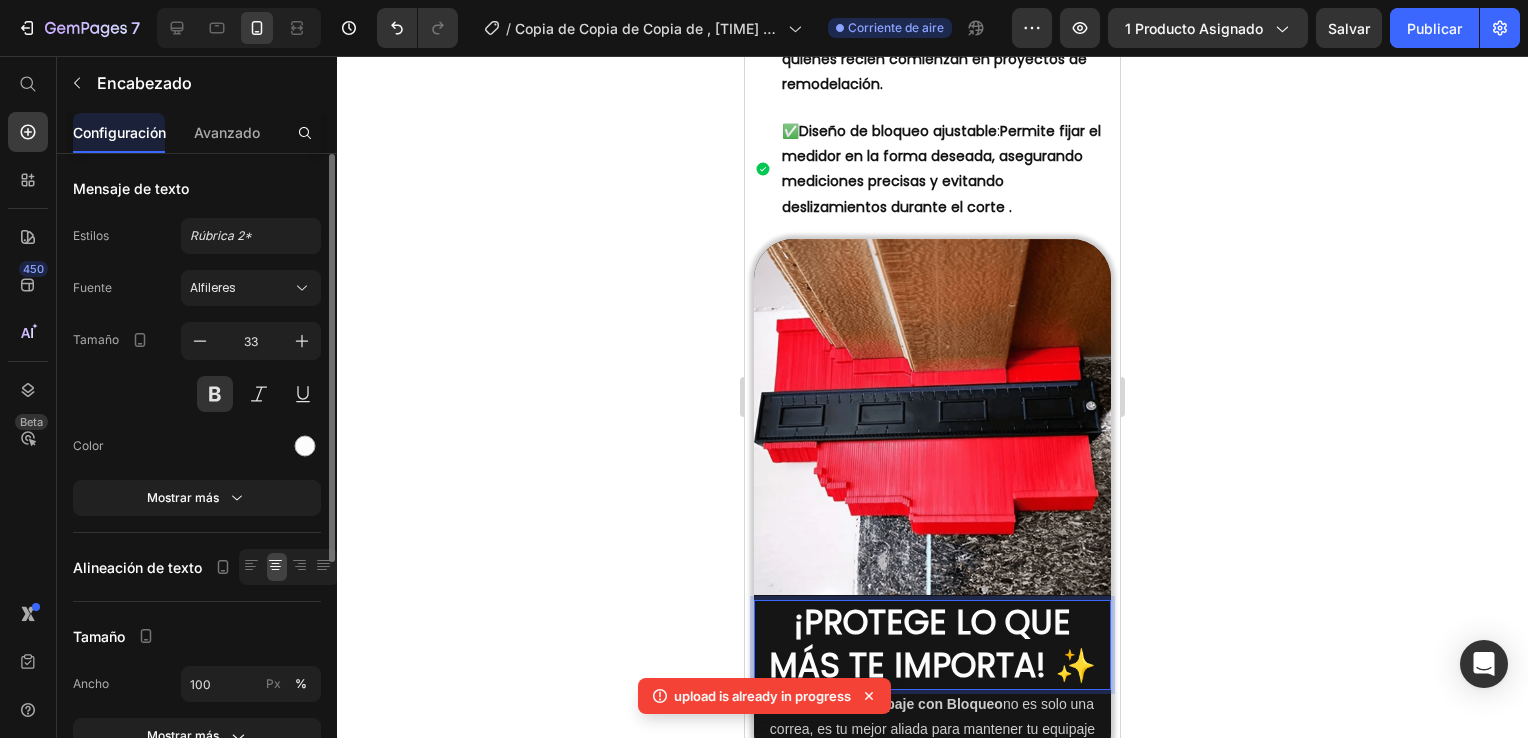 click on "¡PROTEGE LO QUE MÁS TE IMPORTA! ✨" at bounding box center (932, 644) 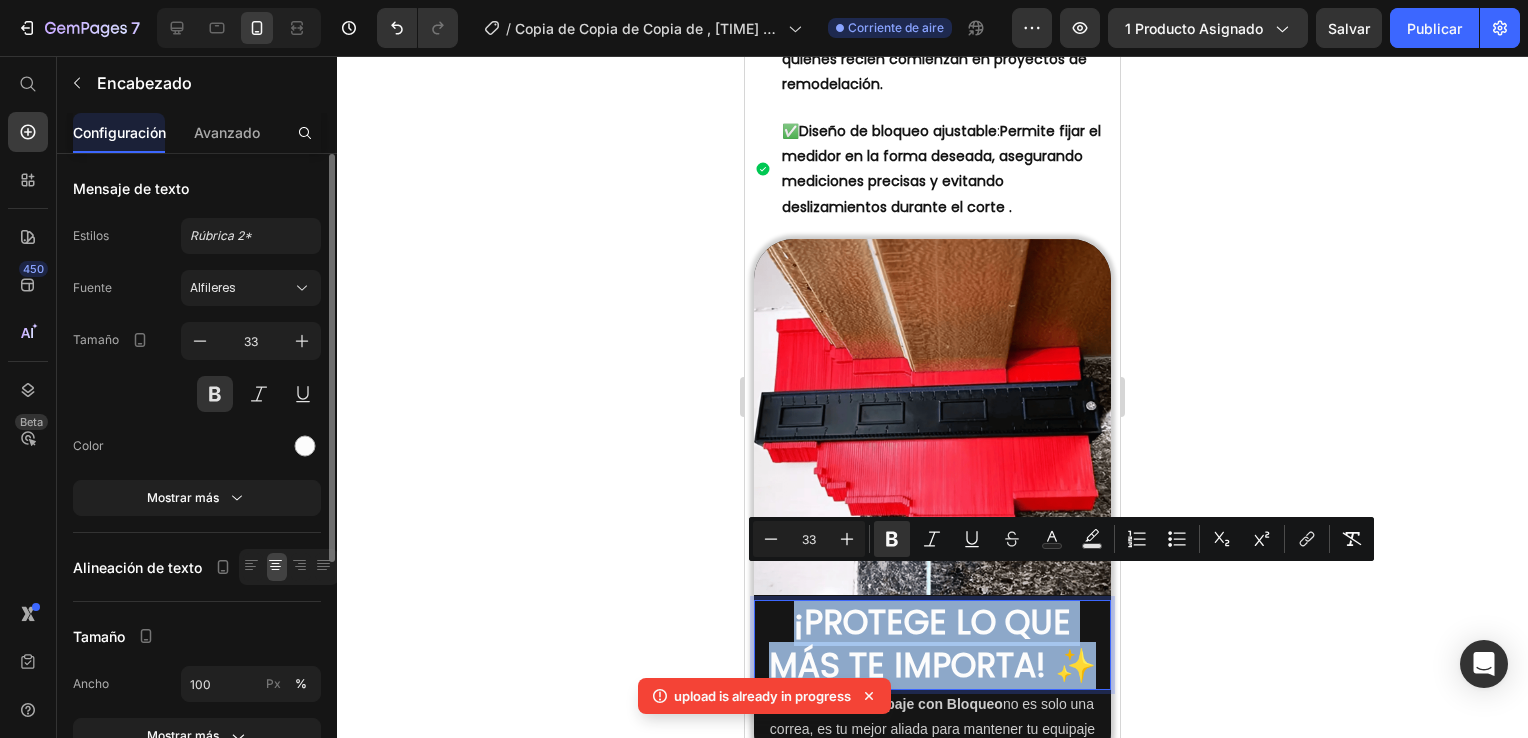 copy on "¡PROTEGE LO QUE MÁS TE IMPORTA! ✨" 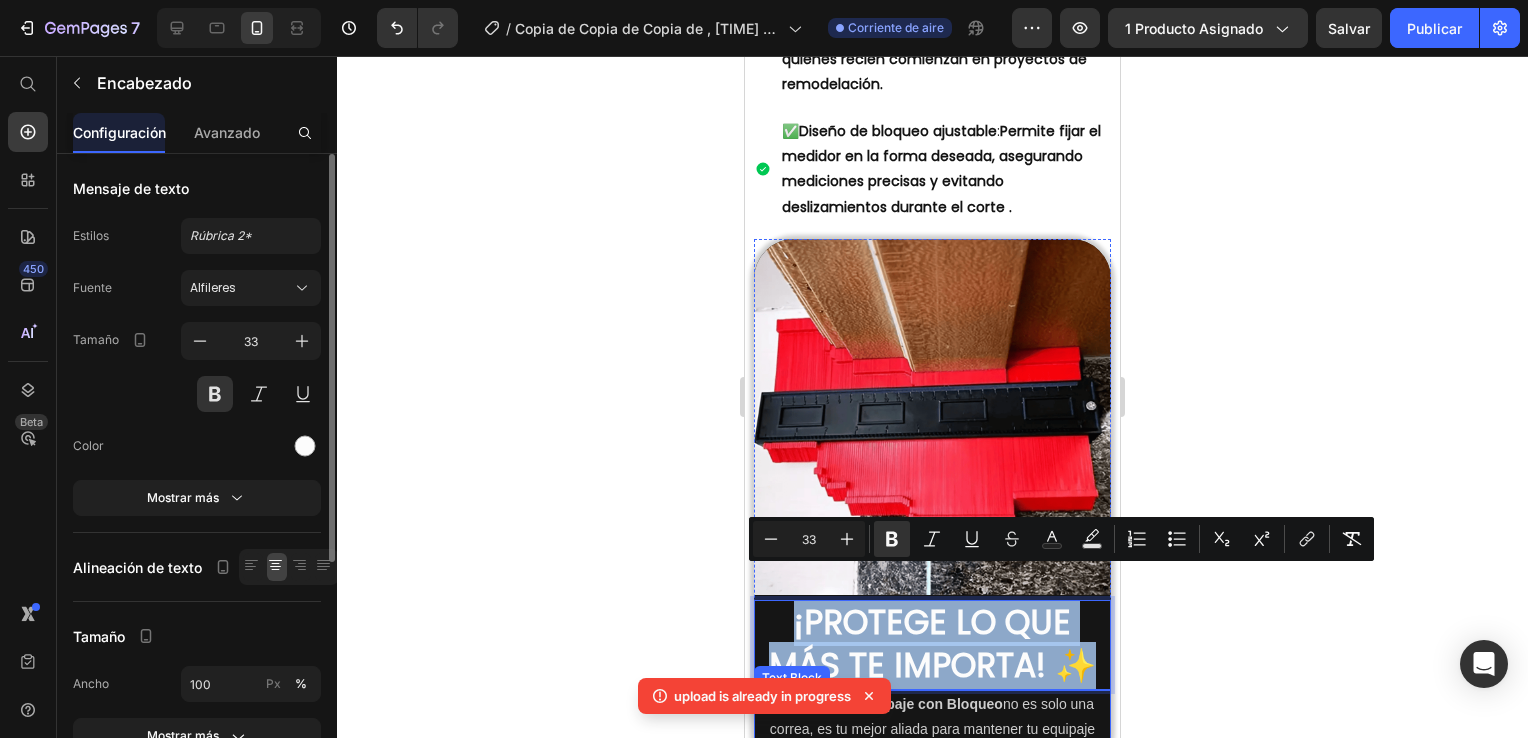 click on "La  Correa de Equipaje con Bloqueo  no es solo una correa, es tu mejor aliada para mantener tu equipaje seguro y protegido." at bounding box center [932, 730] 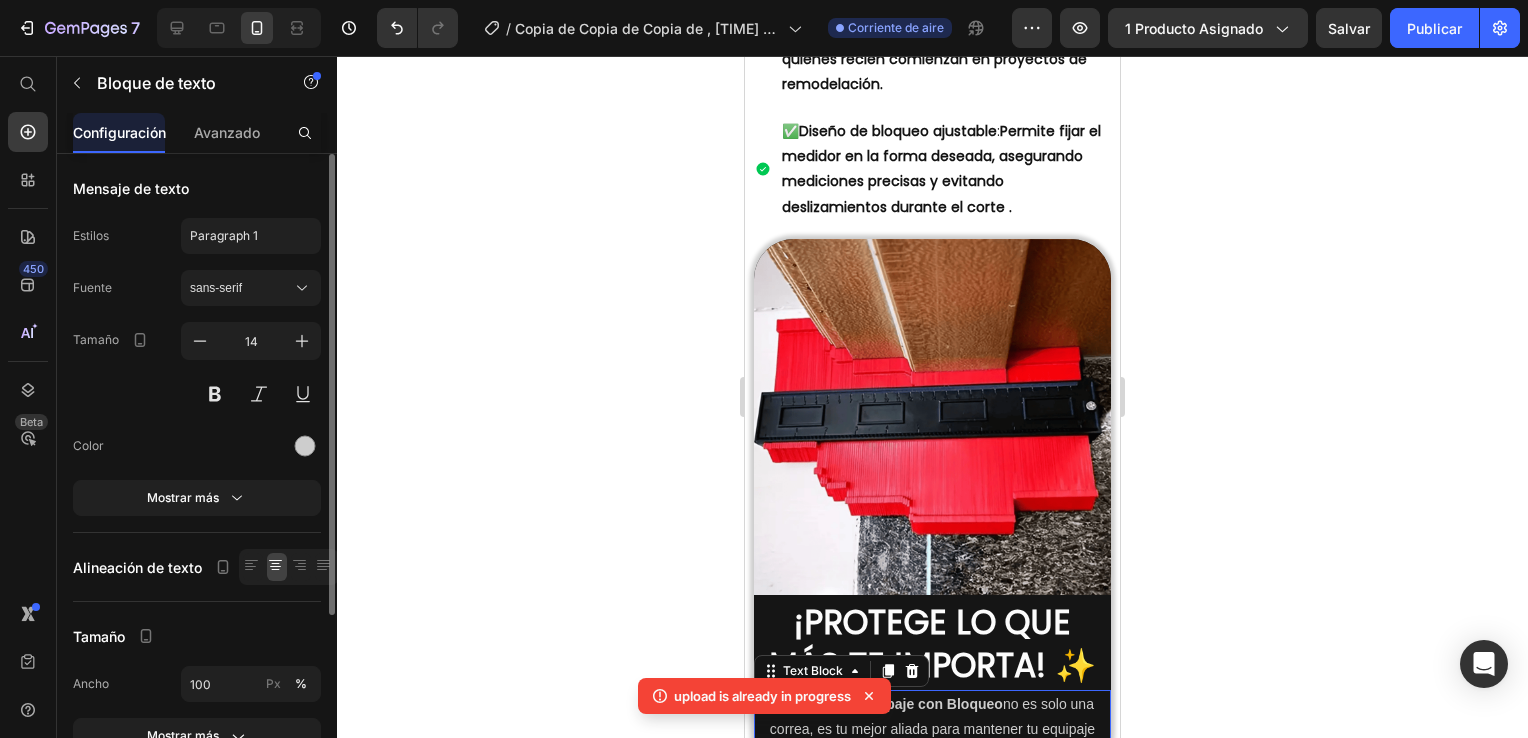 click on "La  Correa de Equipaje con Bloqueo  no es solo una correa, es tu mejor aliada para mantener tu equipaje seguro y protegido." at bounding box center (932, 730) 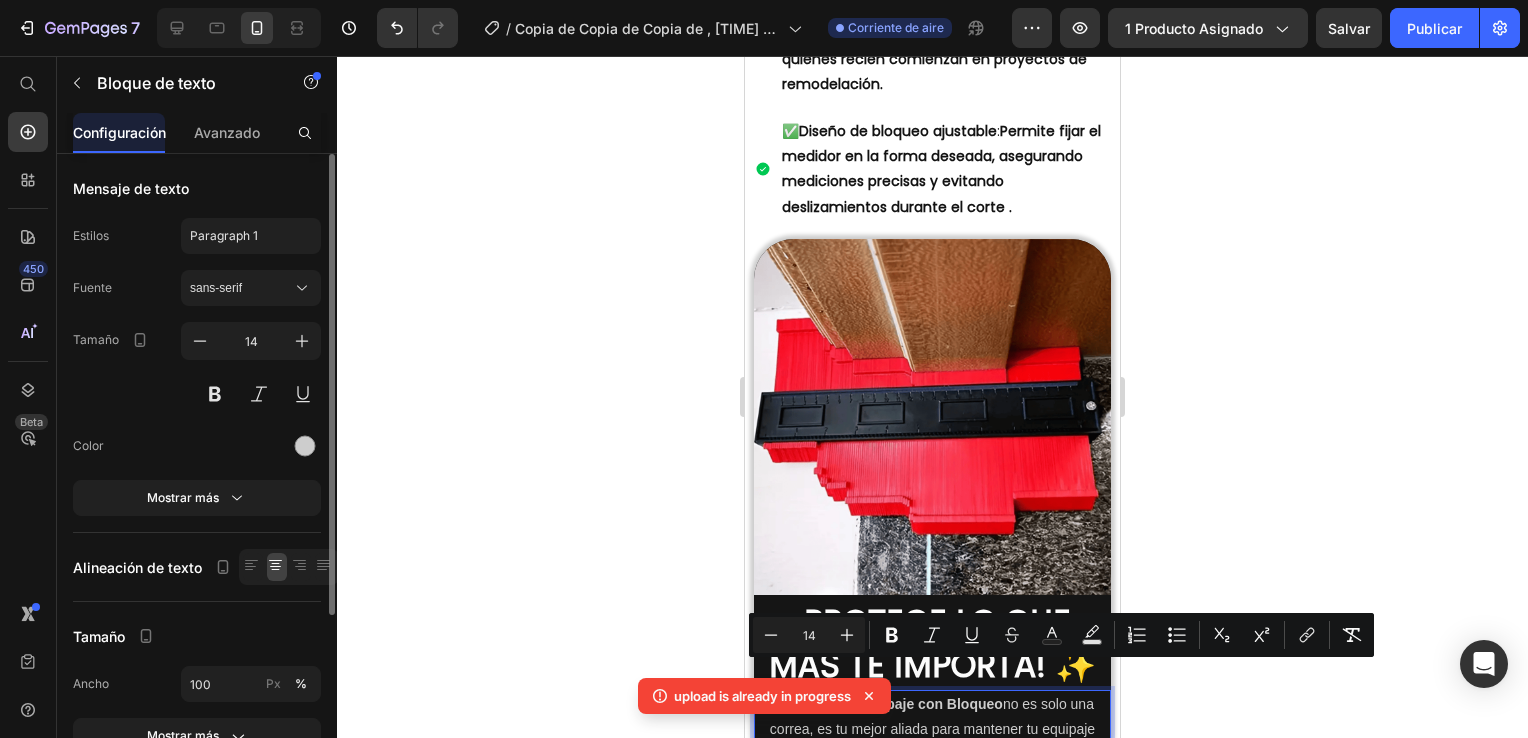 copy on "La  Correa de Equipaje con Bloqueo  no es solo una correa, es tu mejor aliada para mantener tu equipaje seguro y protegido." 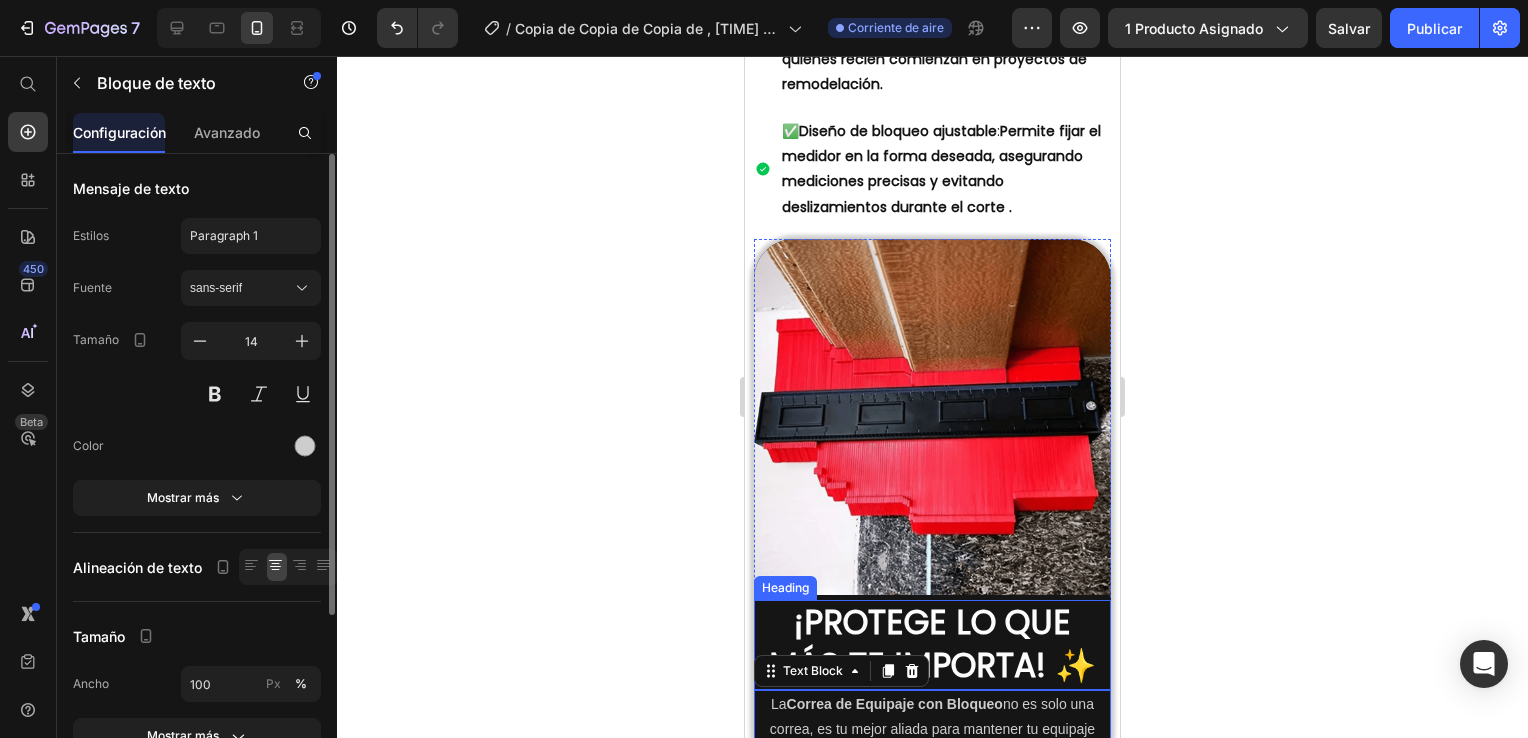 click on "¡PROTEGE LO QUE MÁS TE IMPORTA! ✨" at bounding box center [932, 644] 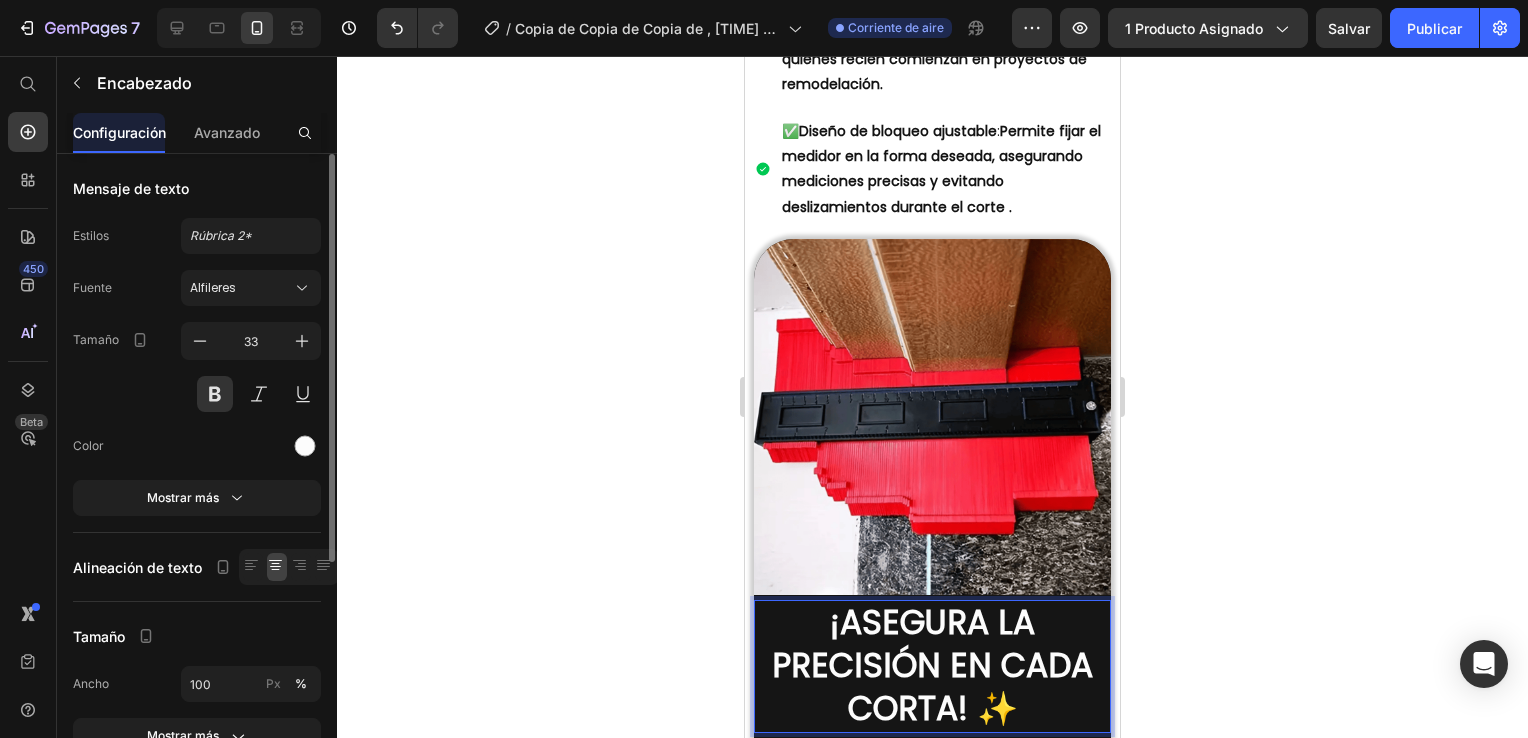 click on "¡ASEGURA LA PRECISIÓN EN CADA CORTA! ✨" at bounding box center (932, 665) 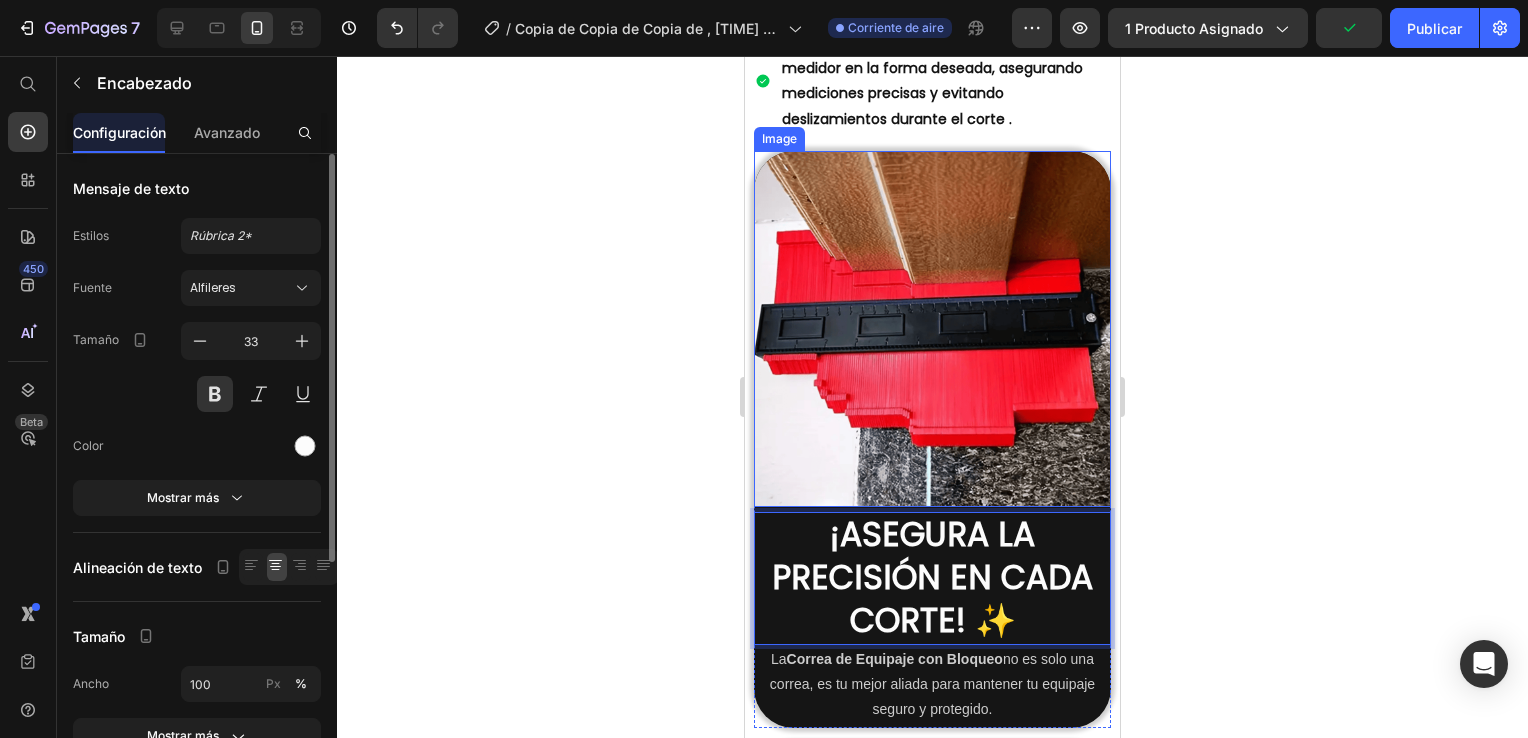 scroll, scrollTop: 2900, scrollLeft: 0, axis: vertical 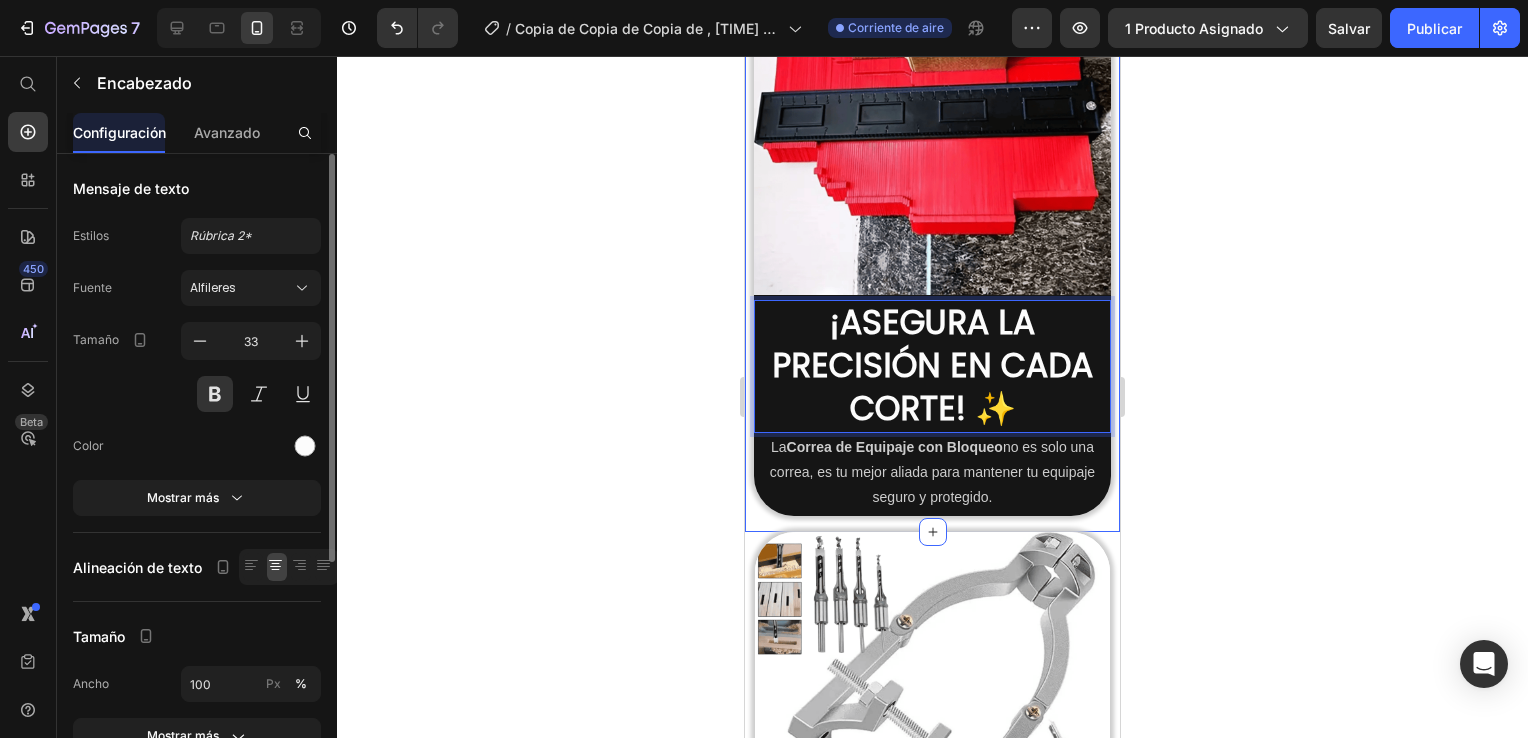 click on "La  Correa de Equipaje con Bloqueo  no es solo una correa, es tu mejor aliada para mantener tu equipaje seguro y protegido." at bounding box center [932, 473] 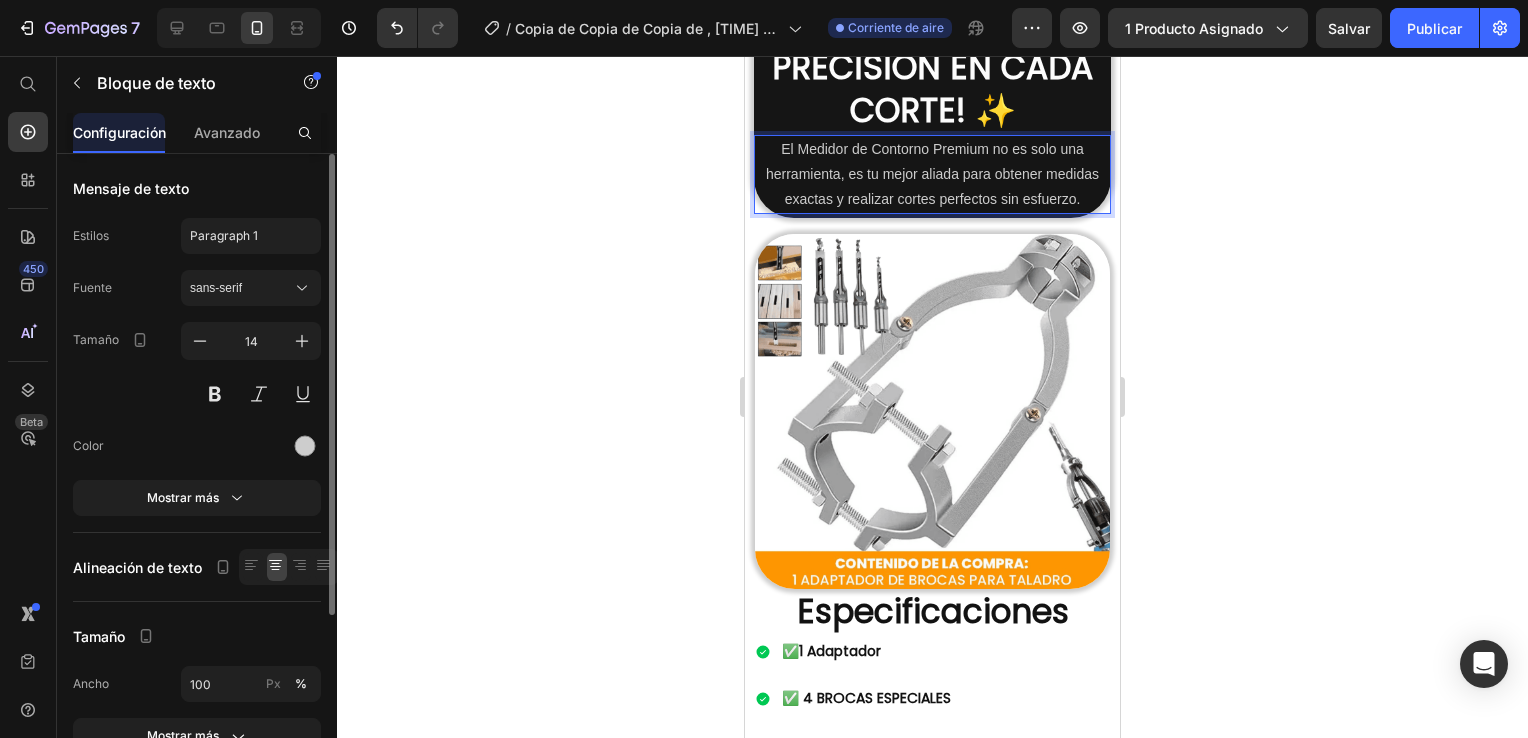 scroll, scrollTop: 3200, scrollLeft: 0, axis: vertical 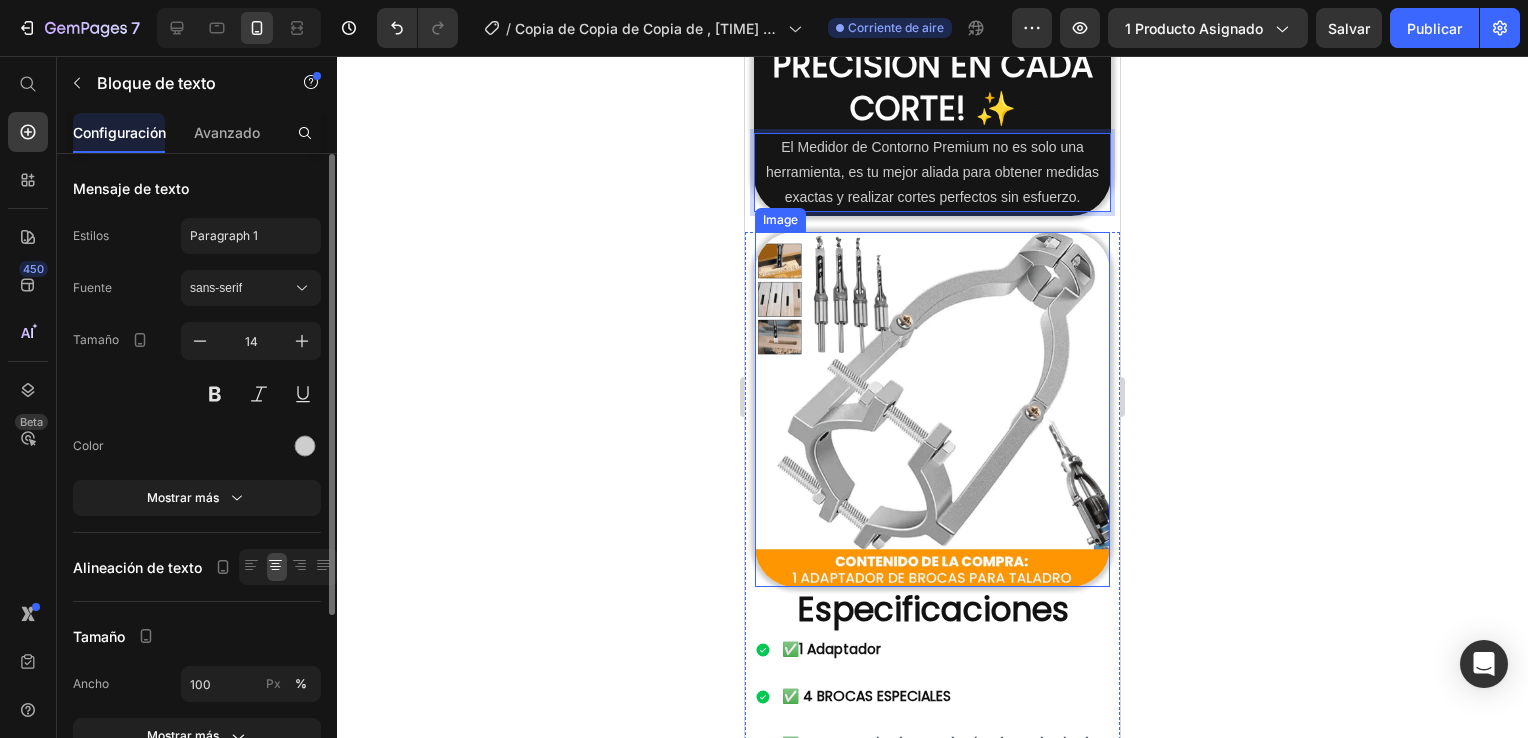 click at bounding box center (932, 409) 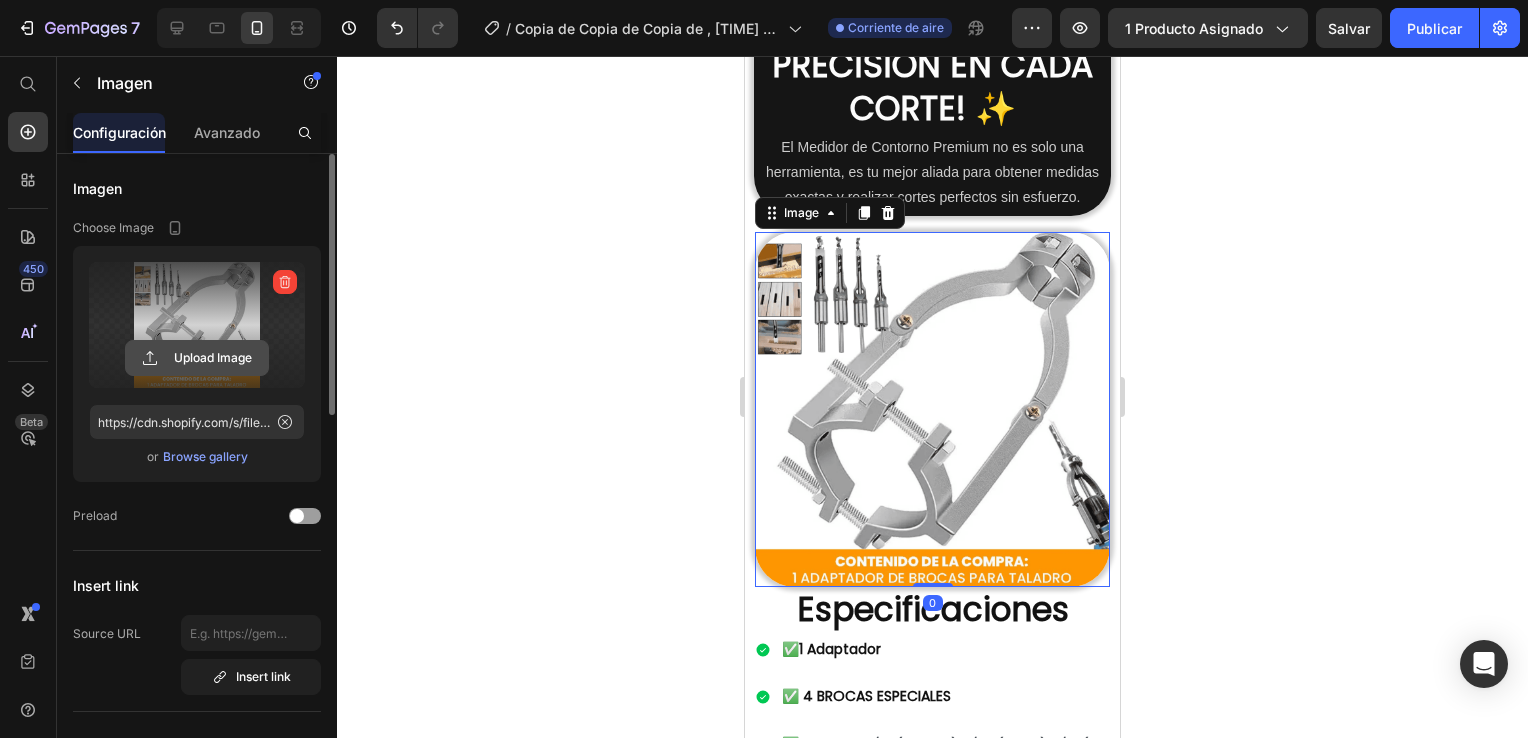 click 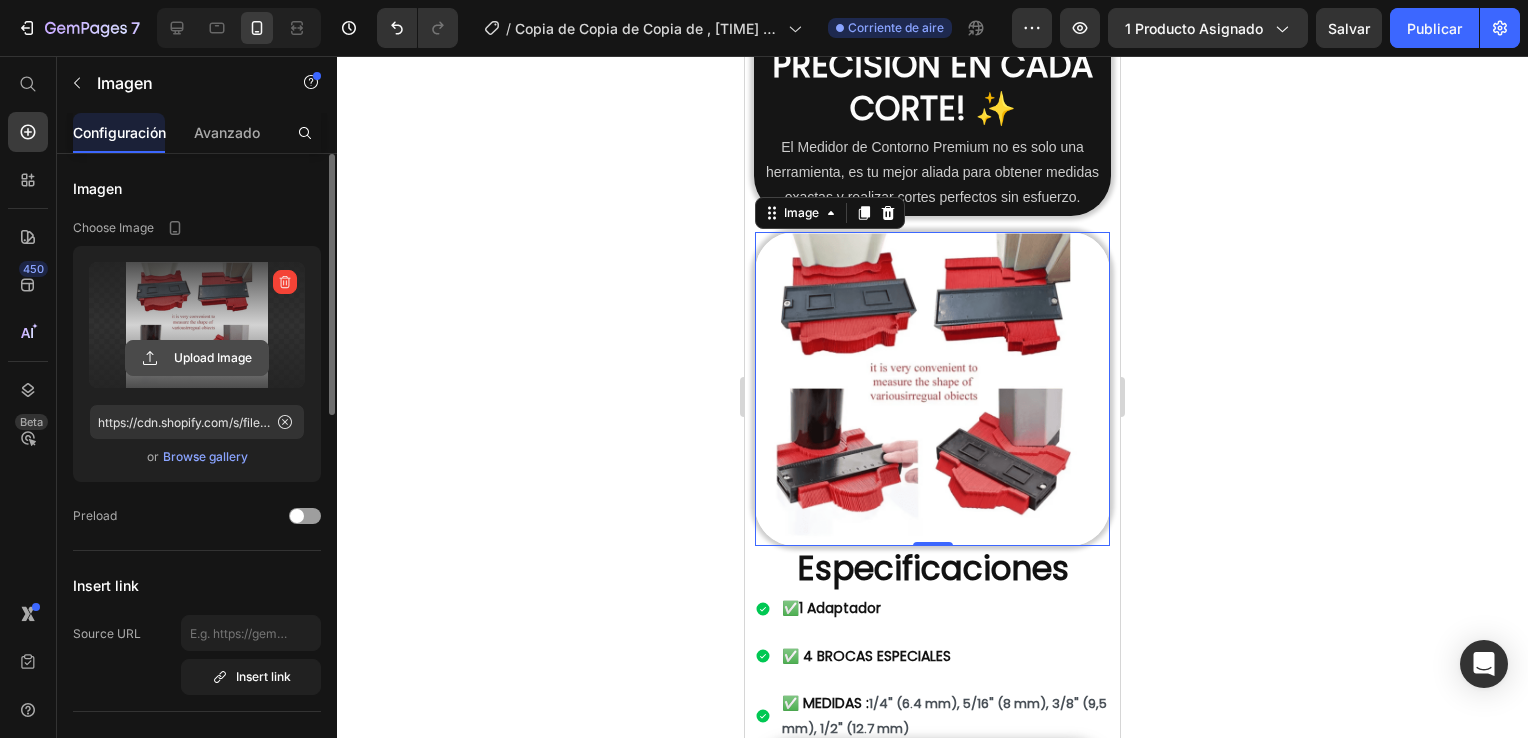 click 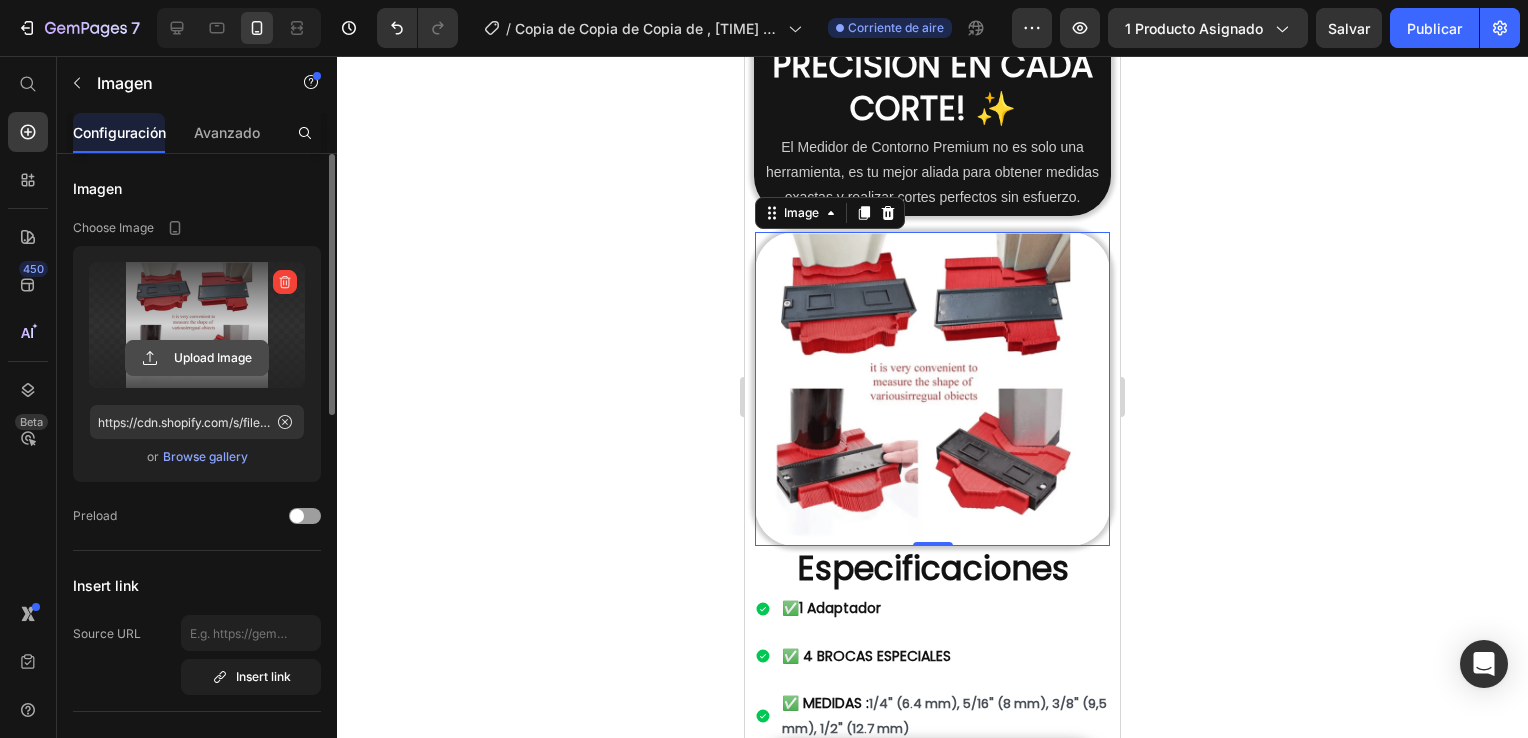 click 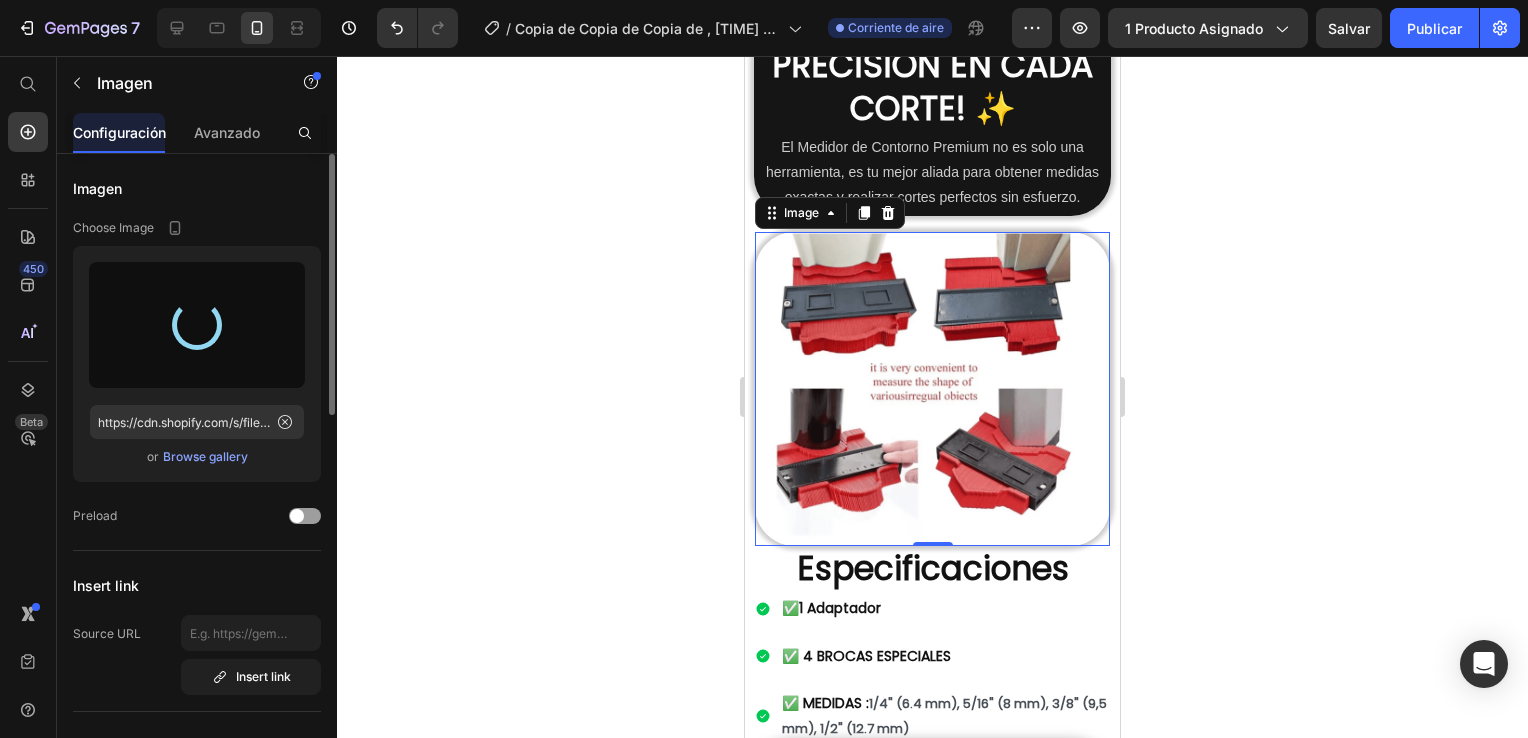 type on "https://cdn.shopify.com/s/files/1/0648/3017/7485/files/gempages_552854149692130282-c12760d9-3ba3-49ee-ba40-20645773a9e6.png" 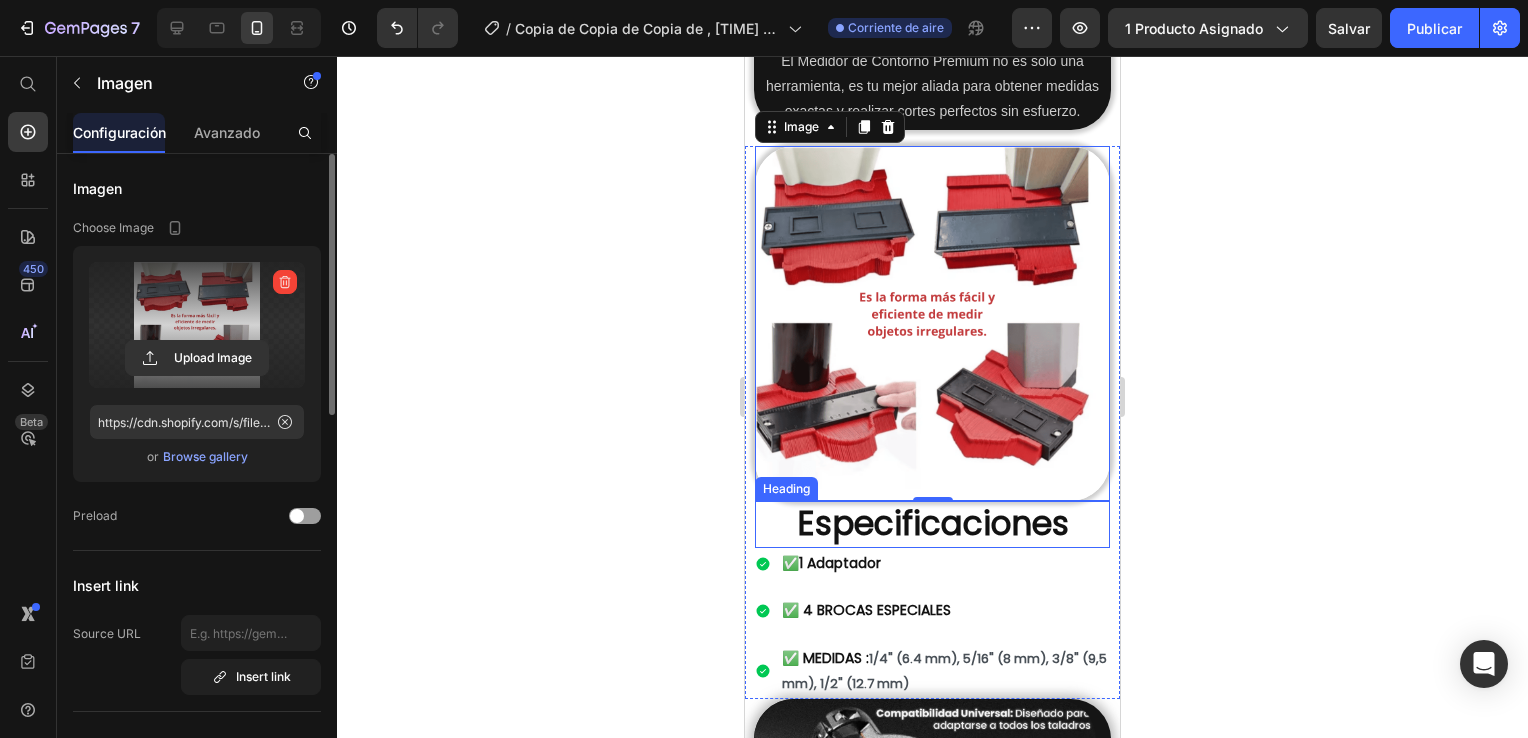 scroll, scrollTop: 3400, scrollLeft: 0, axis: vertical 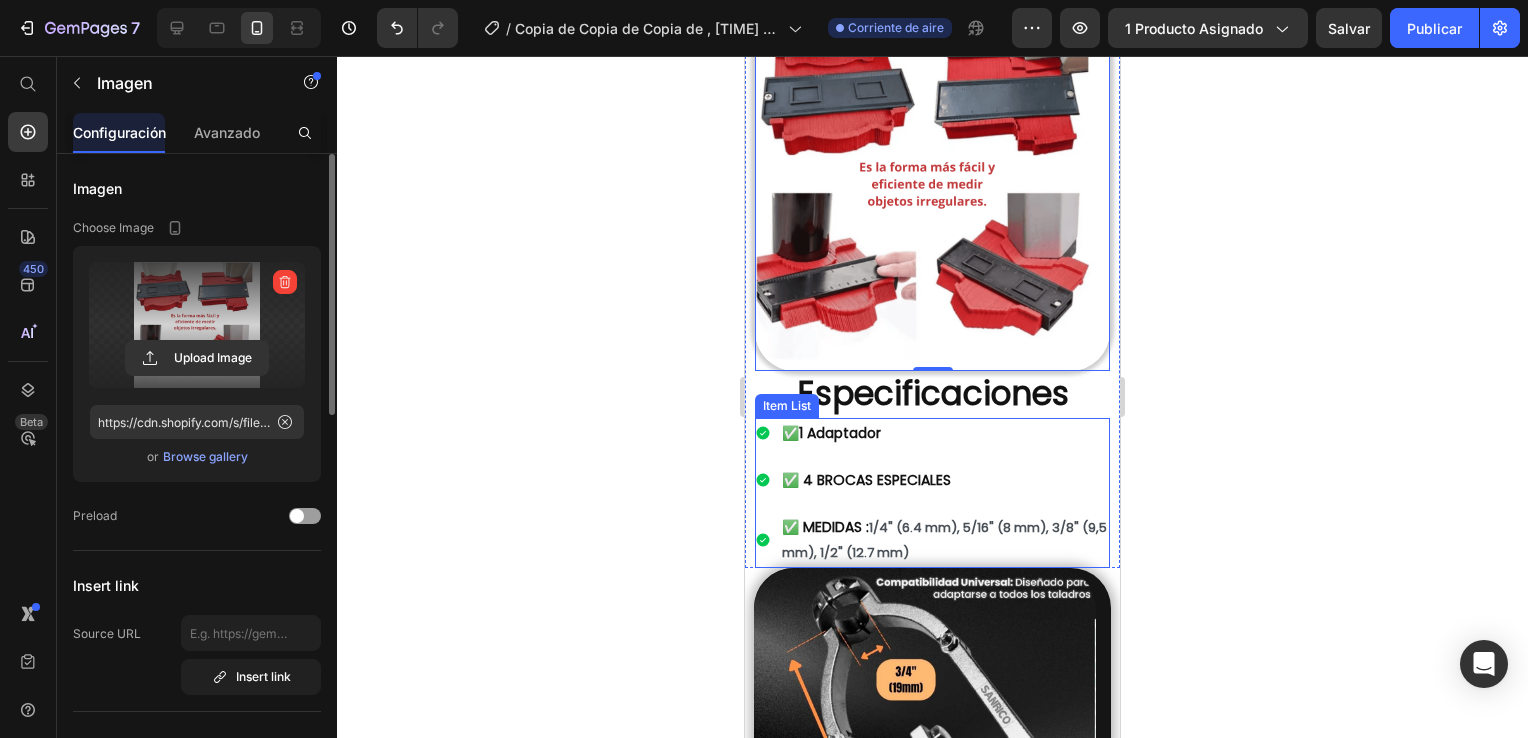 click on "✅1 Adaptador" at bounding box center (944, 433) 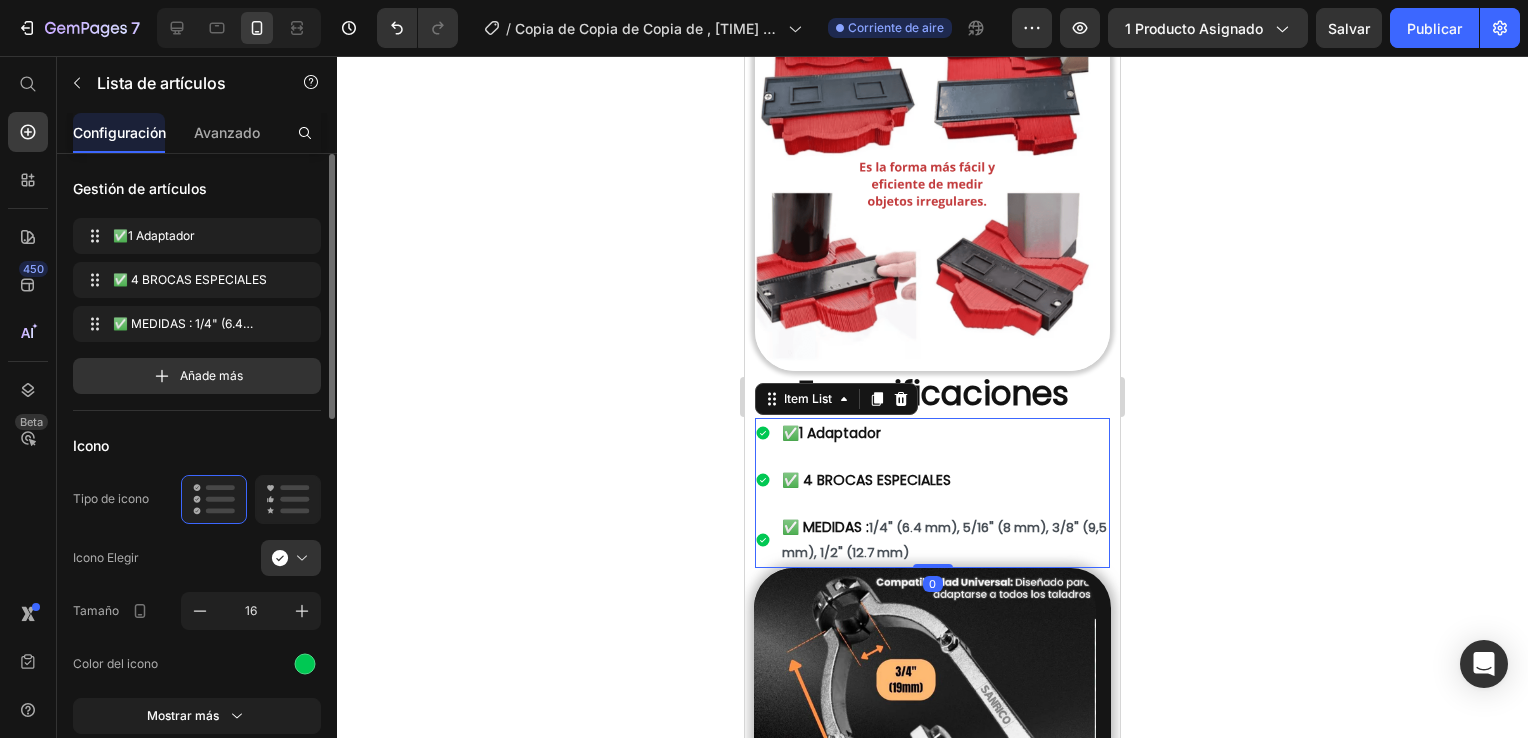 click on "✅1 Adaptador" at bounding box center [944, 433] 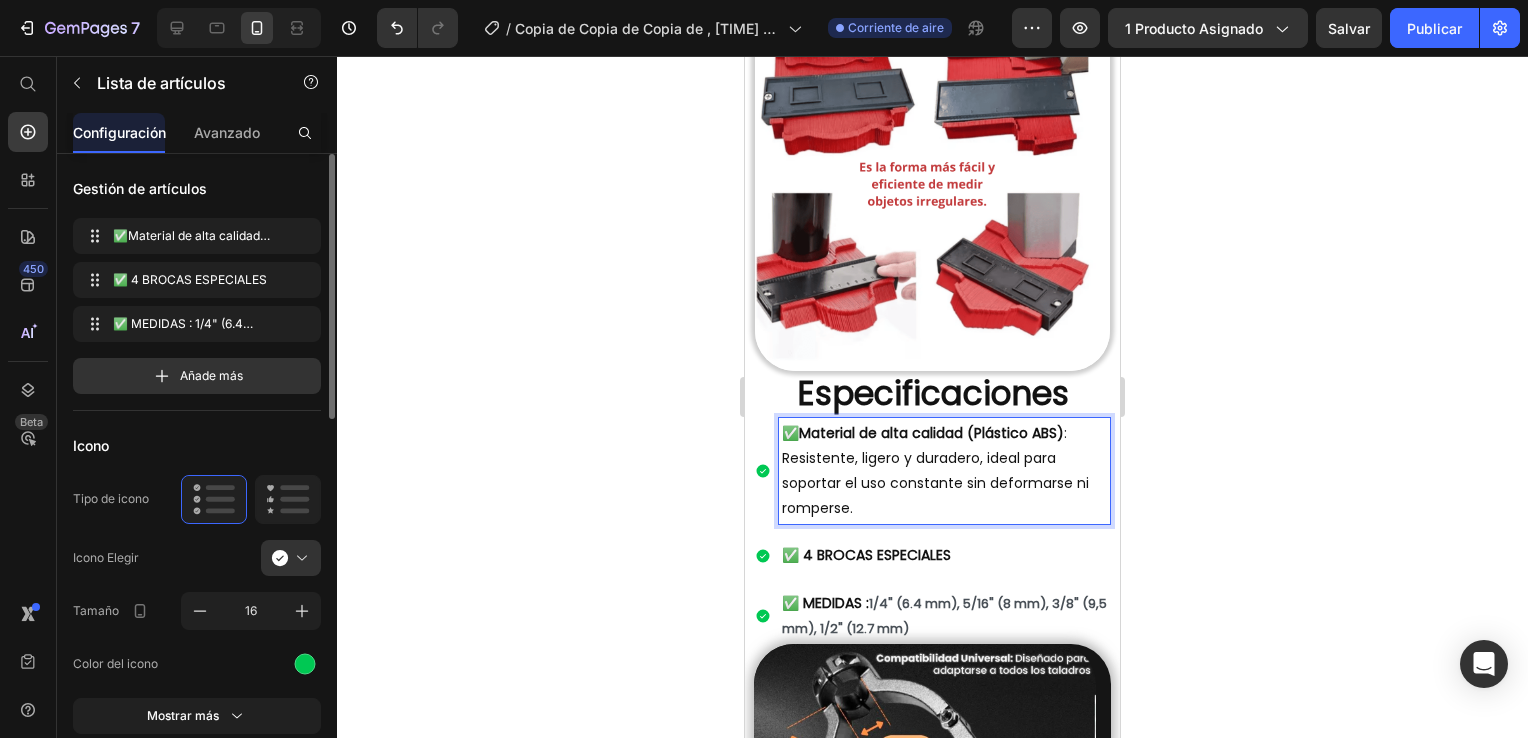 click on "✅ 4 BROCAS ESPECIALES" at bounding box center (944, 555) 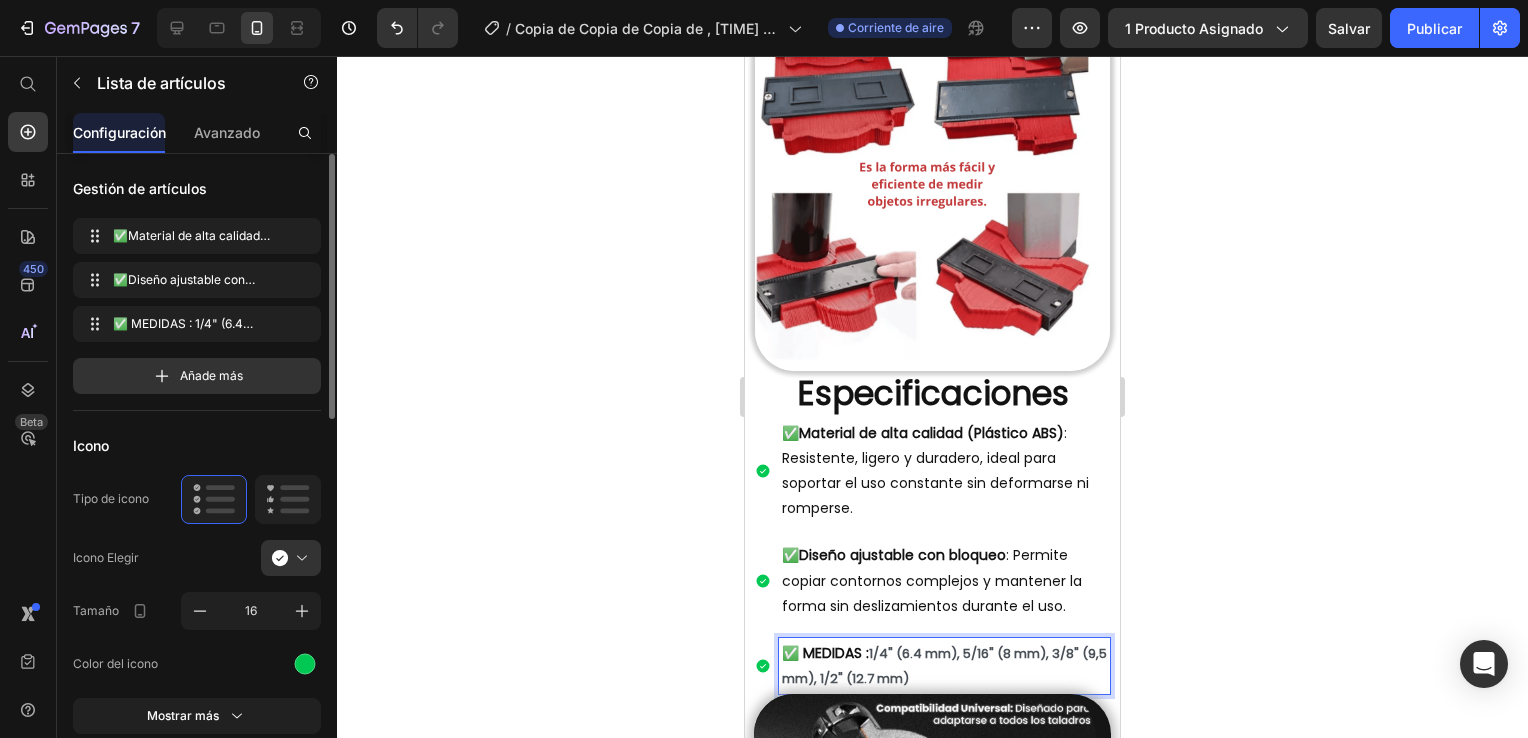 click on "✅ MEDIDAS :  1/4" (6.4 mm), 5/16" (8 mm), 3/8" (9,5 mm), 1/2" (12.7 mm)" at bounding box center [944, 666] 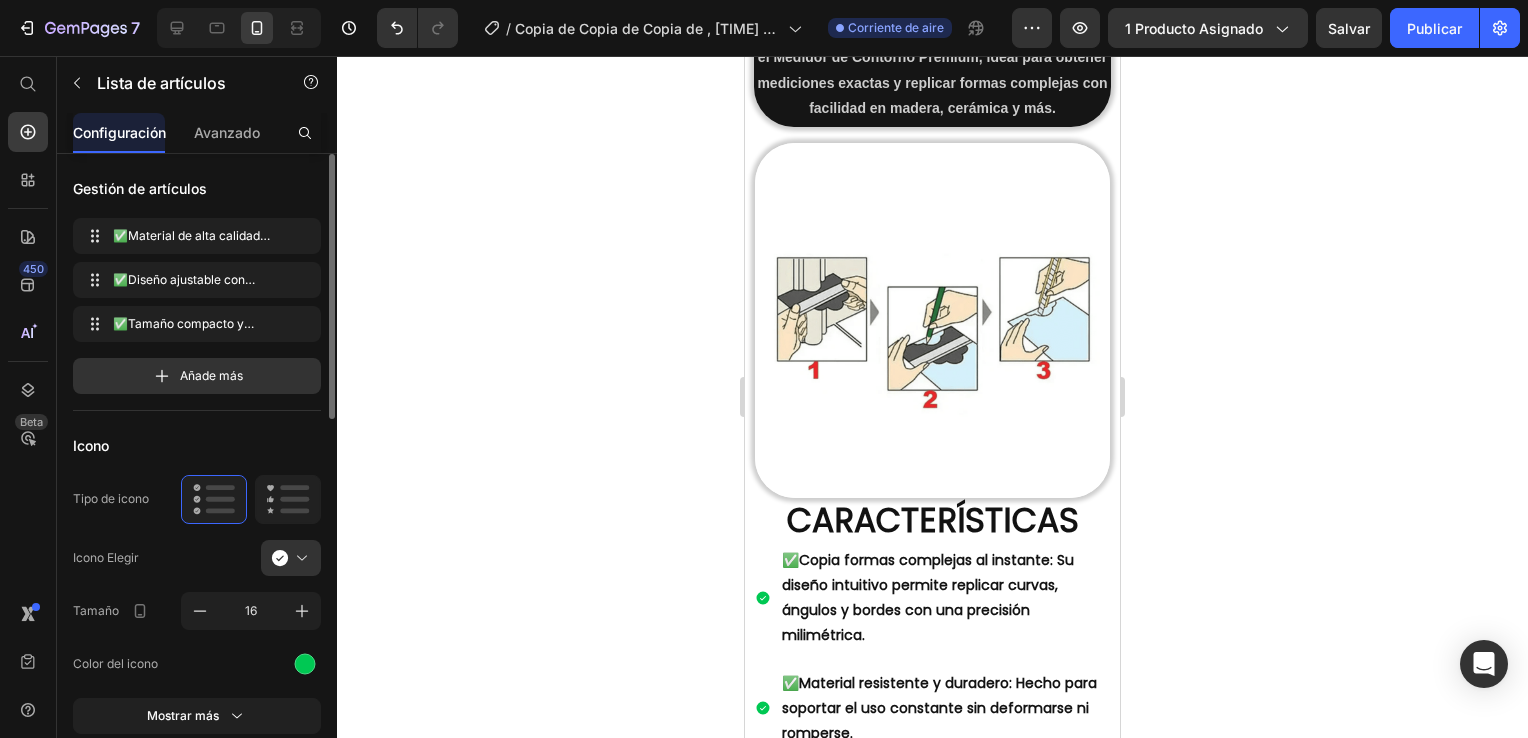 scroll, scrollTop: 2096, scrollLeft: 0, axis: vertical 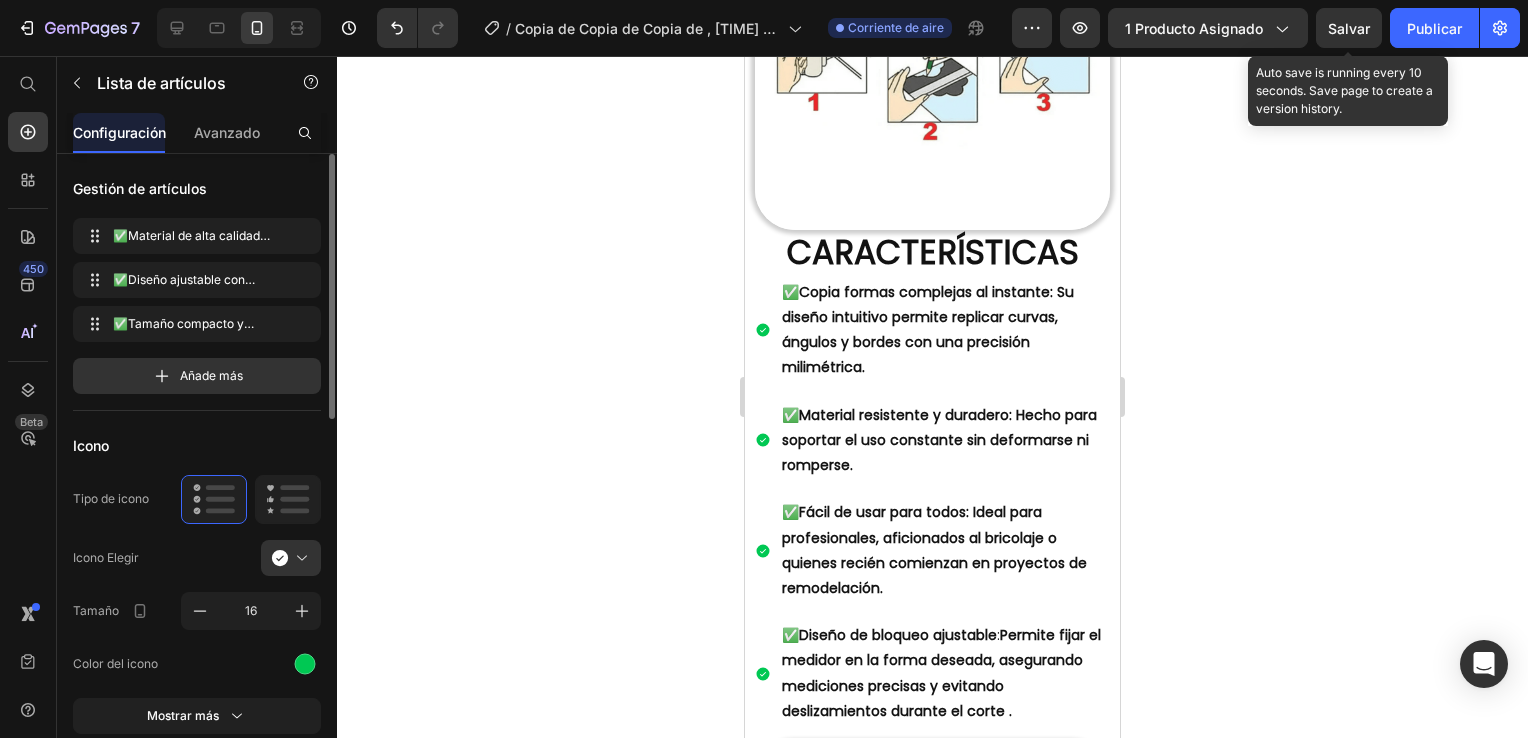 click on "Salvar" 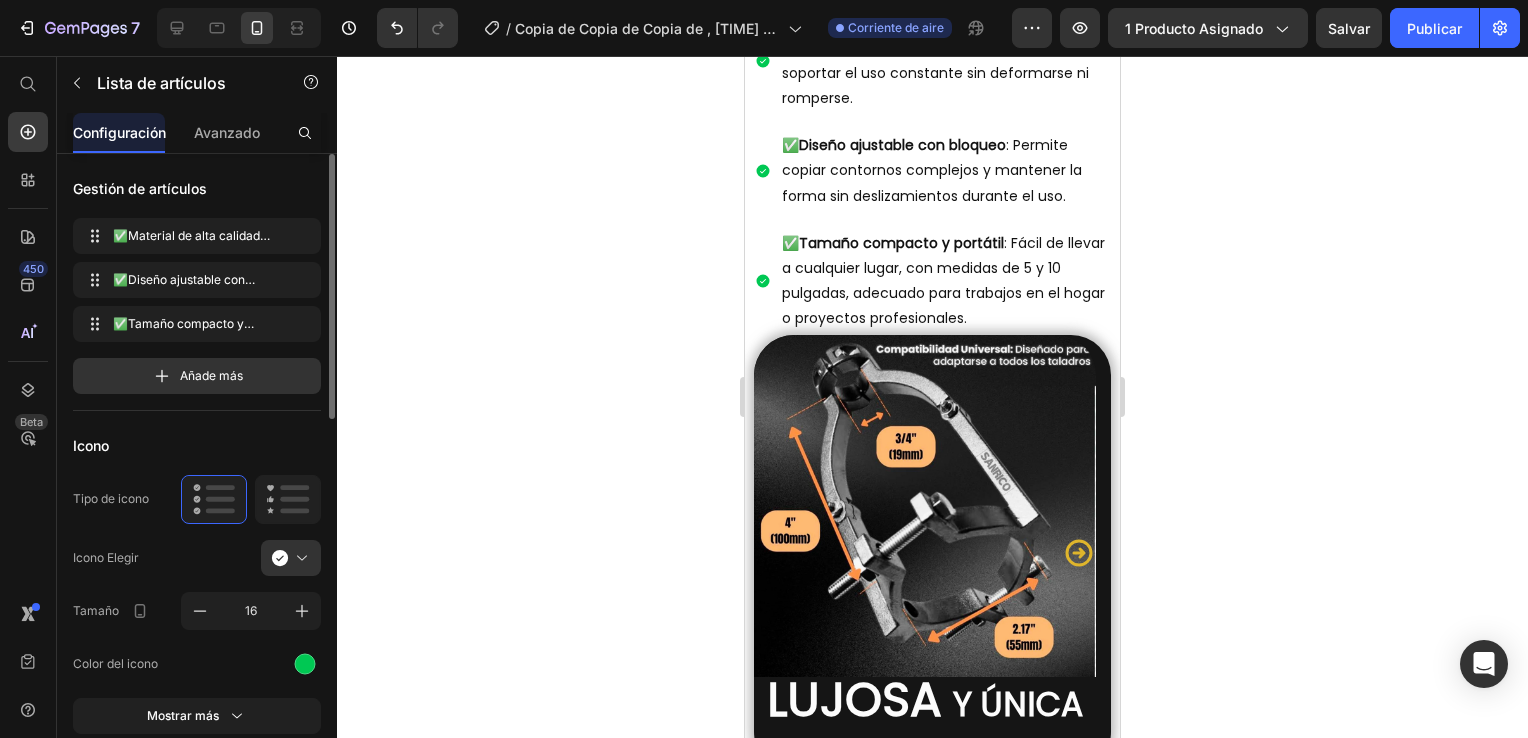 scroll, scrollTop: 3996, scrollLeft: 0, axis: vertical 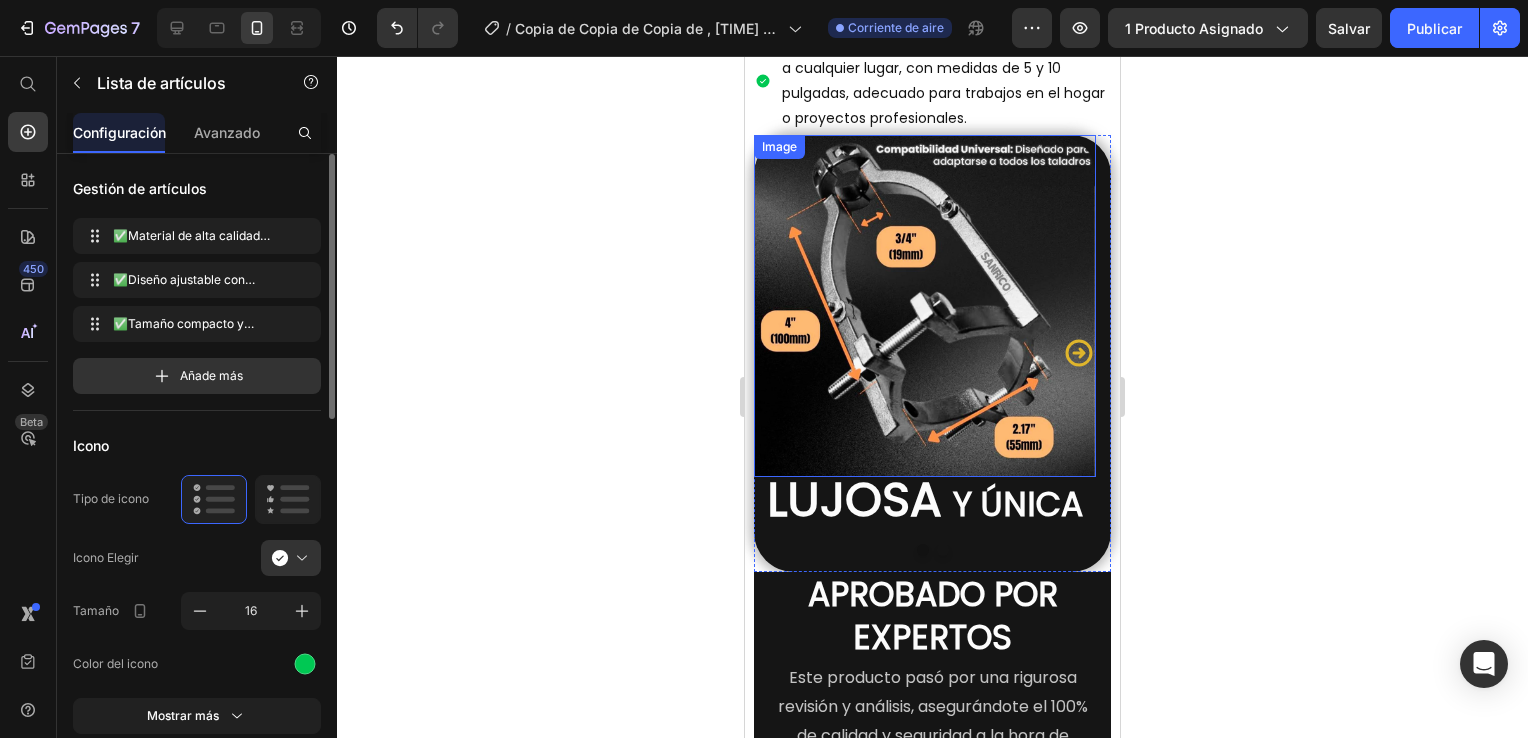 click at bounding box center [925, 306] 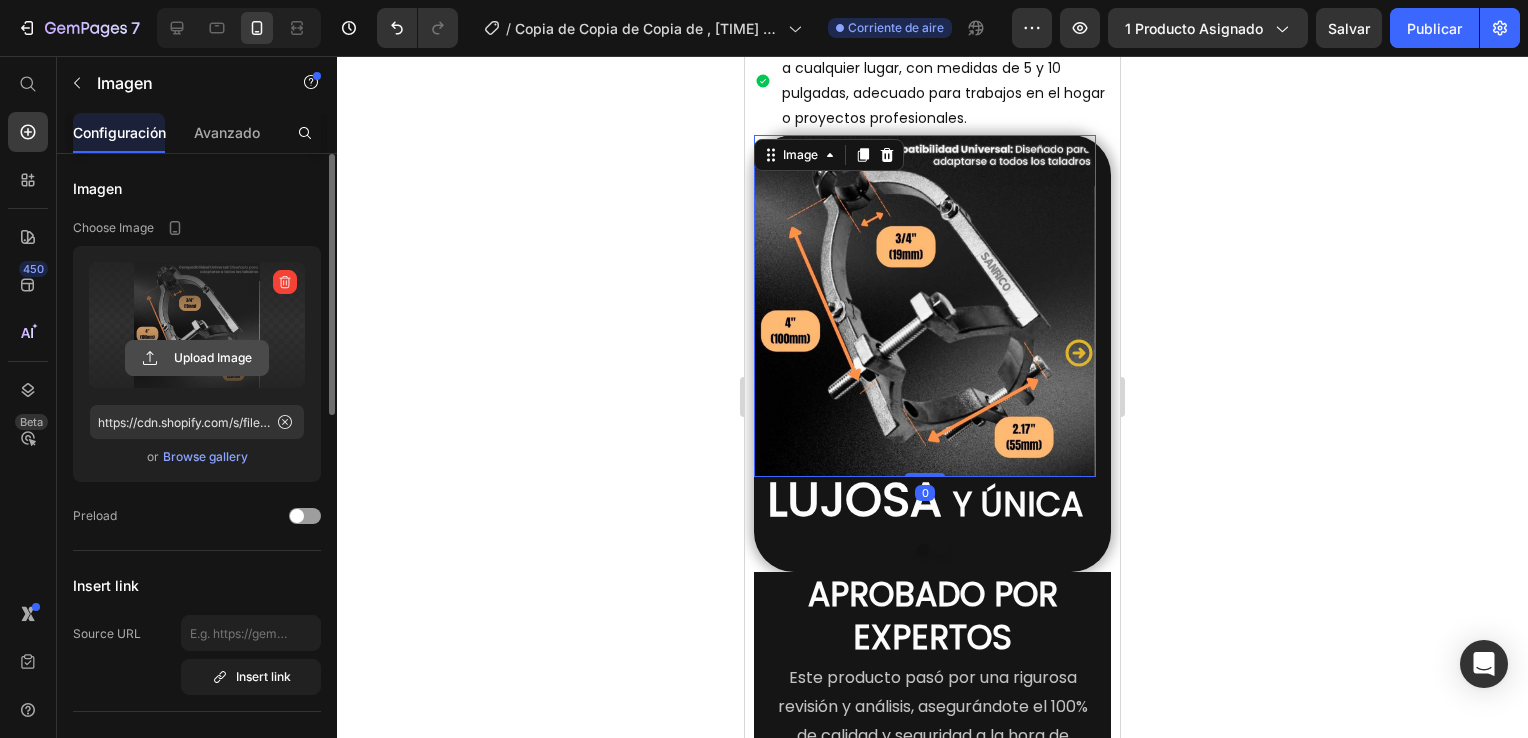 click 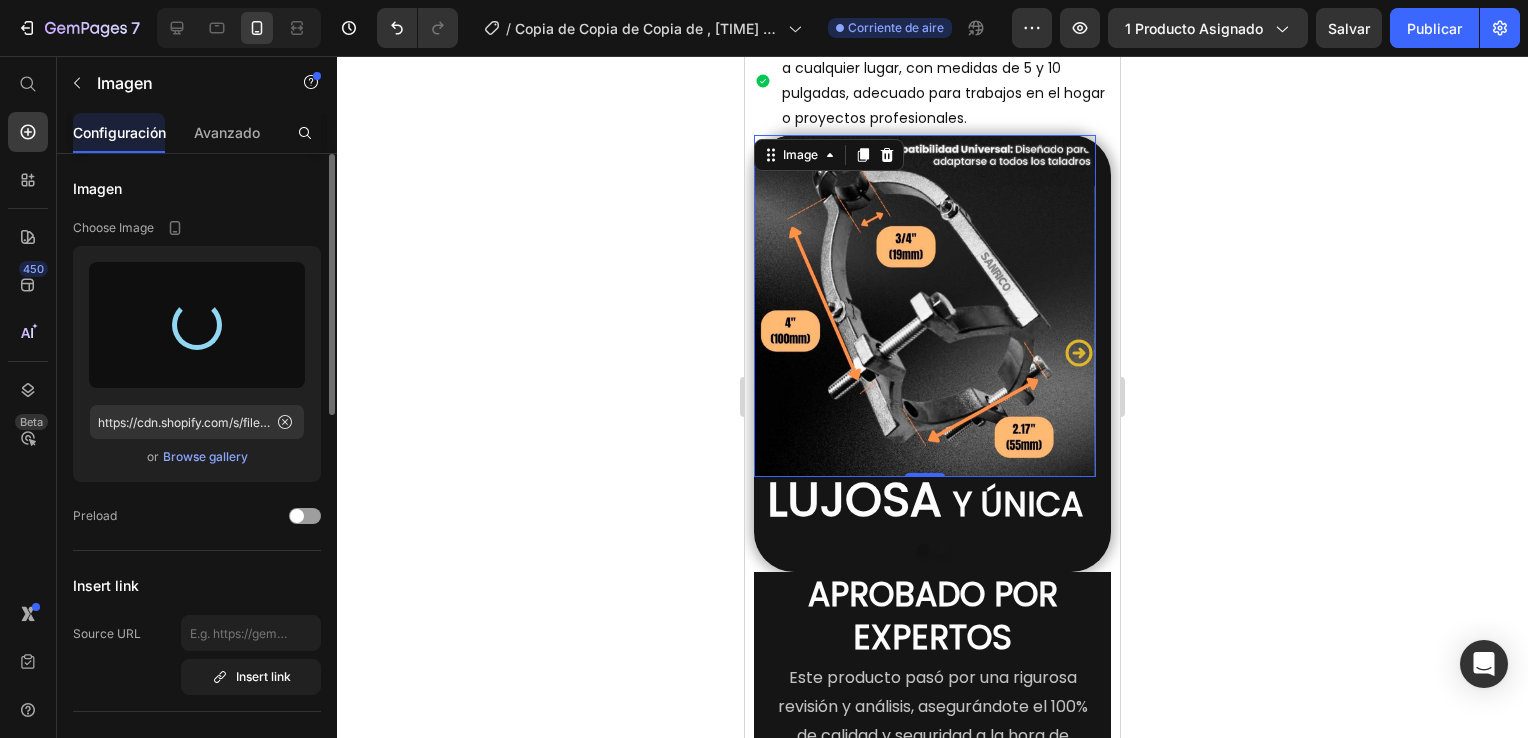 type on "https://cdn.shopify.com/s/files/1/0648/3017/7485/files/gempages_552854149692130282-c3376646-f948-40f4-b5f7-45fbc79d12d4.png" 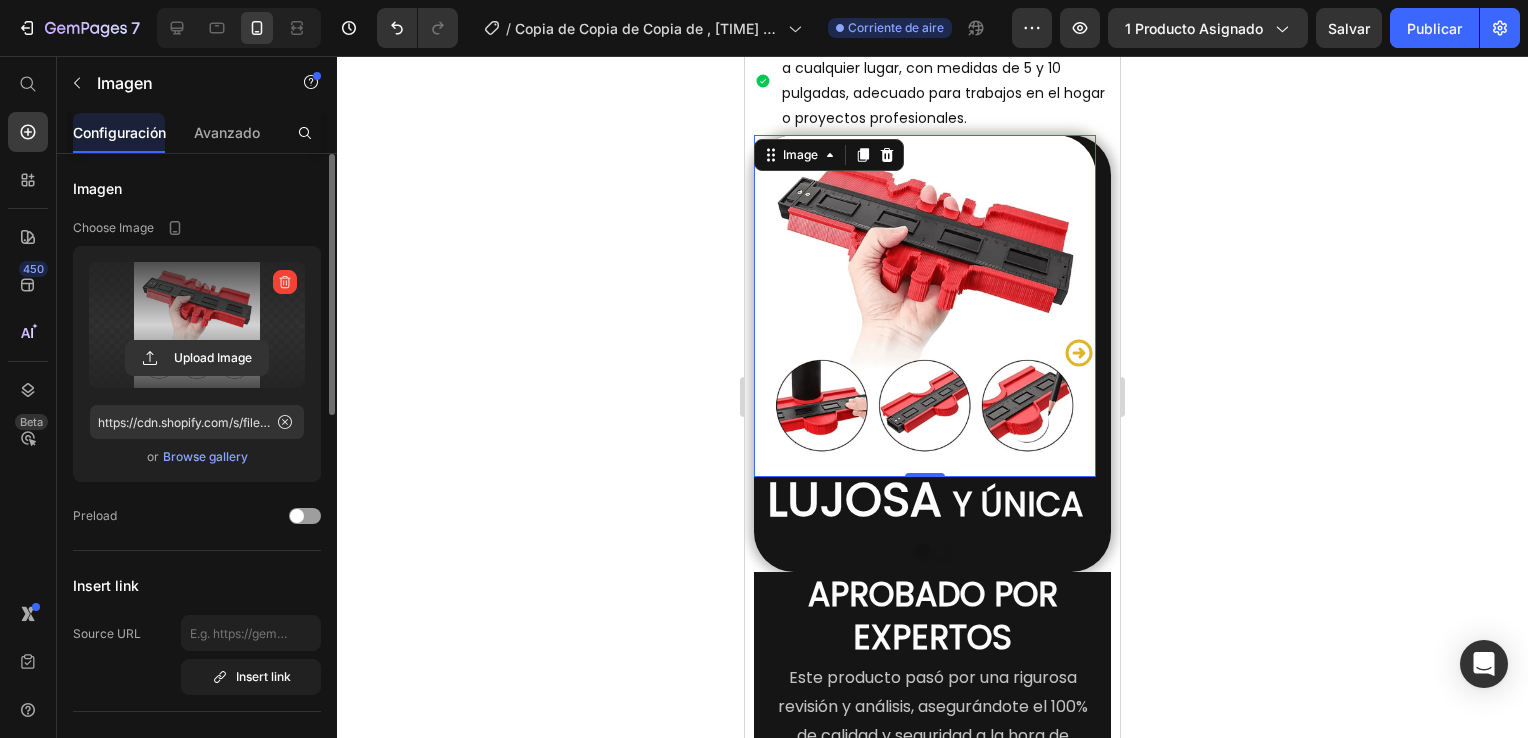 click 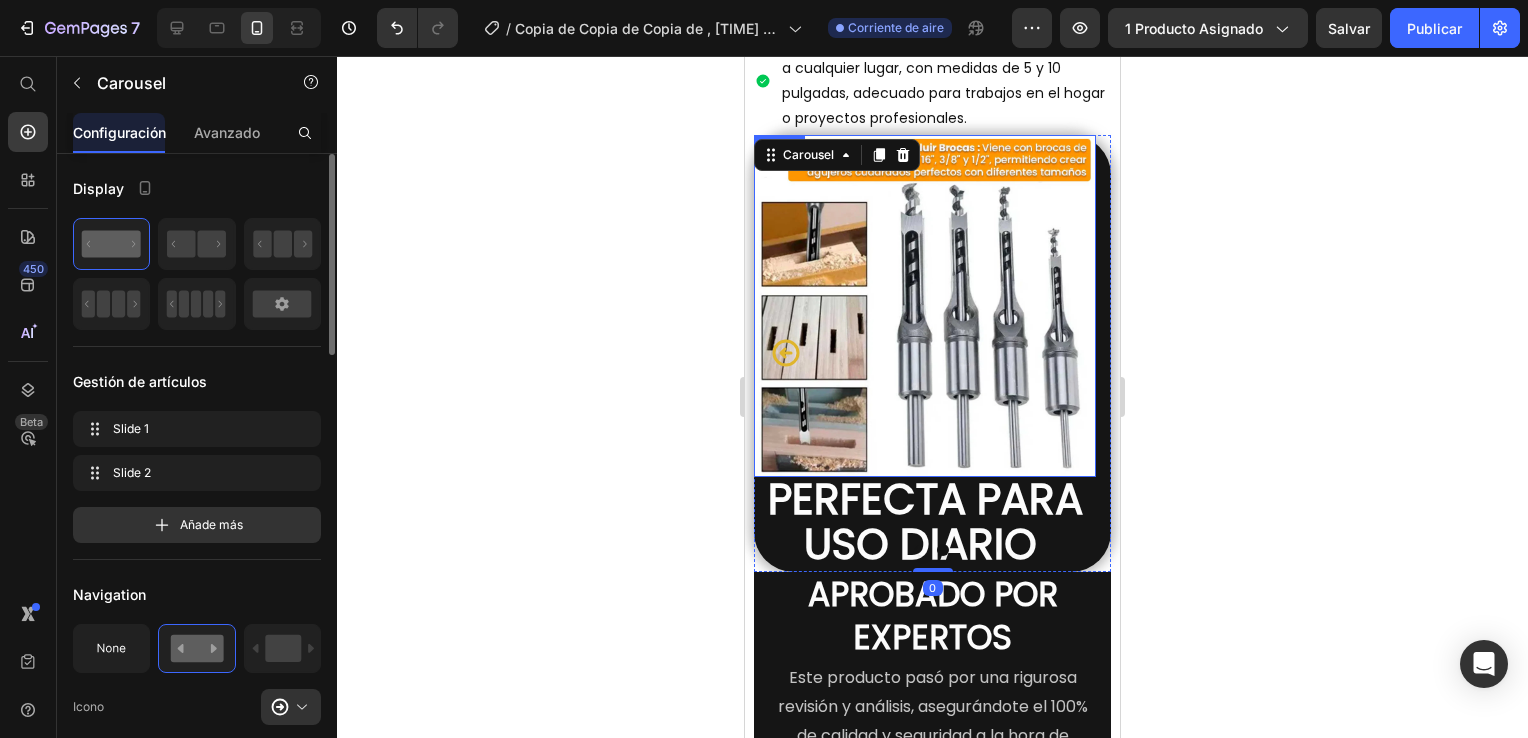 click at bounding box center [925, 306] 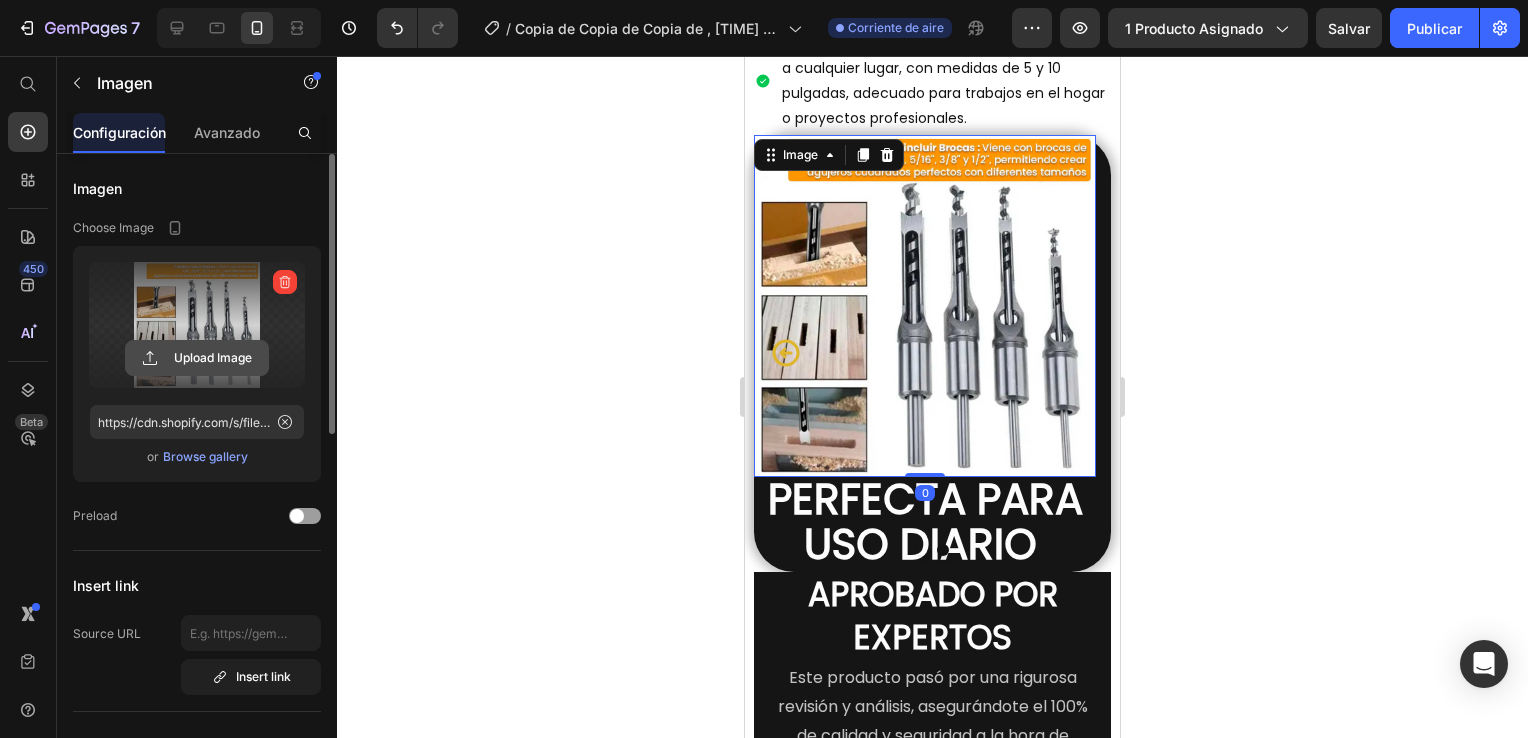 click 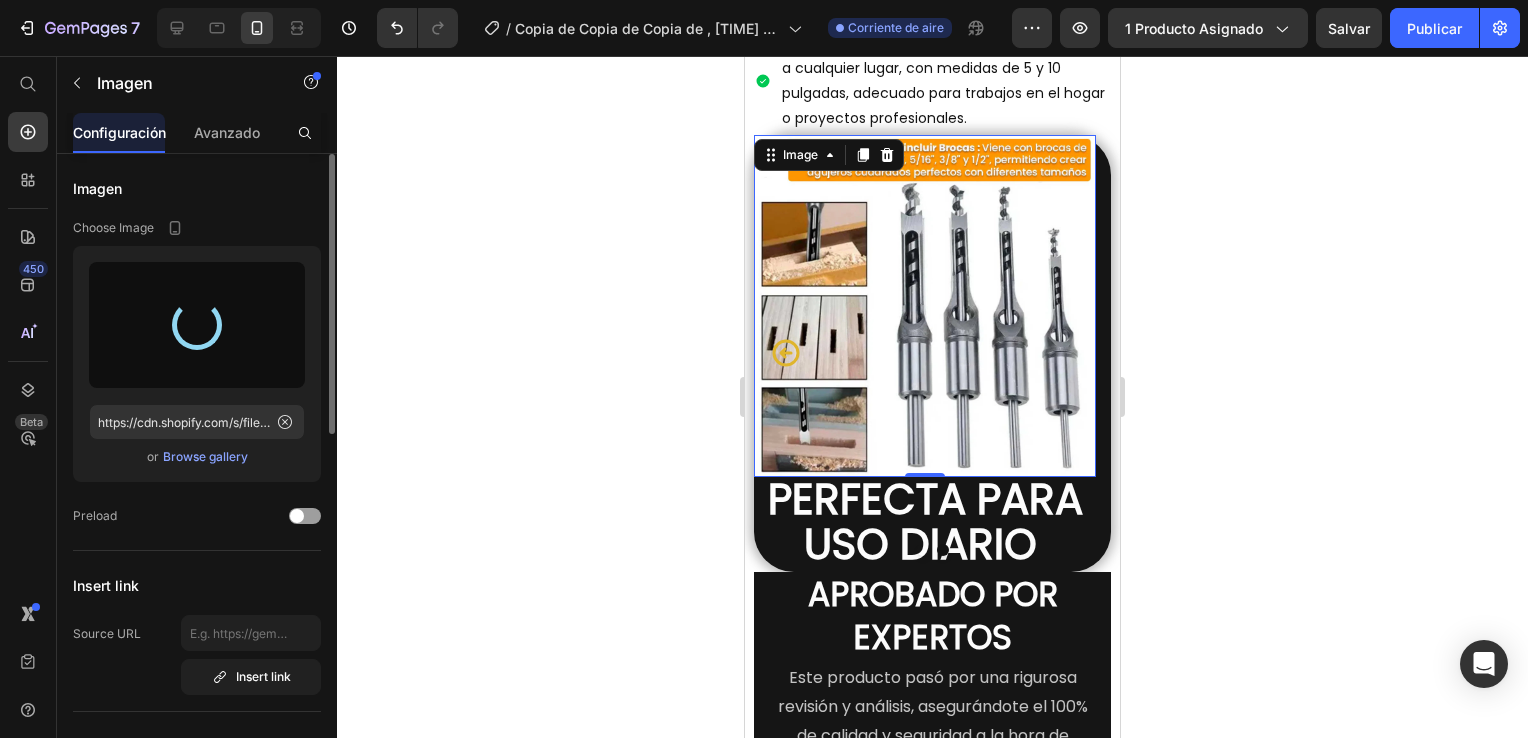 type on "https://cdn.shopify.com/s/files/1/0648/3017/7485/files/gempages_552854149692130282-87a4d026-9579-45ac-be18-6eb56e932236.png" 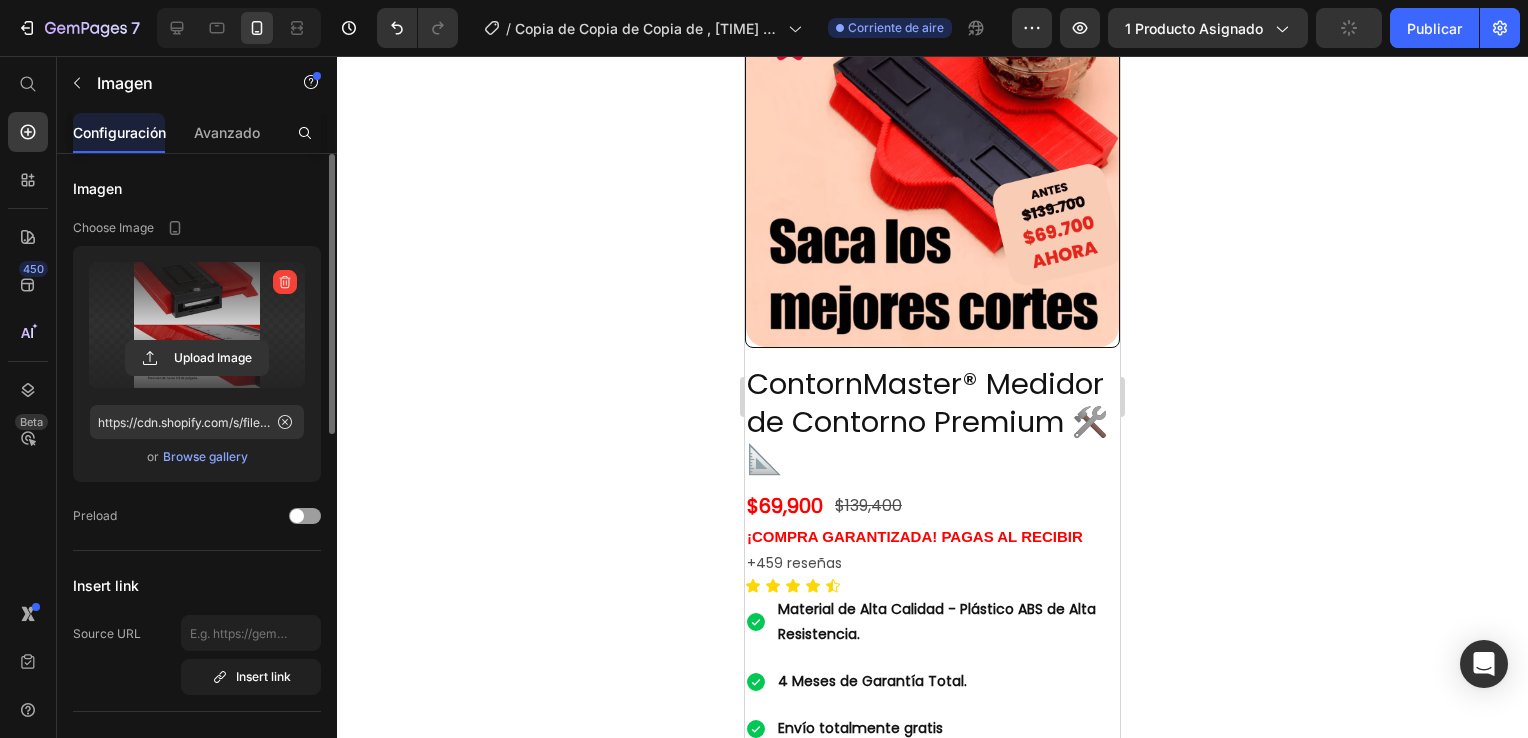 scroll, scrollTop: 0, scrollLeft: 0, axis: both 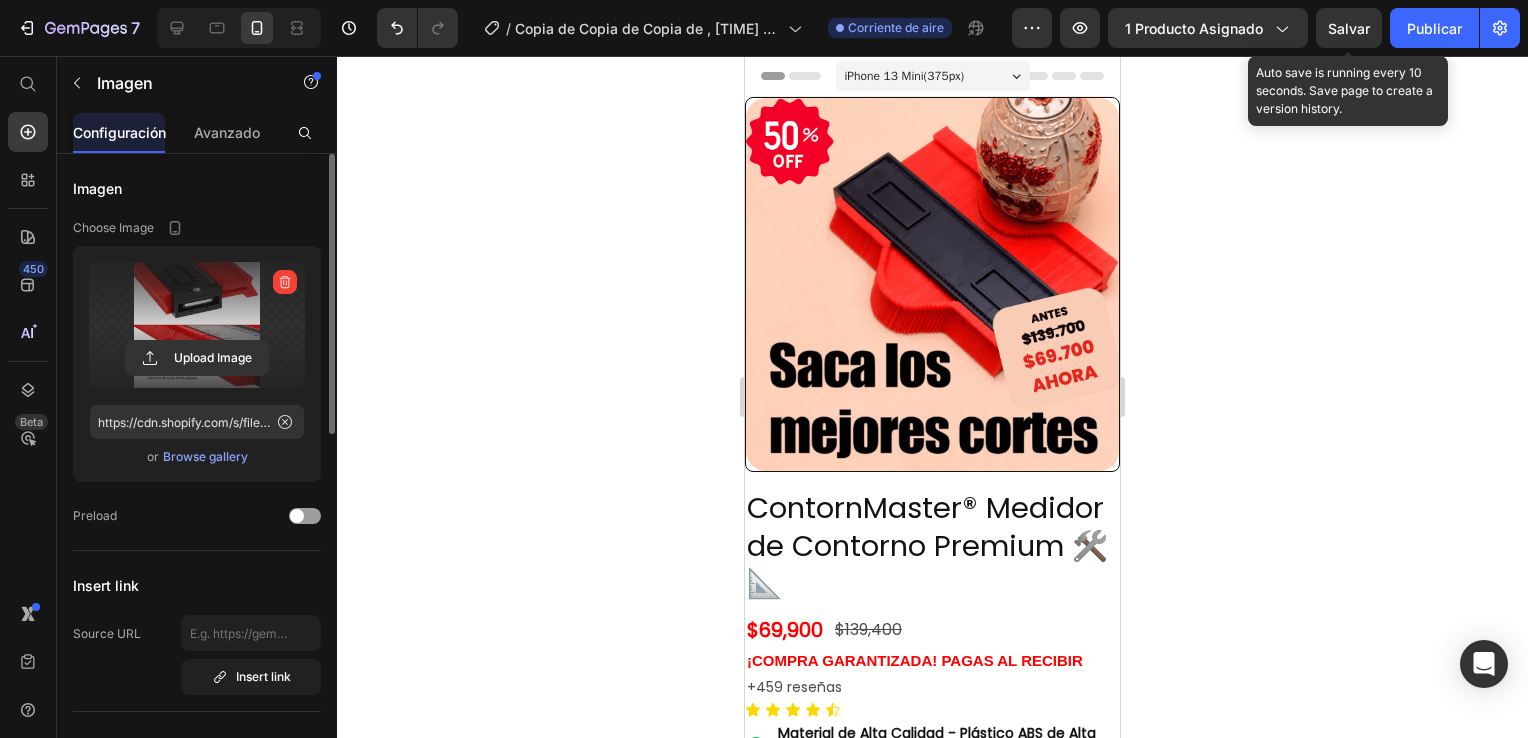 click on "Salvar" 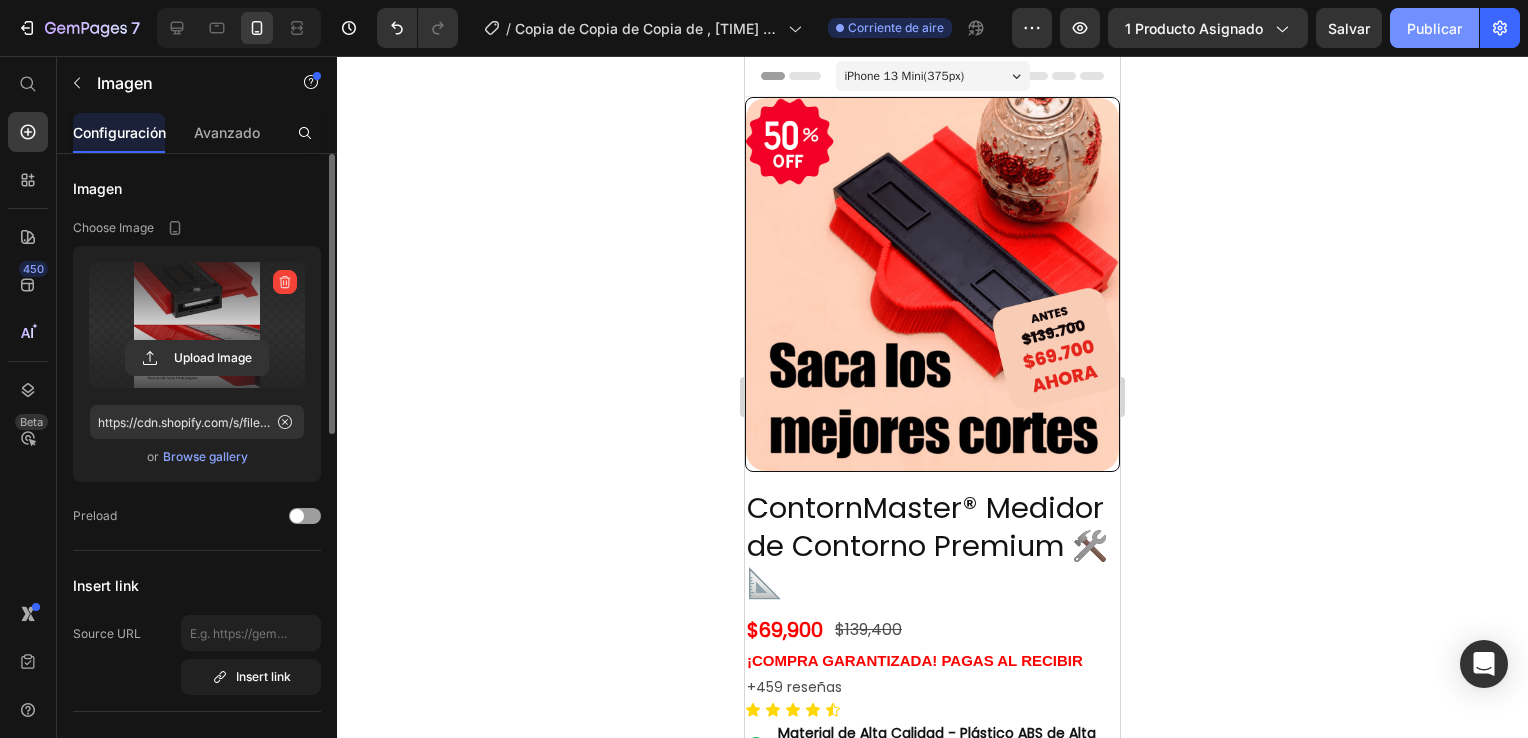 click on "Publicar" 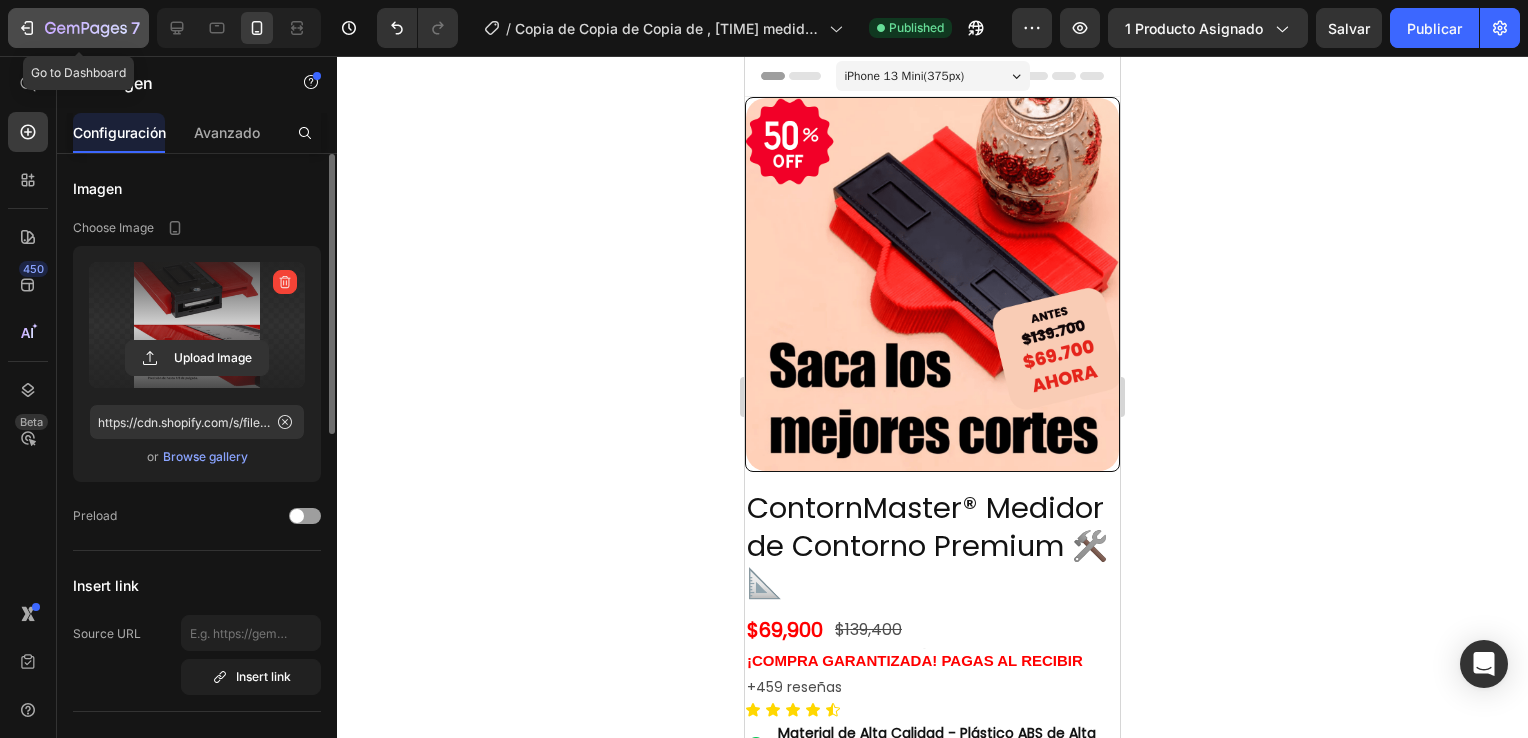 click 